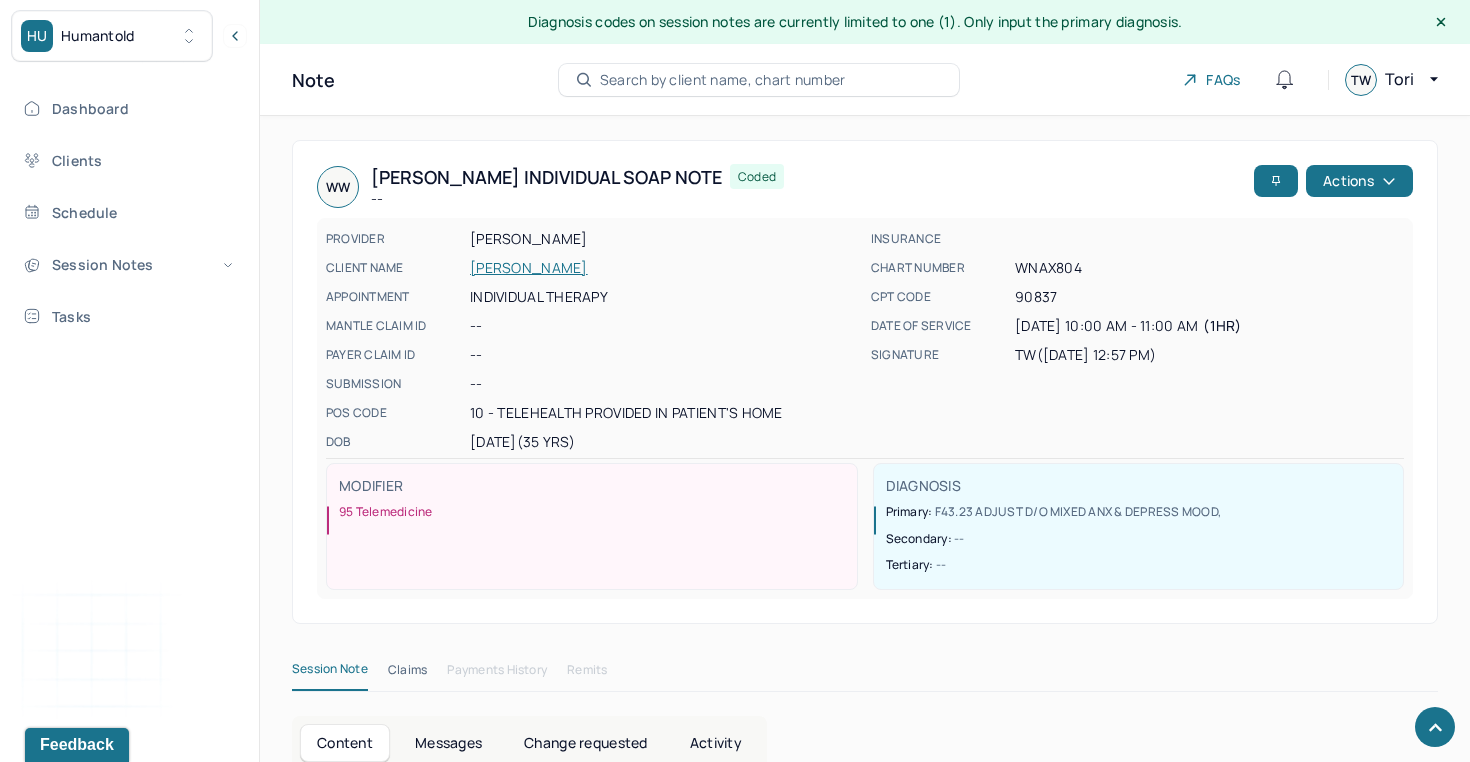 scroll, scrollTop: 1476, scrollLeft: 0, axis: vertical 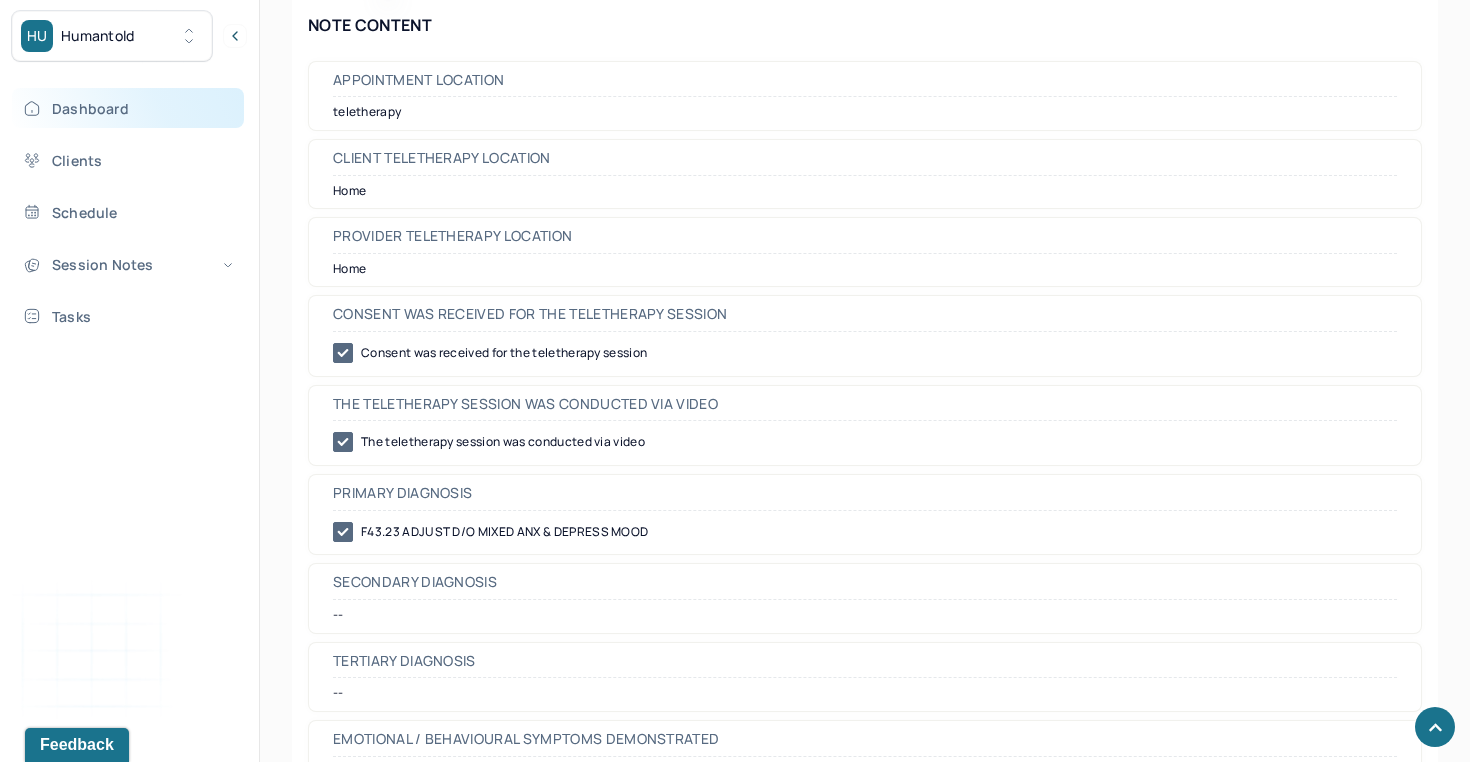 click on "Dashboard" at bounding box center [128, 108] 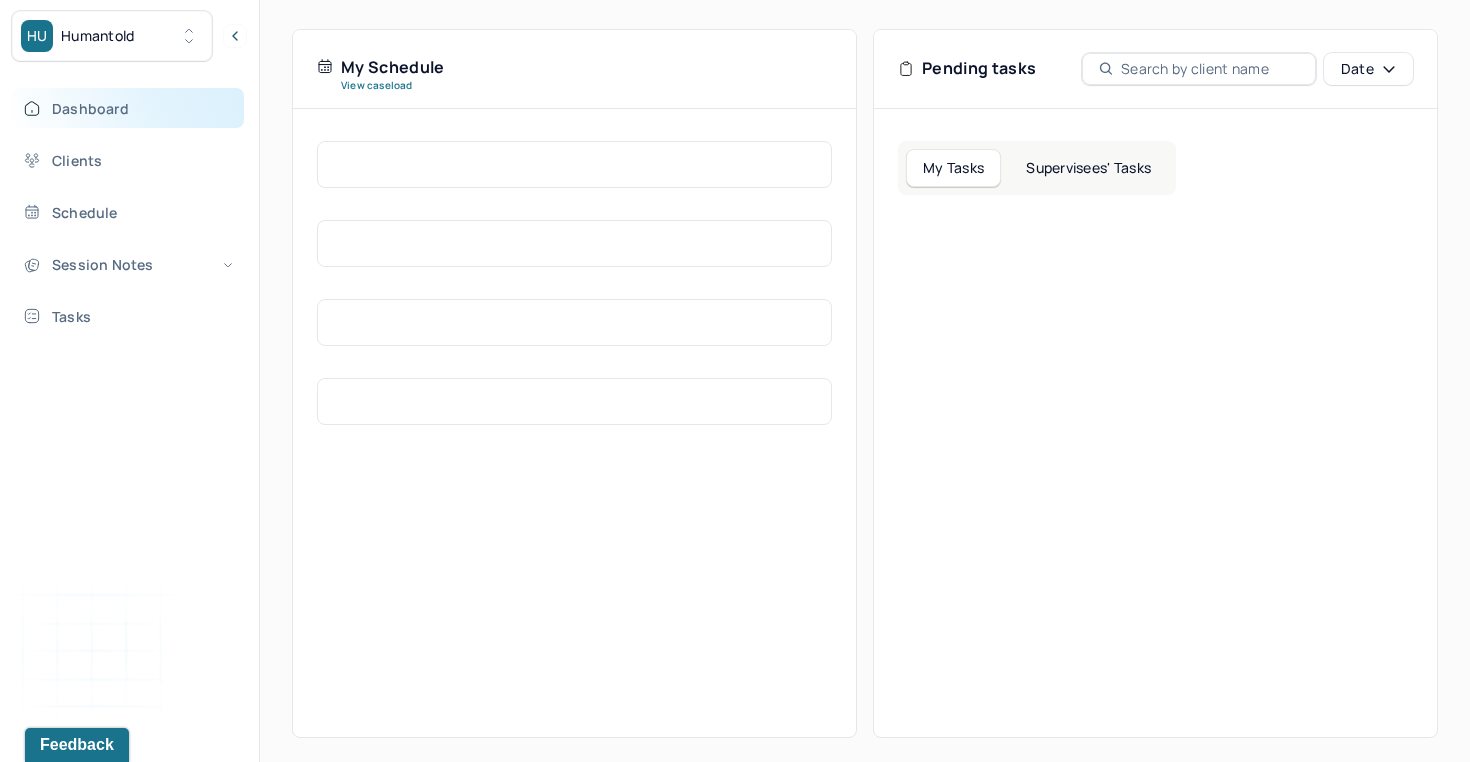 scroll, scrollTop: 447, scrollLeft: 0, axis: vertical 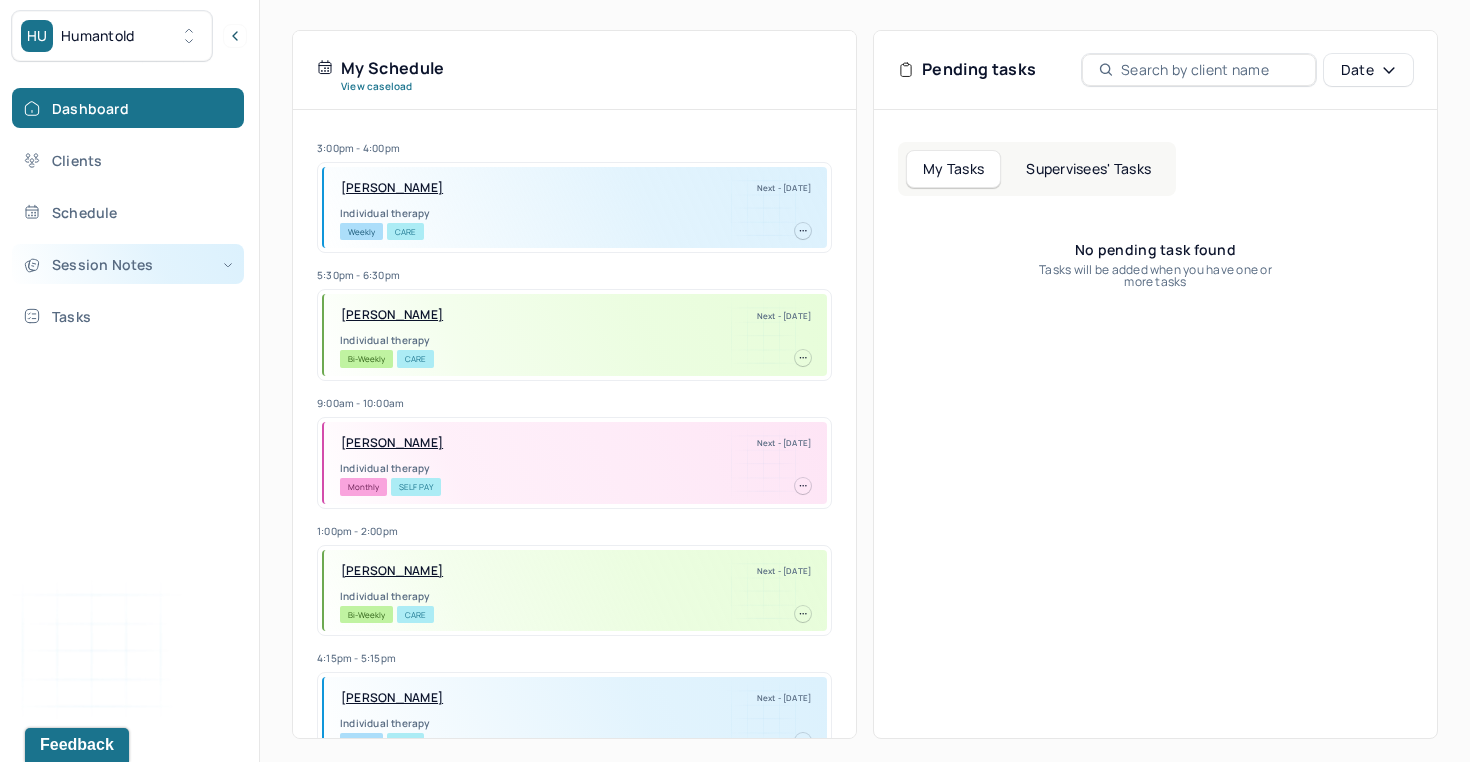 click on "Session Notes" at bounding box center (128, 264) 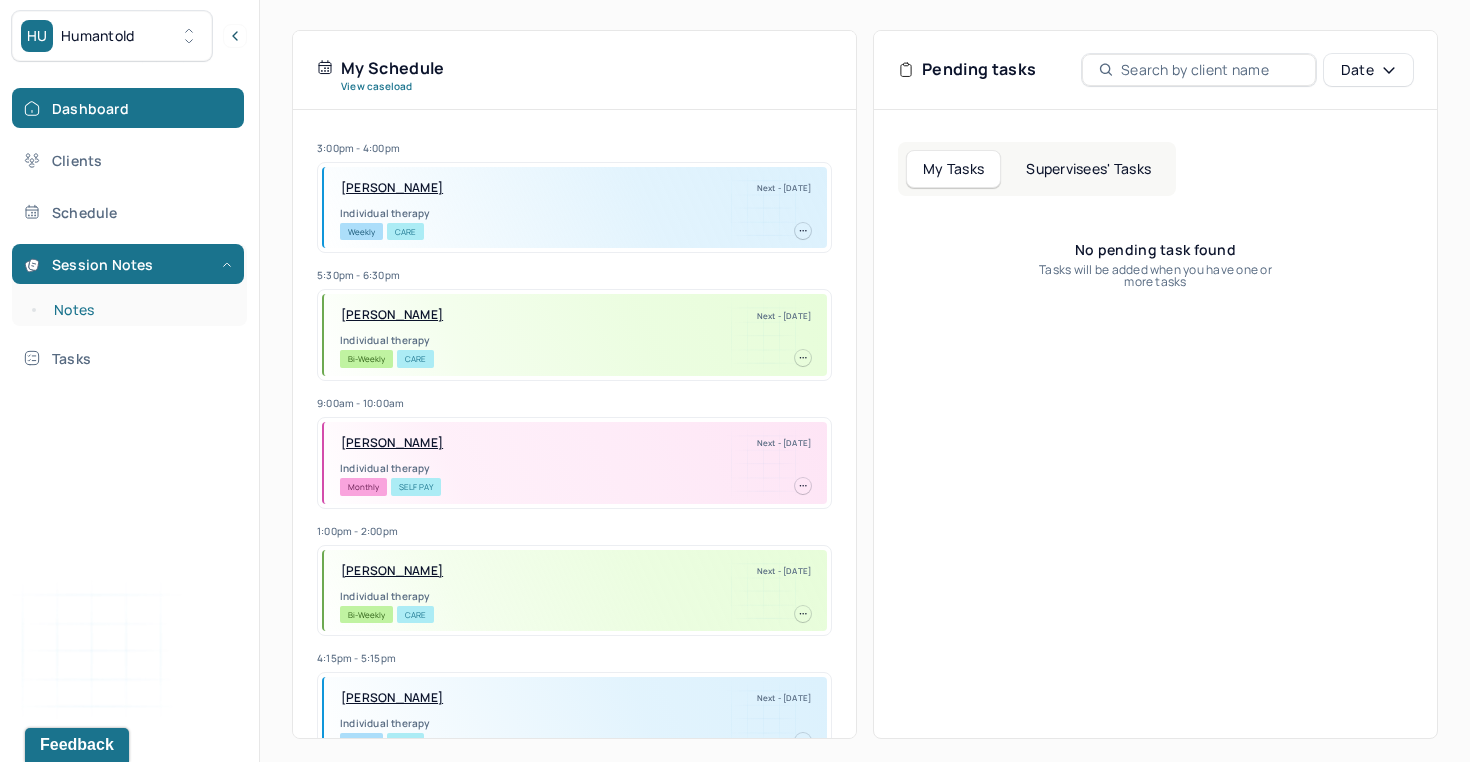 click on "Notes" at bounding box center [139, 310] 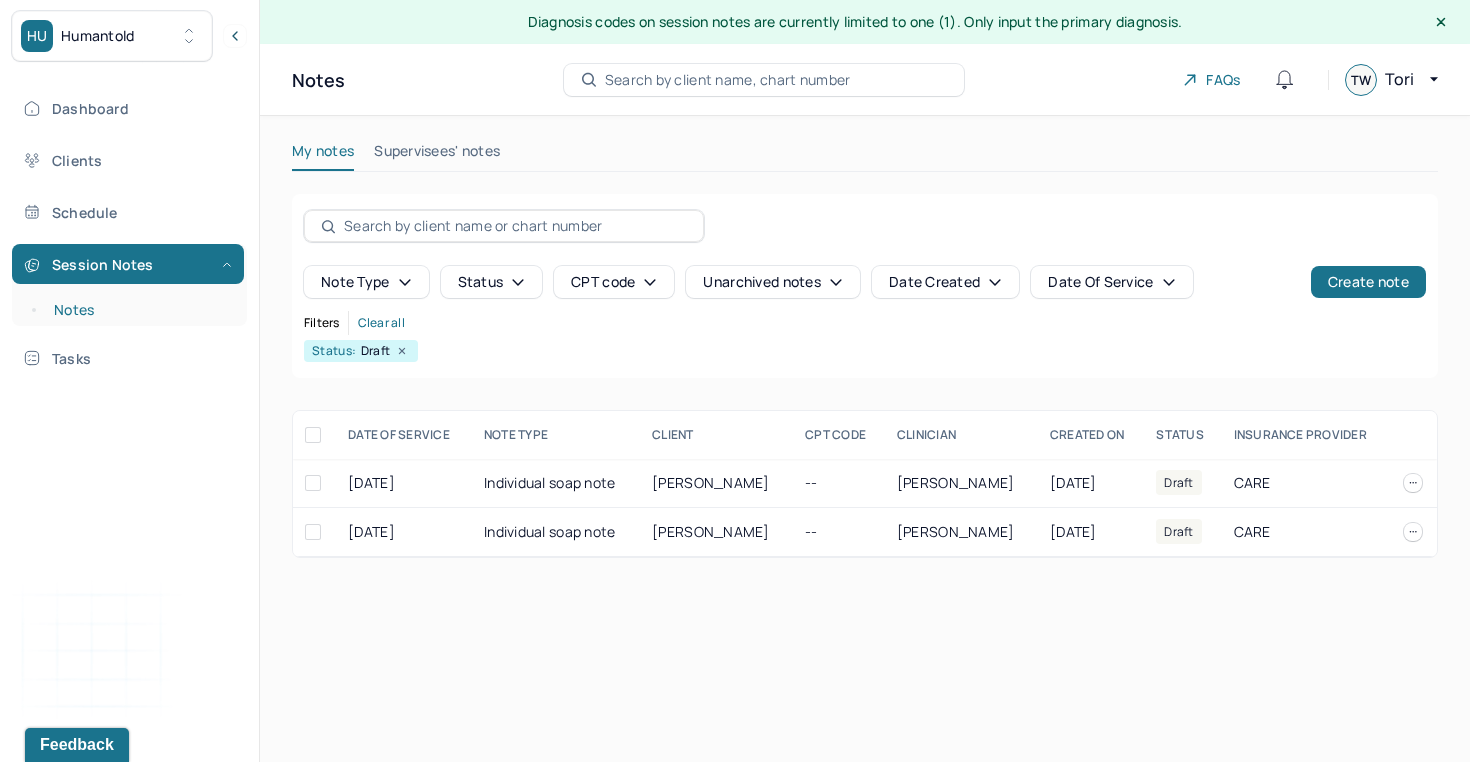 scroll, scrollTop: 0, scrollLeft: 0, axis: both 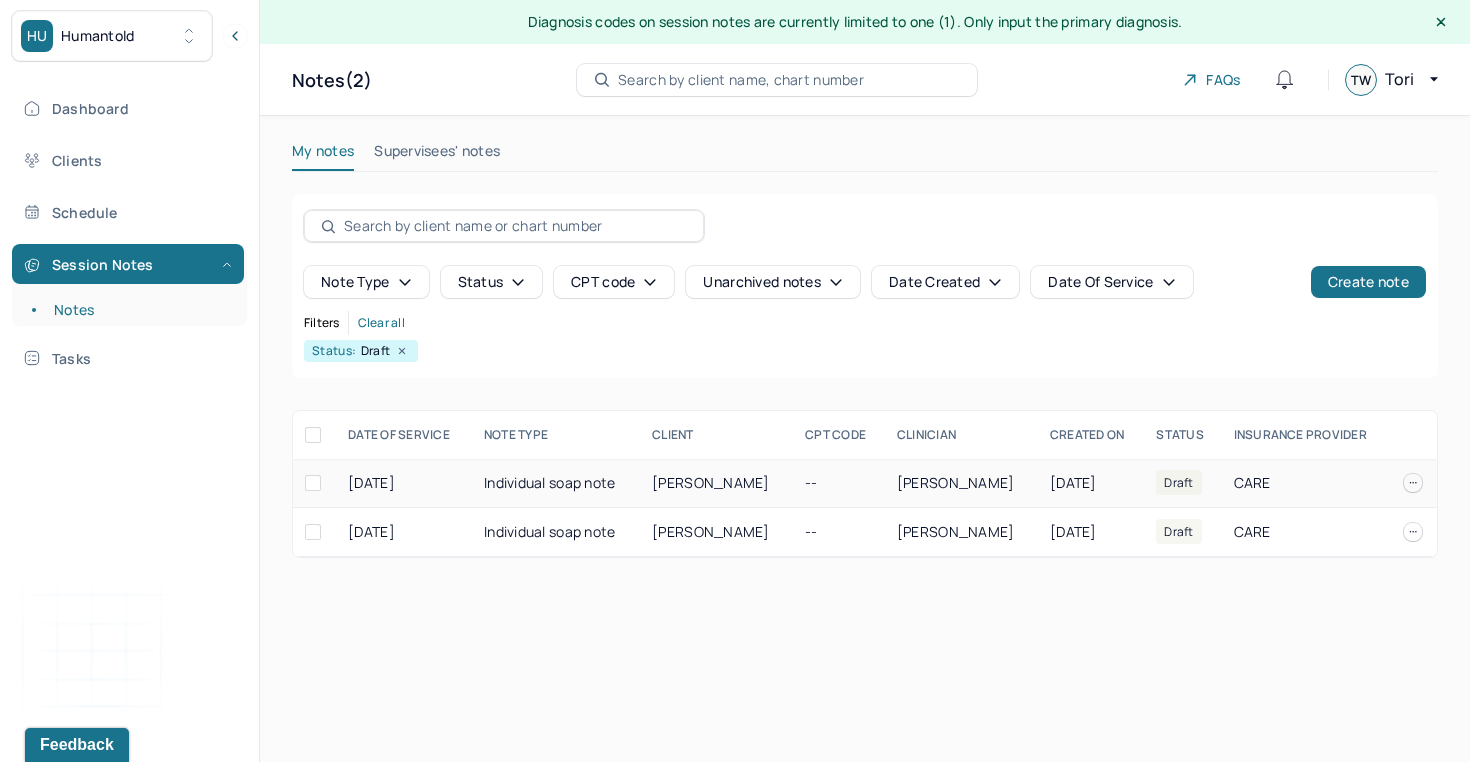 click on "Individual soap note" at bounding box center [556, 483] 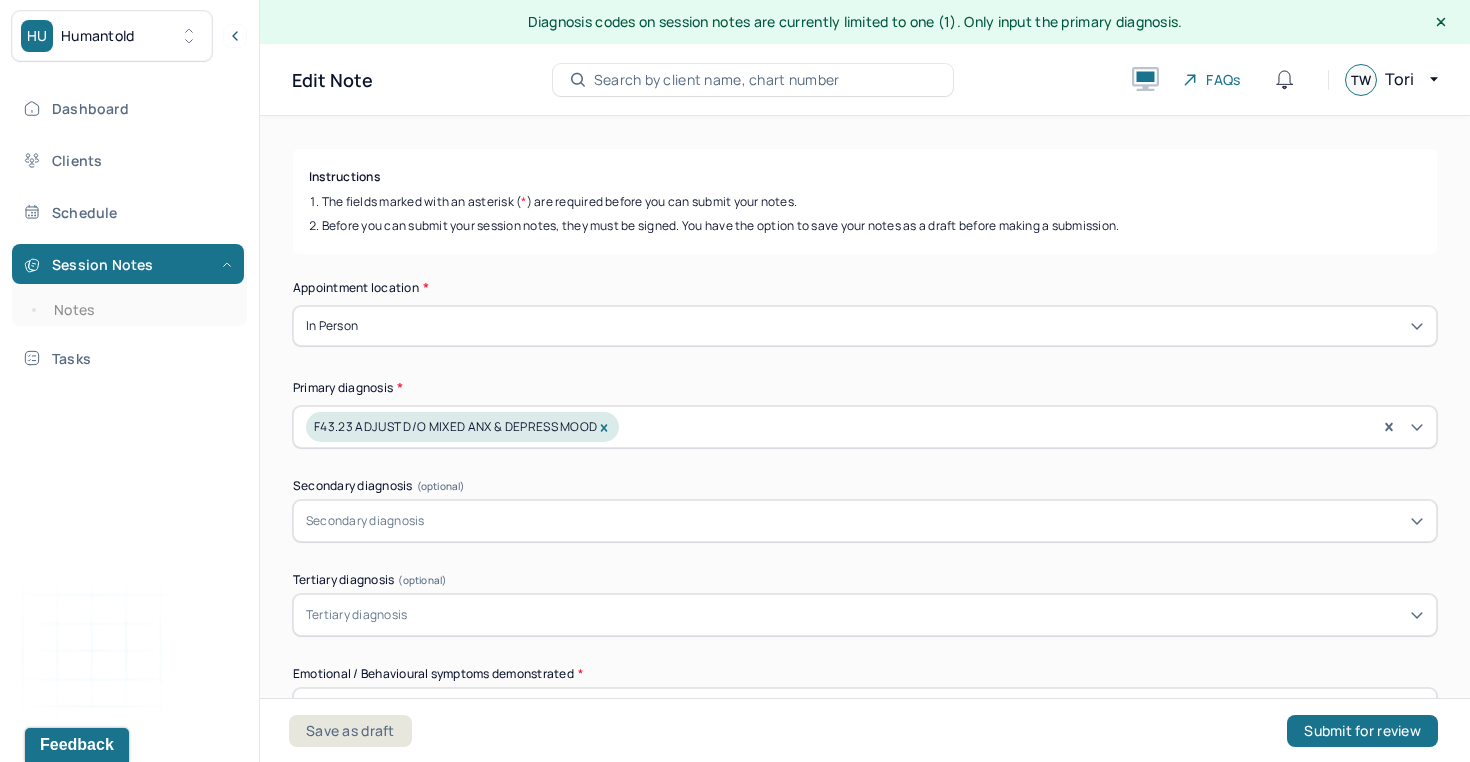 scroll, scrollTop: 268, scrollLeft: 0, axis: vertical 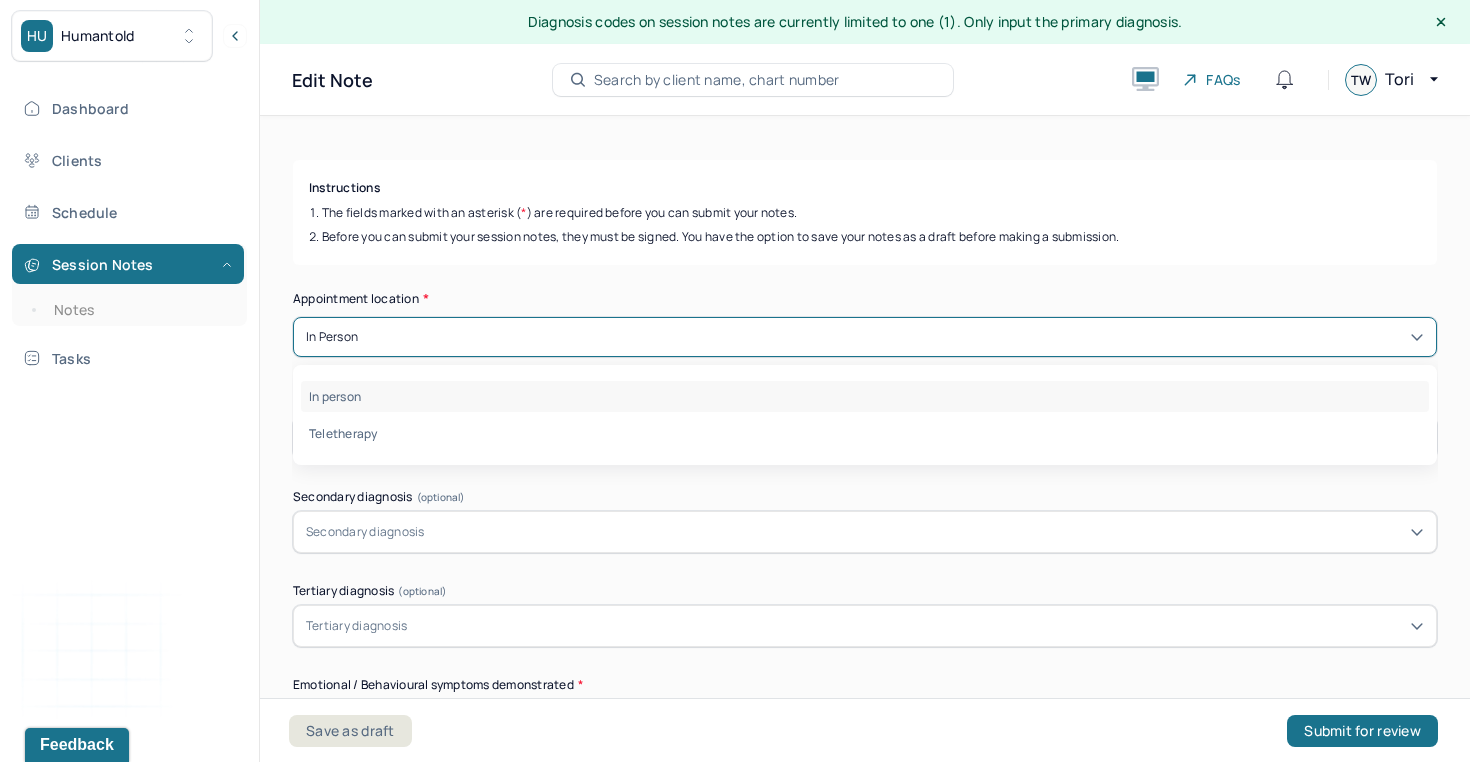 click on "In person" at bounding box center (865, 337) 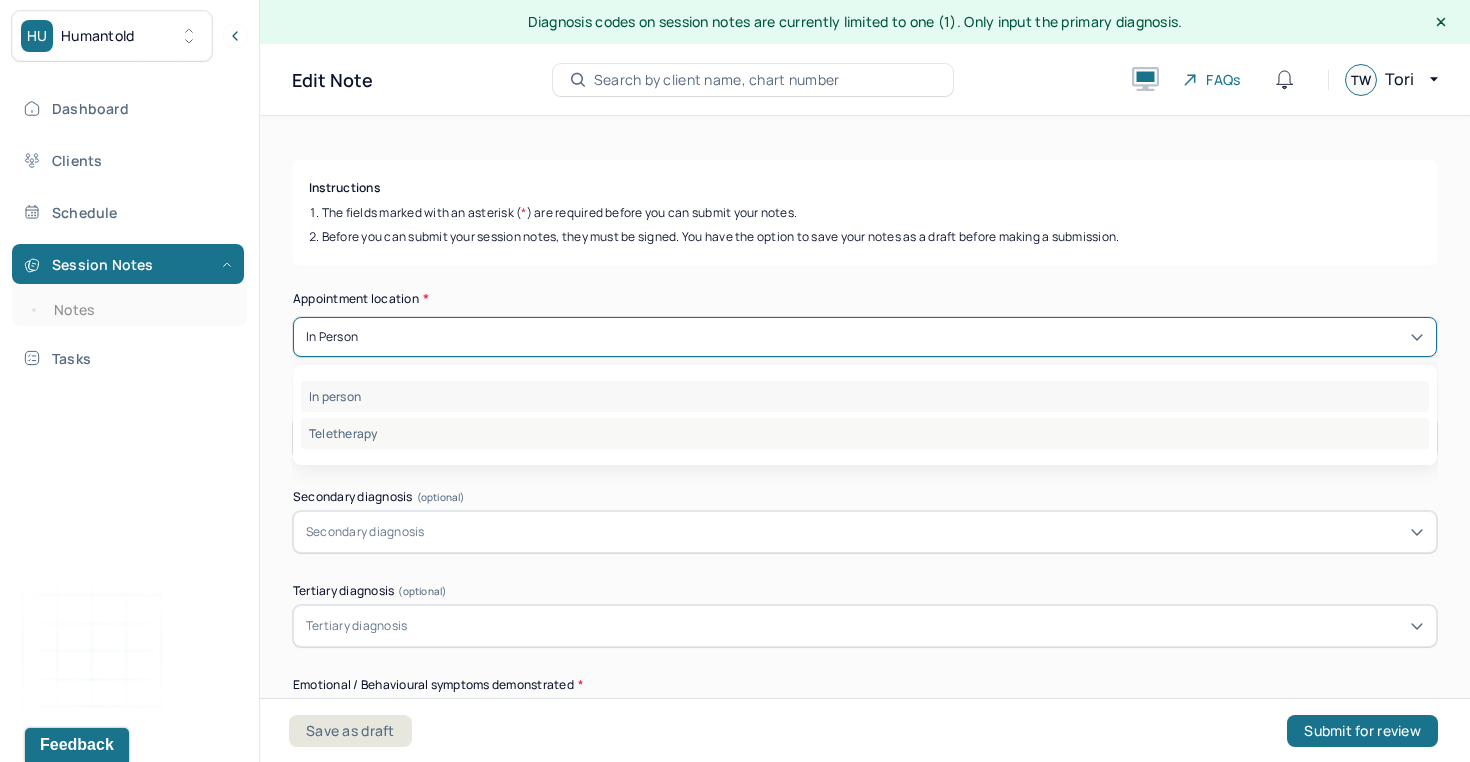 click on "Teletherapy" at bounding box center (865, 433) 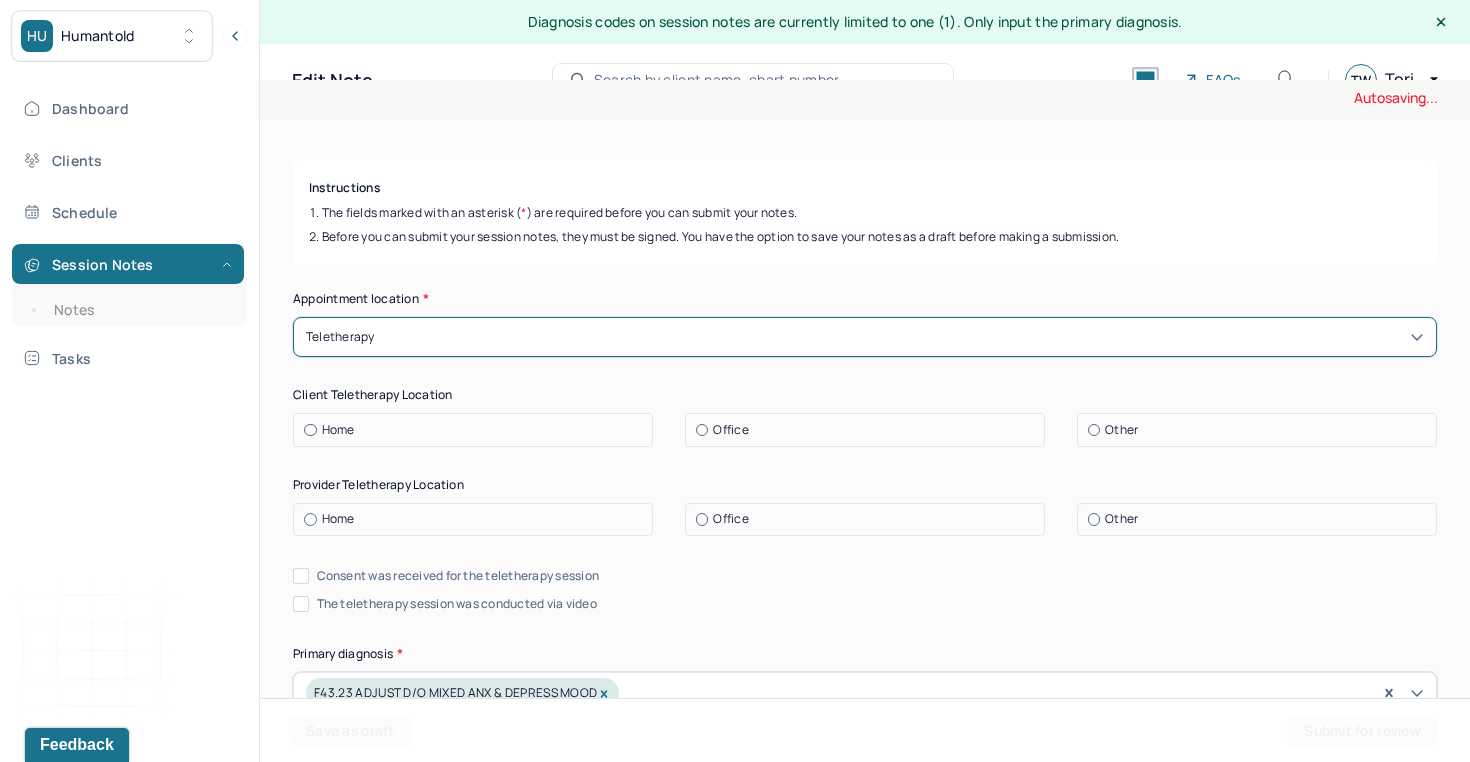 click on "Home" at bounding box center (478, 430) 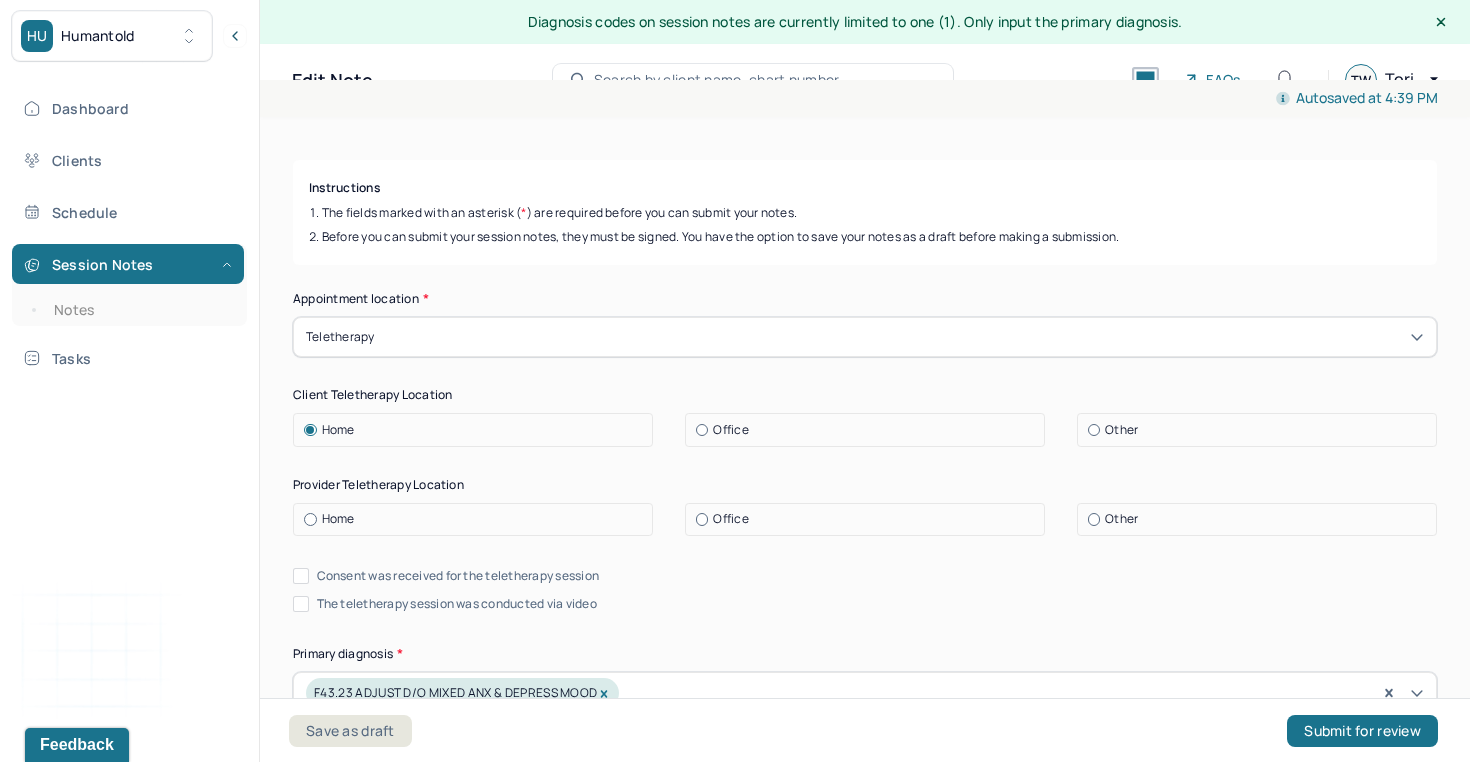 click on "Office" at bounding box center (730, 519) 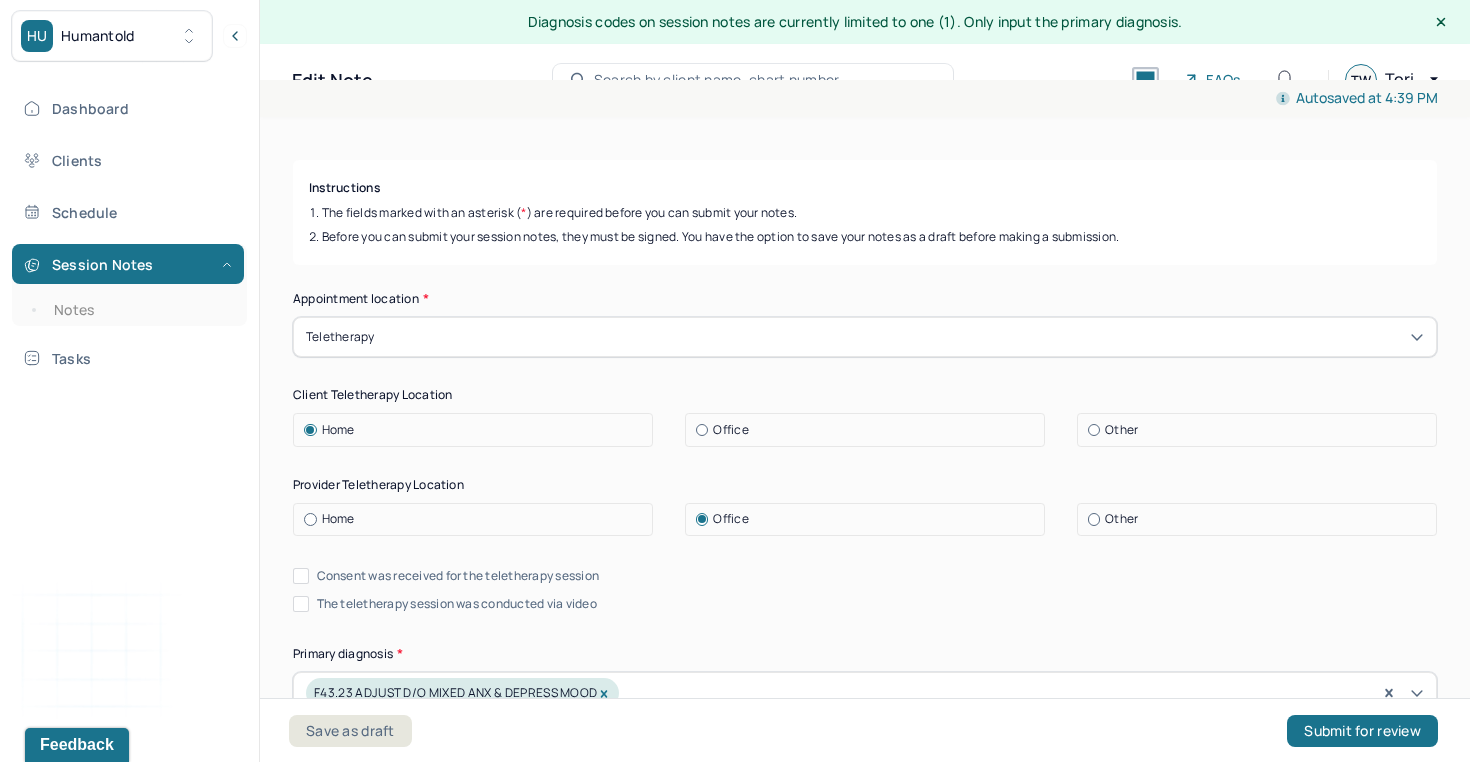 click on "Consent was received for the teletherapy session" at bounding box center (458, 576) 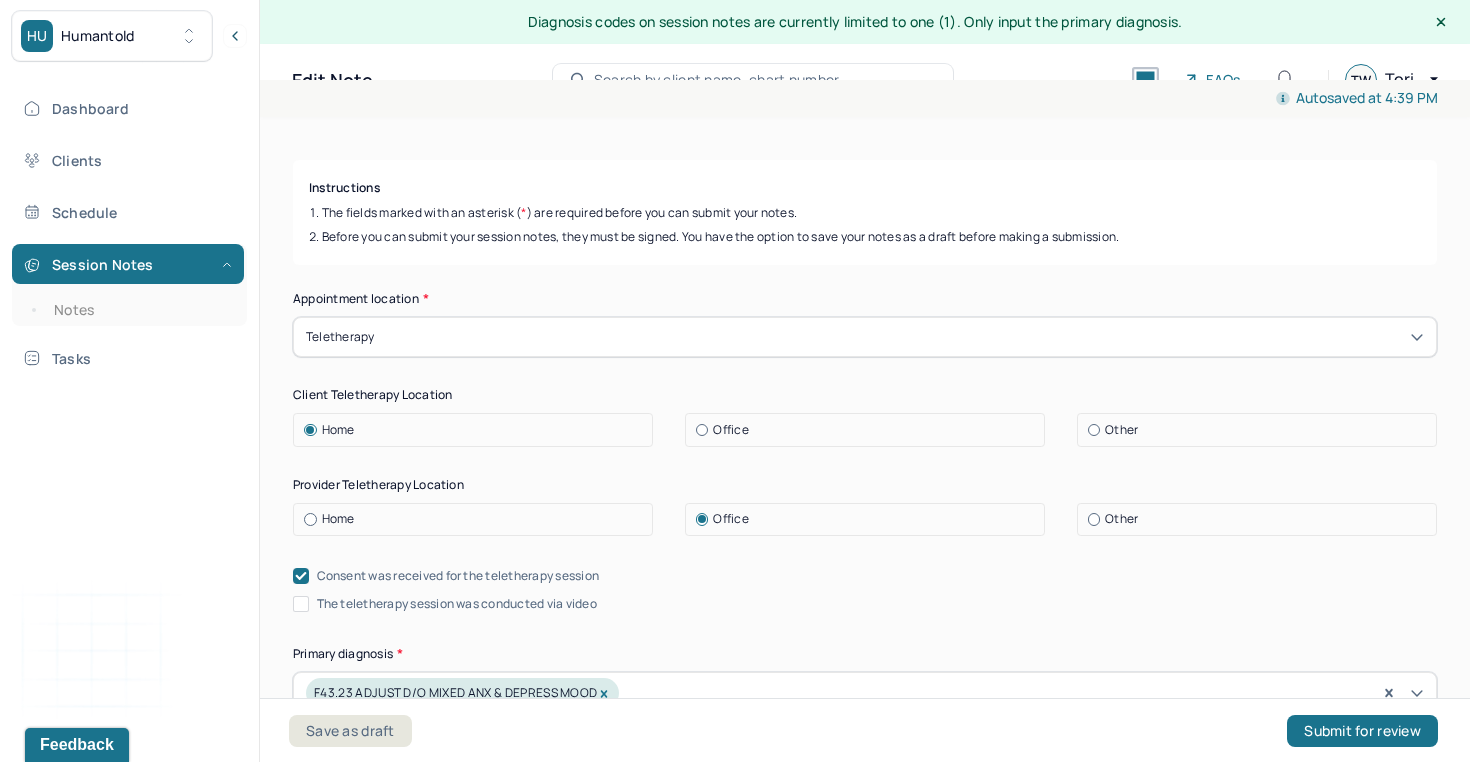 click on "The teletherapy session was conducted via video" at bounding box center (457, 604) 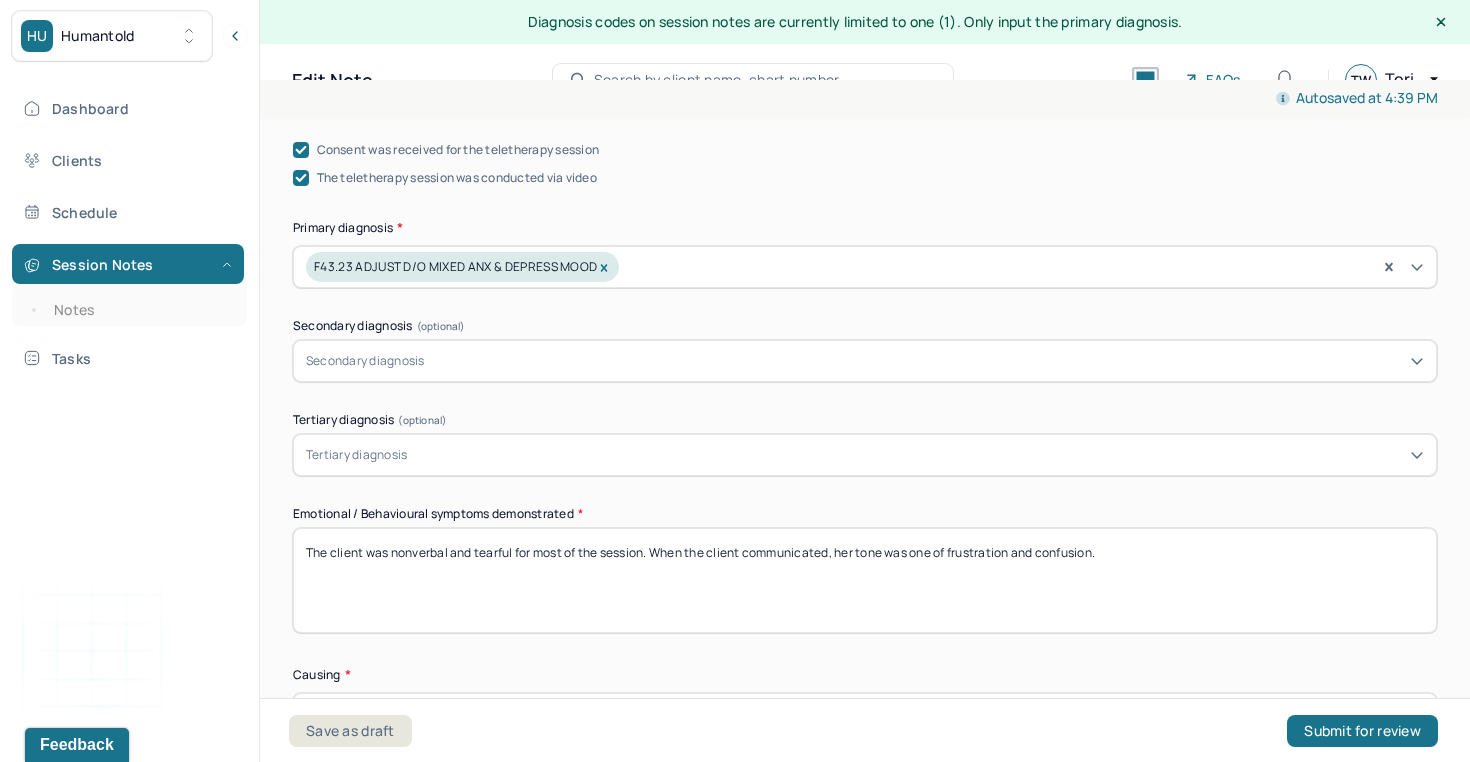 scroll, scrollTop: 715, scrollLeft: 0, axis: vertical 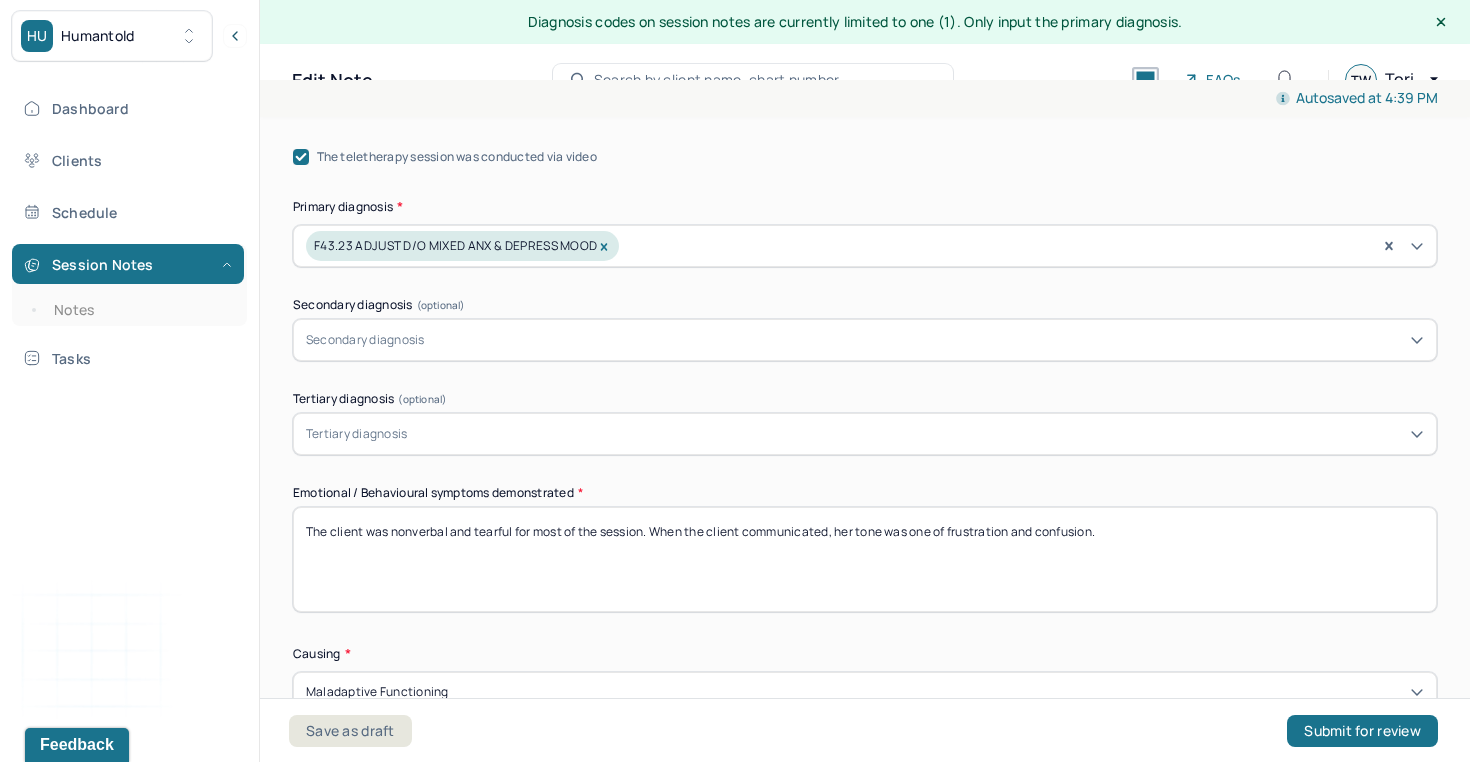 click 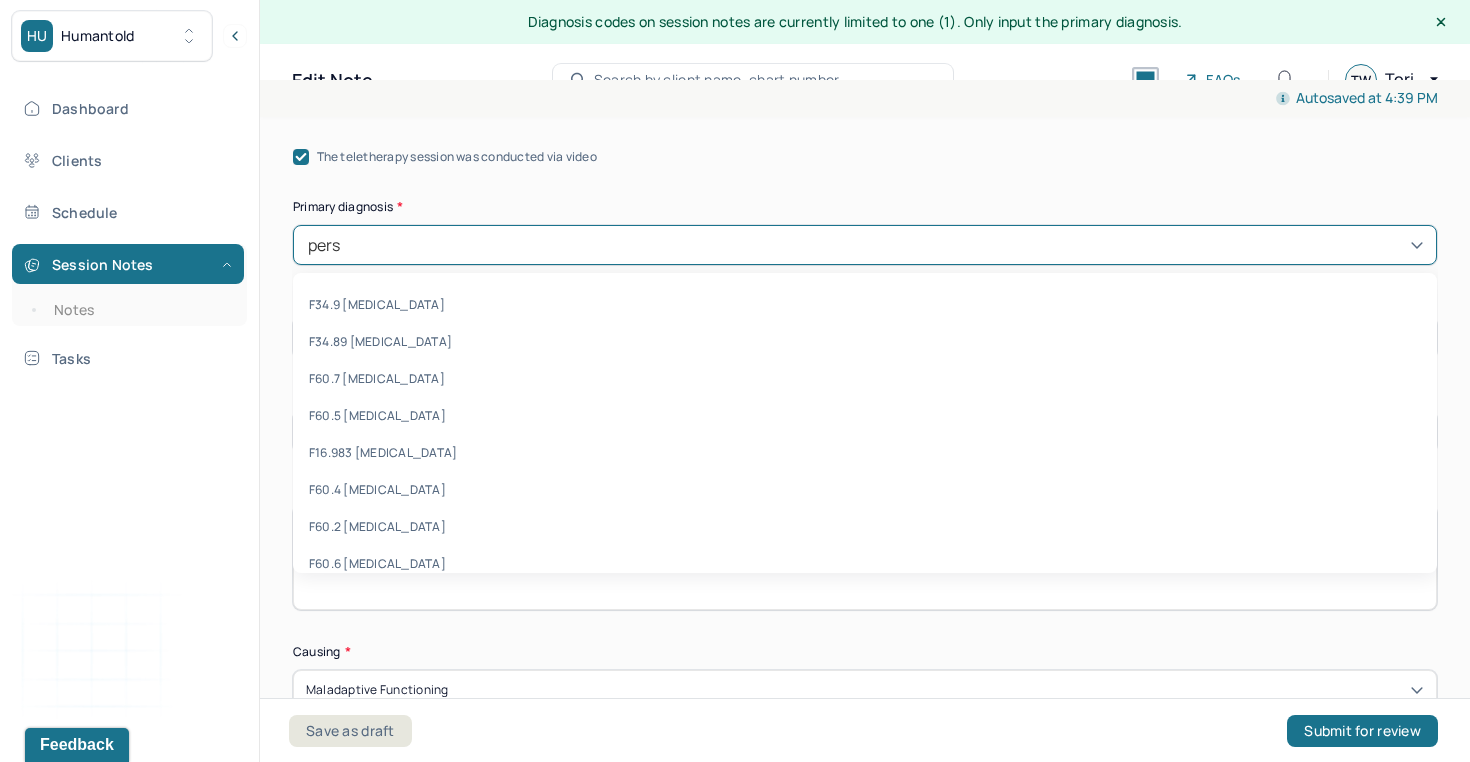type on "persi" 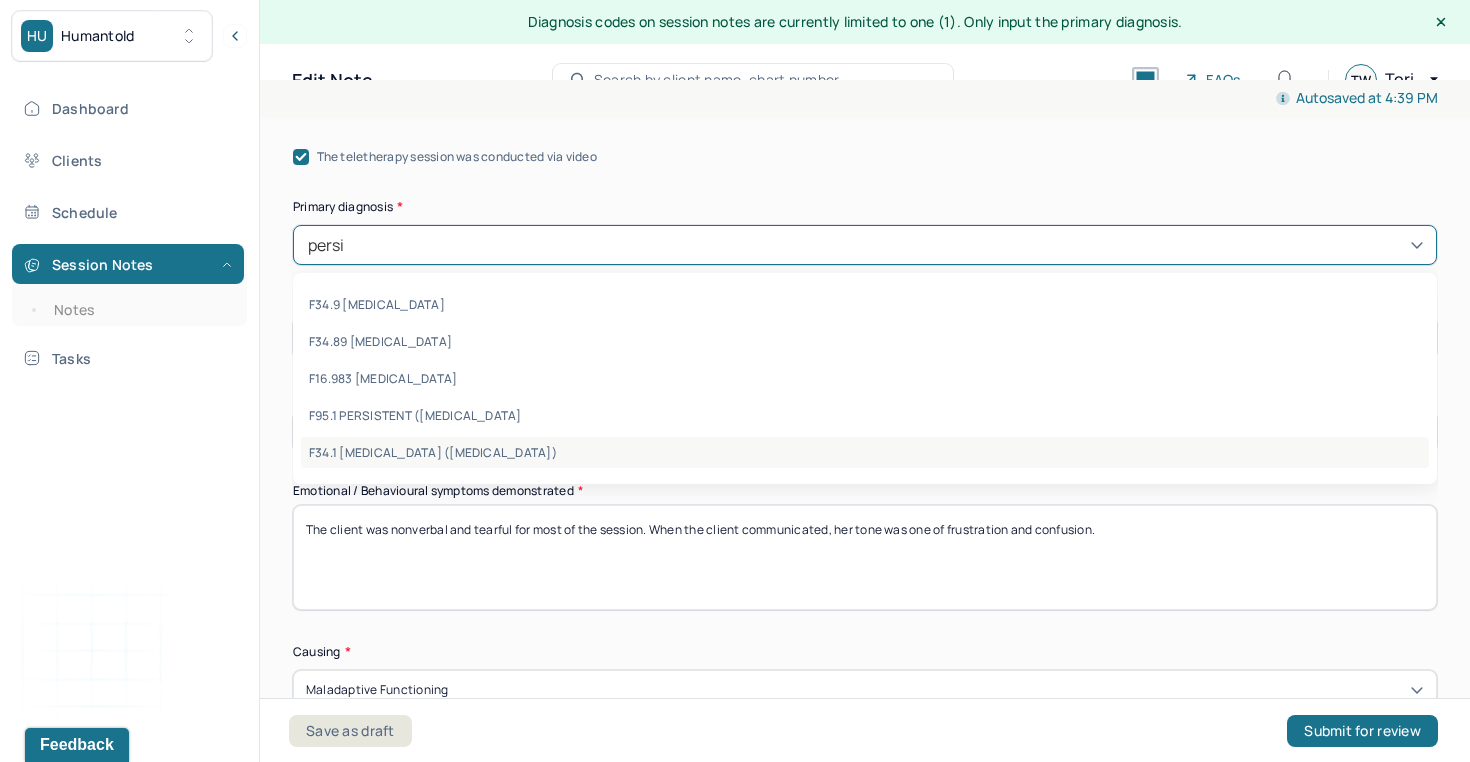 click on "F34.1 [MEDICAL_DATA] ([MEDICAL_DATA])" at bounding box center [865, 452] 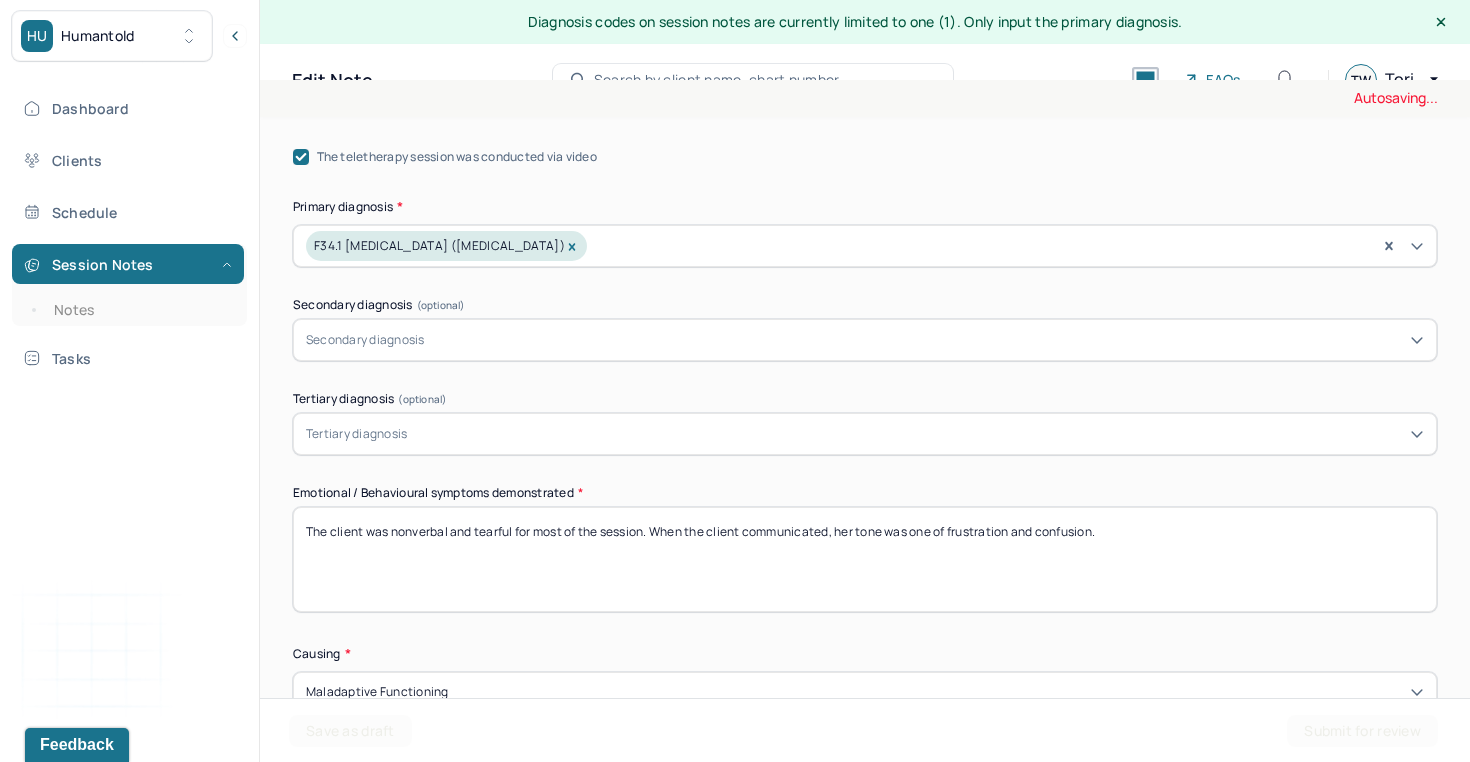 click on "Appointment location * Teletherapy Client Teletherapy Location Home Office Other Provider Teletherapy Location Home Office Other Consent was received for the teletherapy session The teletherapy session was conducted via video Primary diagnosis * F34.1 [MEDICAL_DATA] ([MEDICAL_DATA]) Secondary diagnosis (optional) Secondary diagnosis Tertiary diagnosis (optional) Tertiary diagnosis Emotional / Behavioural symptoms demonstrated * The client was nonverbal and tearful for most of the session. When the client communicated, her tone was one of frustration and confusion. Causing * Maladaptive Functioning Intention for Session * Attempts to alleviate the emotional disturbances" at bounding box center (865, 327) 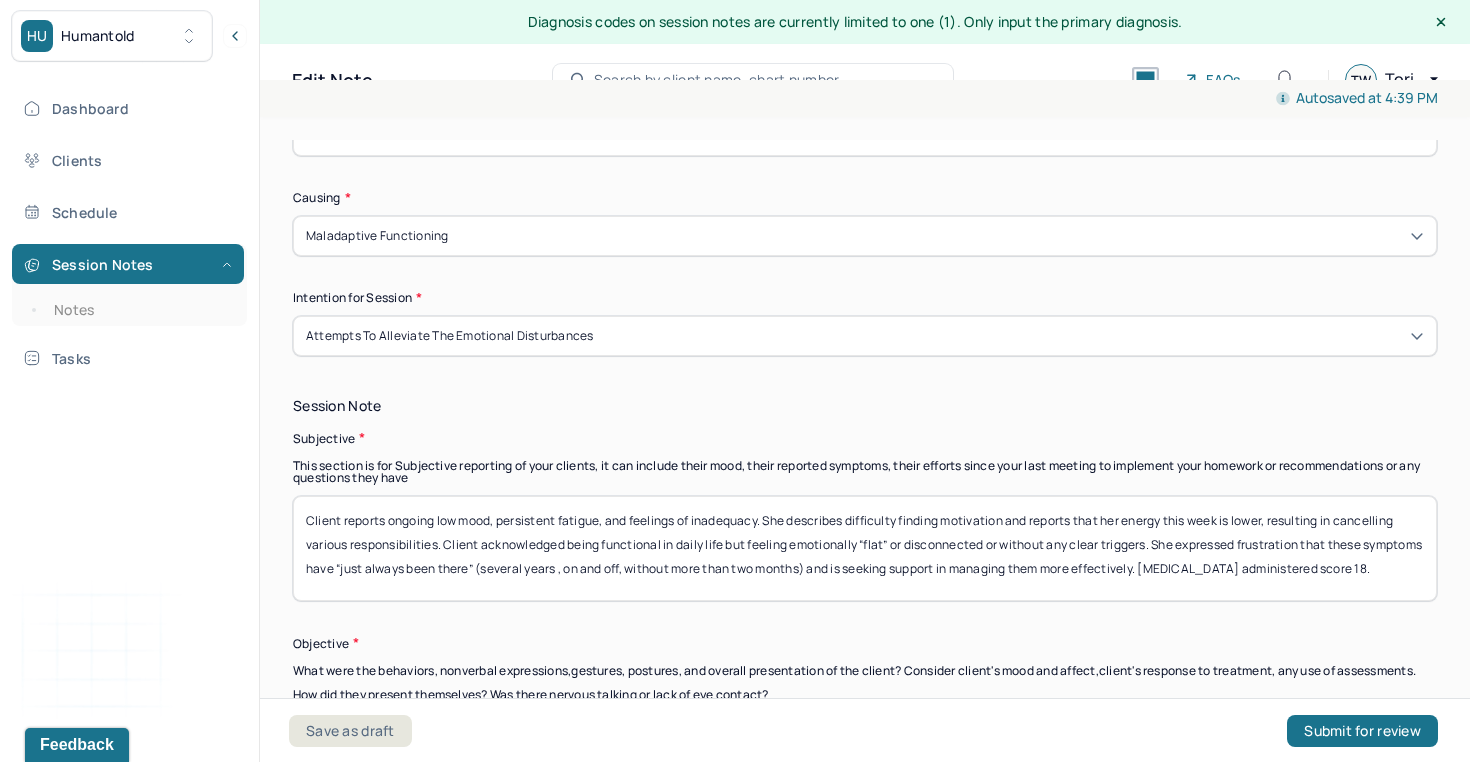 scroll, scrollTop: 1287, scrollLeft: 0, axis: vertical 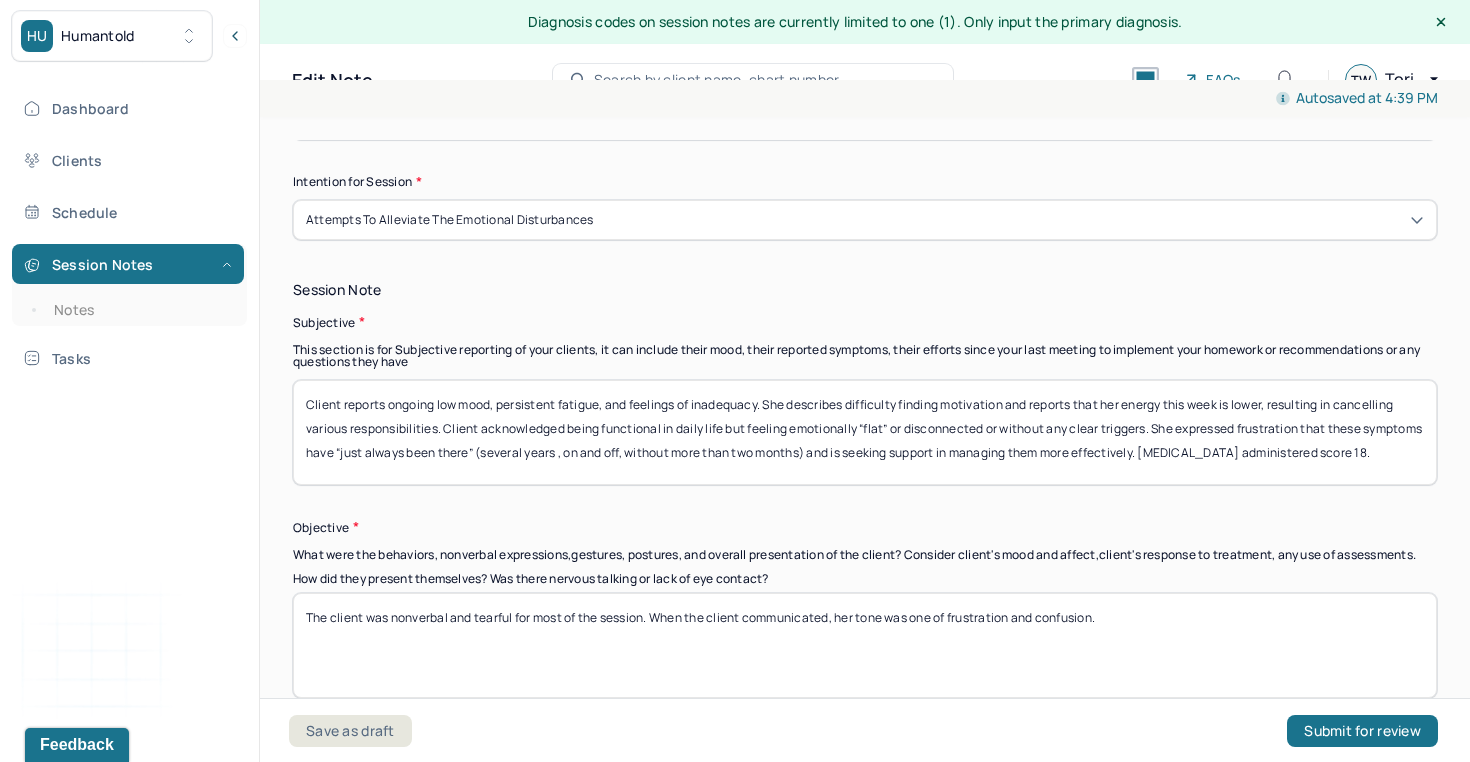 click on "Client reports ongoing low mood, persistent fatigue, and feelings of inadequacy. She describes difficulty finding motivation and reports that her energy this week is lower, resulting in cancelling various responsibilities. Client acknowledged being functional in daily life but feeling emotionally “flat” or disconnected or without any clear triggers. She expressed frustration that these symptoms have “just always been there” (several years , on and off, without more than two months) and is seeking support in managing them more effectively. [MEDICAL_DATA] administered score 18." at bounding box center (865, 432) 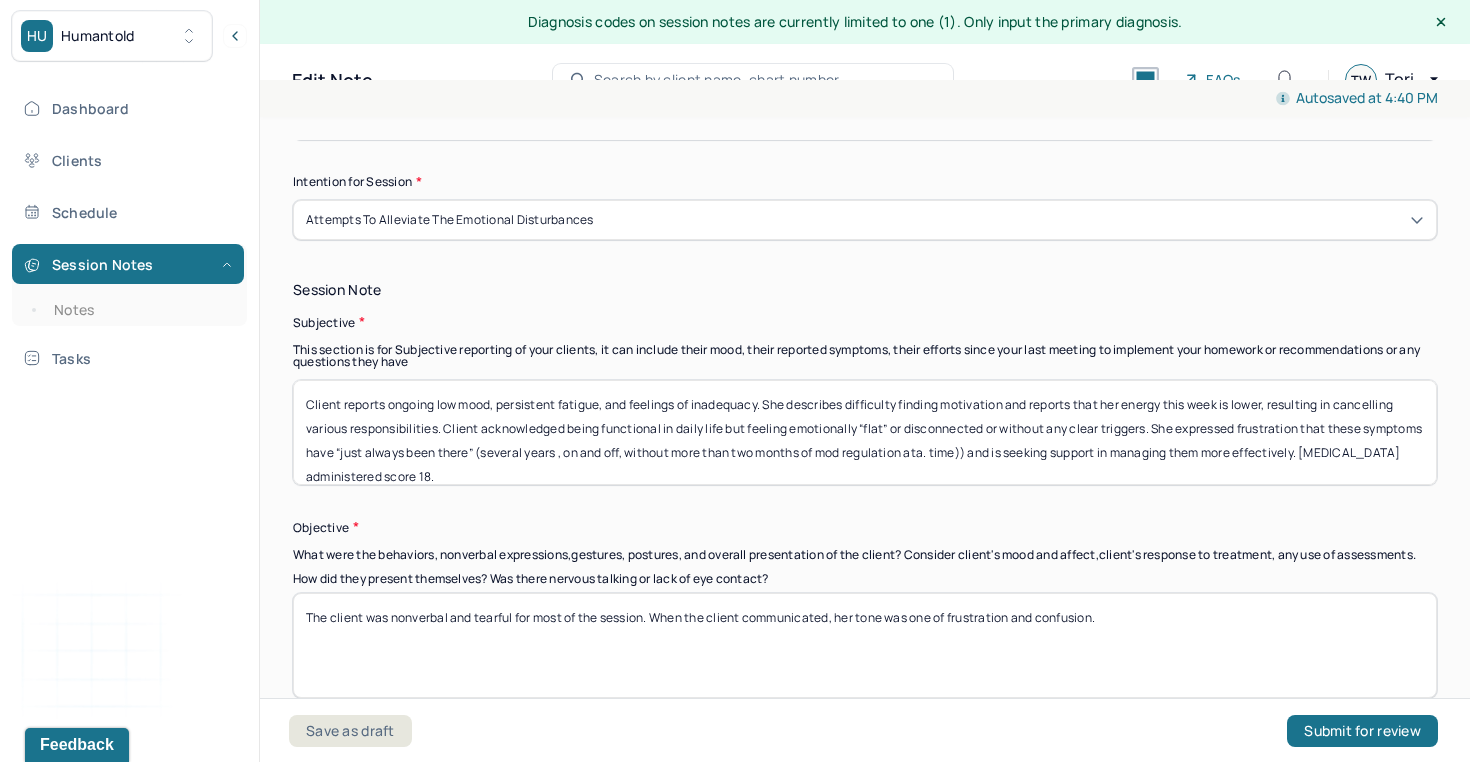 click on "Client reports ongoing low mood, persistent fatigue, and feelings of inadequacy. She describes difficulty finding motivation and reports that her energy this week is lower, resulting in cancelling various responsibilities. Client acknowledged being functional in daily life but feeling emotionally “flat” or disconnected or without any clear triggers. She expressed frustration that these symptoms have “just always been there” (several years , on and off, without more than two months of mod regulation ata. time)) and is seeking support in managing them more effectively. [MEDICAL_DATA] administered score 18." at bounding box center [865, 432] 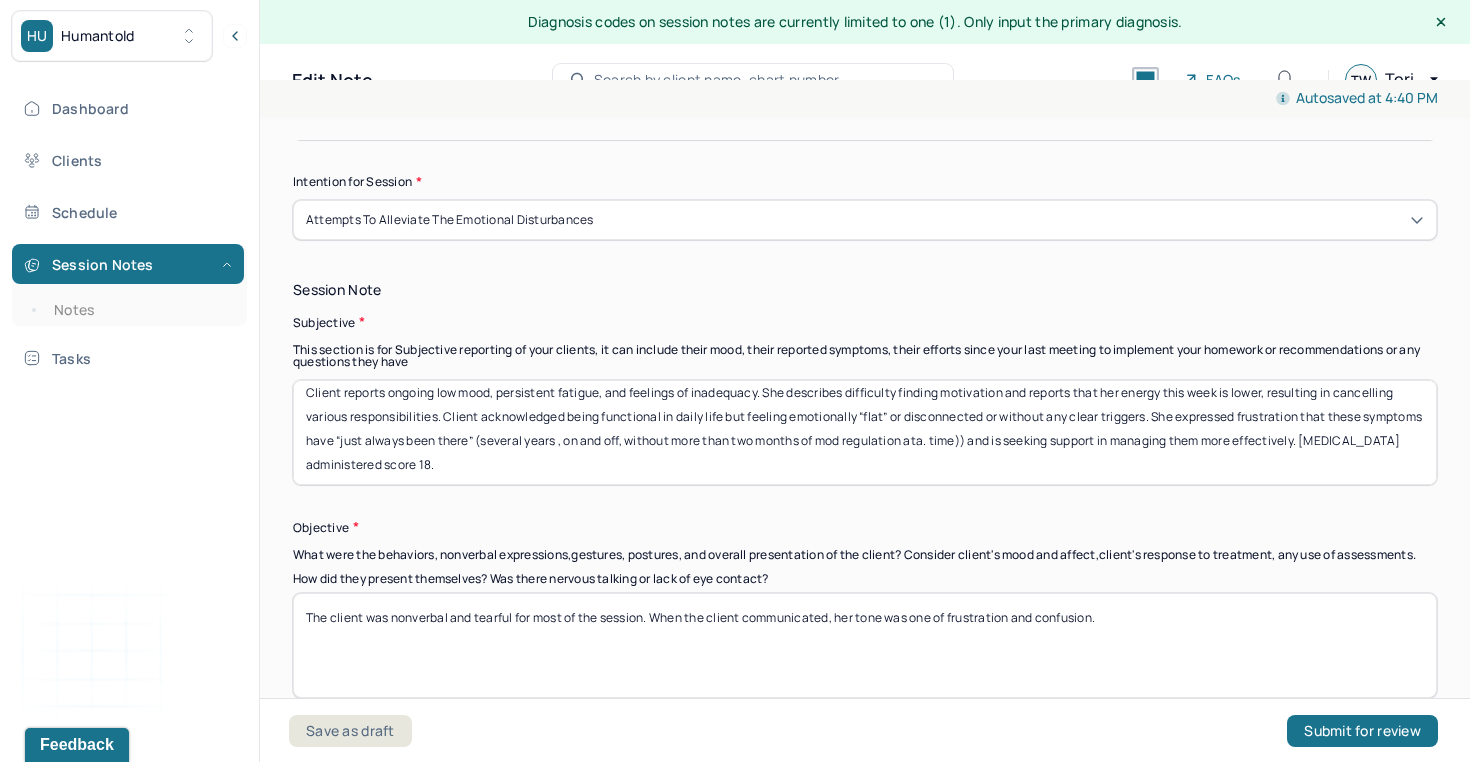 scroll, scrollTop: 16, scrollLeft: 0, axis: vertical 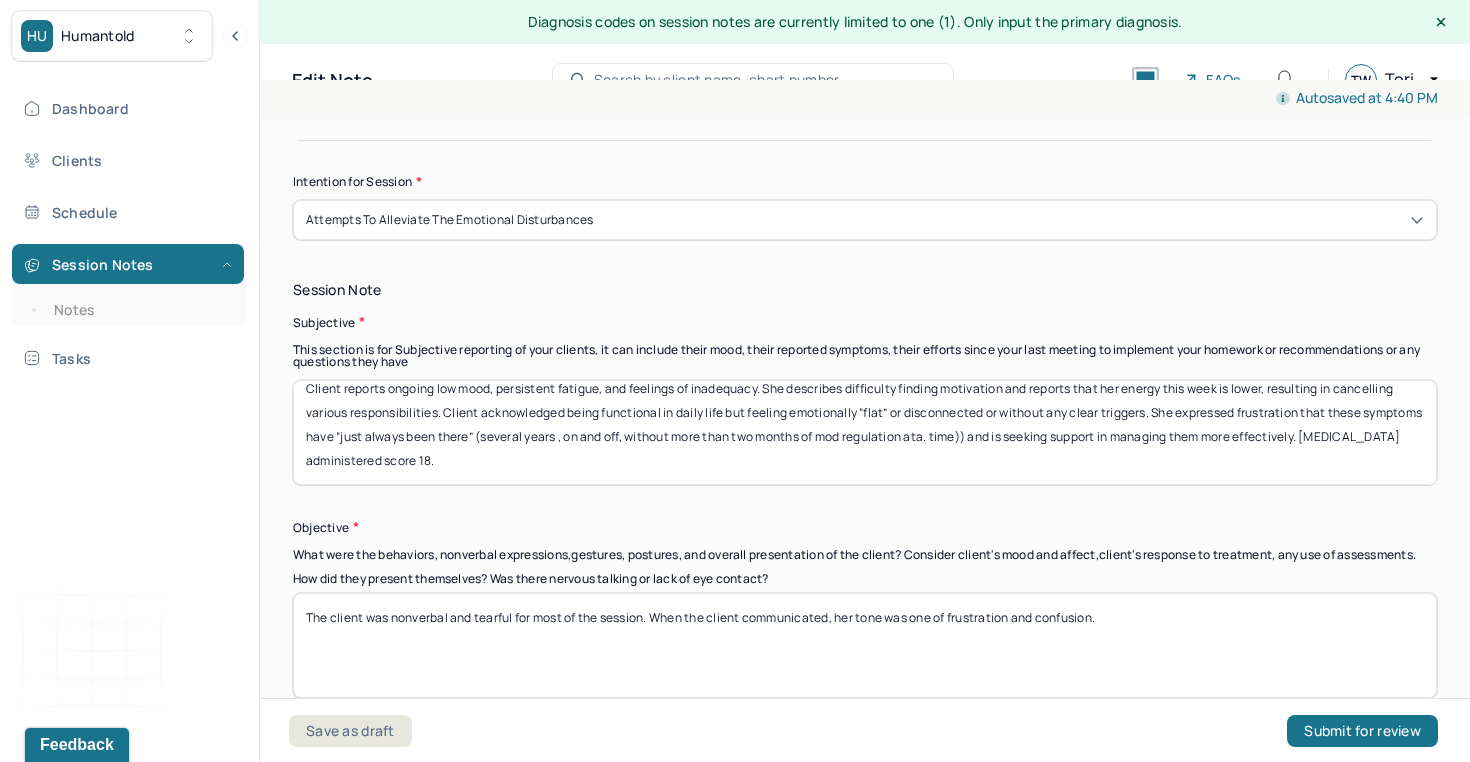 drag, startPoint x: 1371, startPoint y: 453, endPoint x: 1410, endPoint y: 476, distance: 45.276924 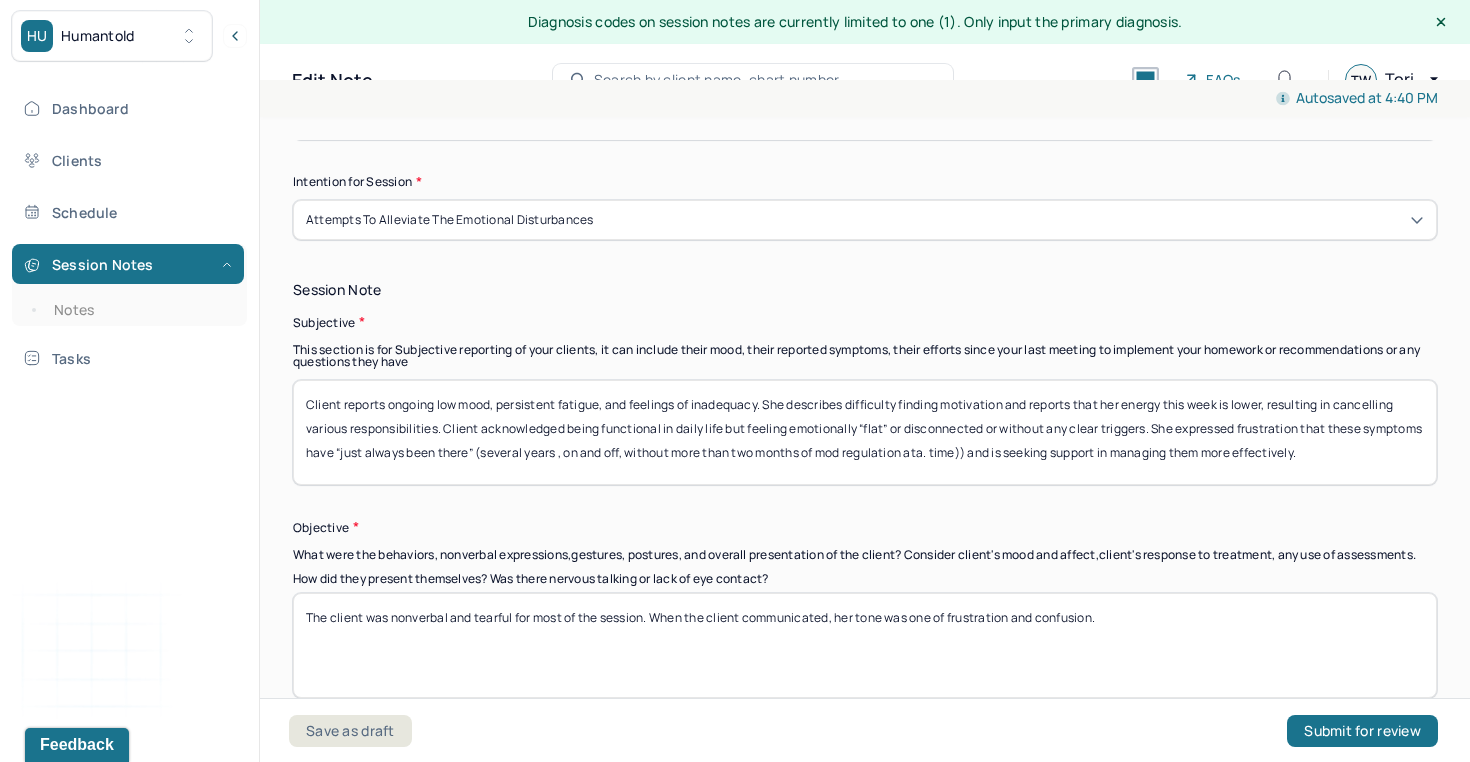 scroll, scrollTop: 0, scrollLeft: 0, axis: both 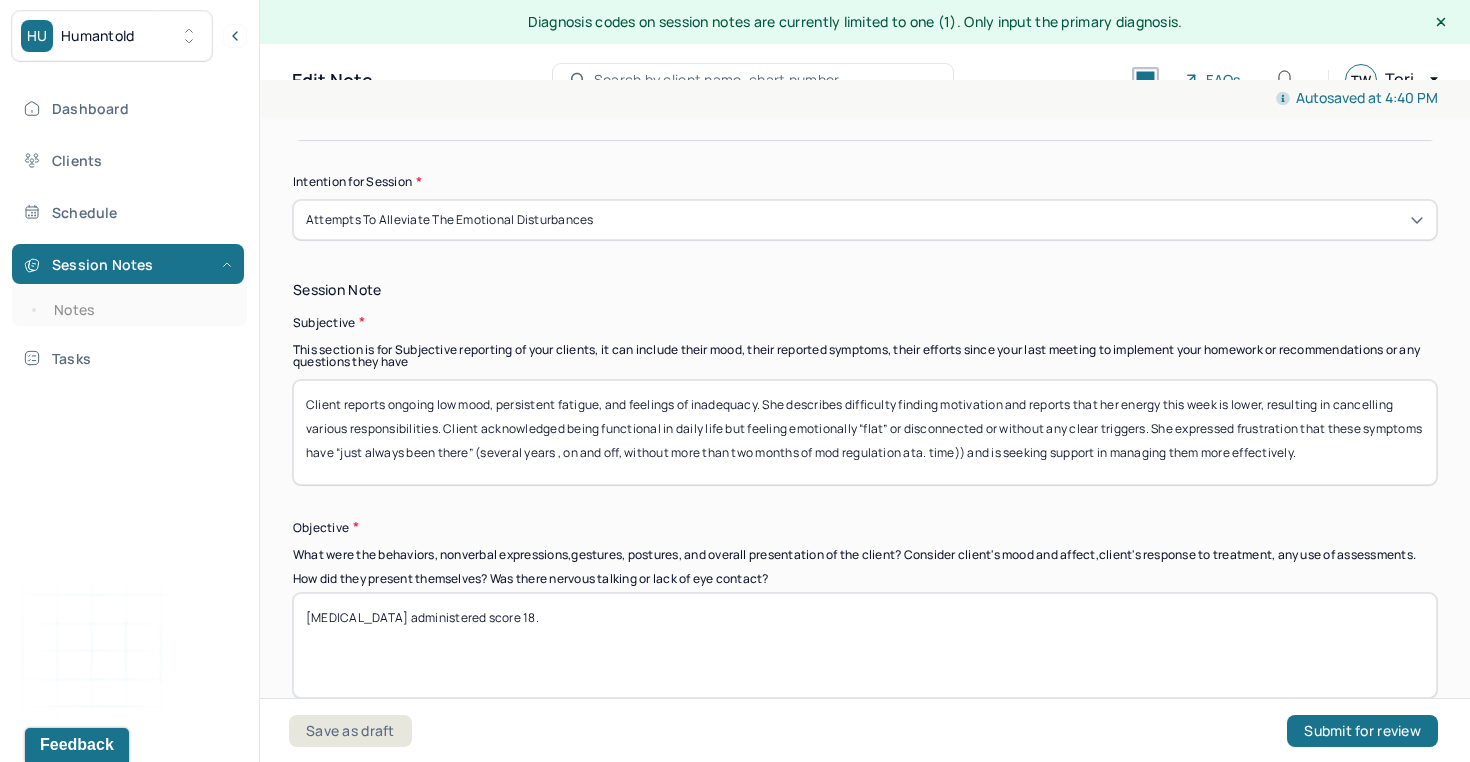 type on "[MEDICAL_DATA] administered score 18." 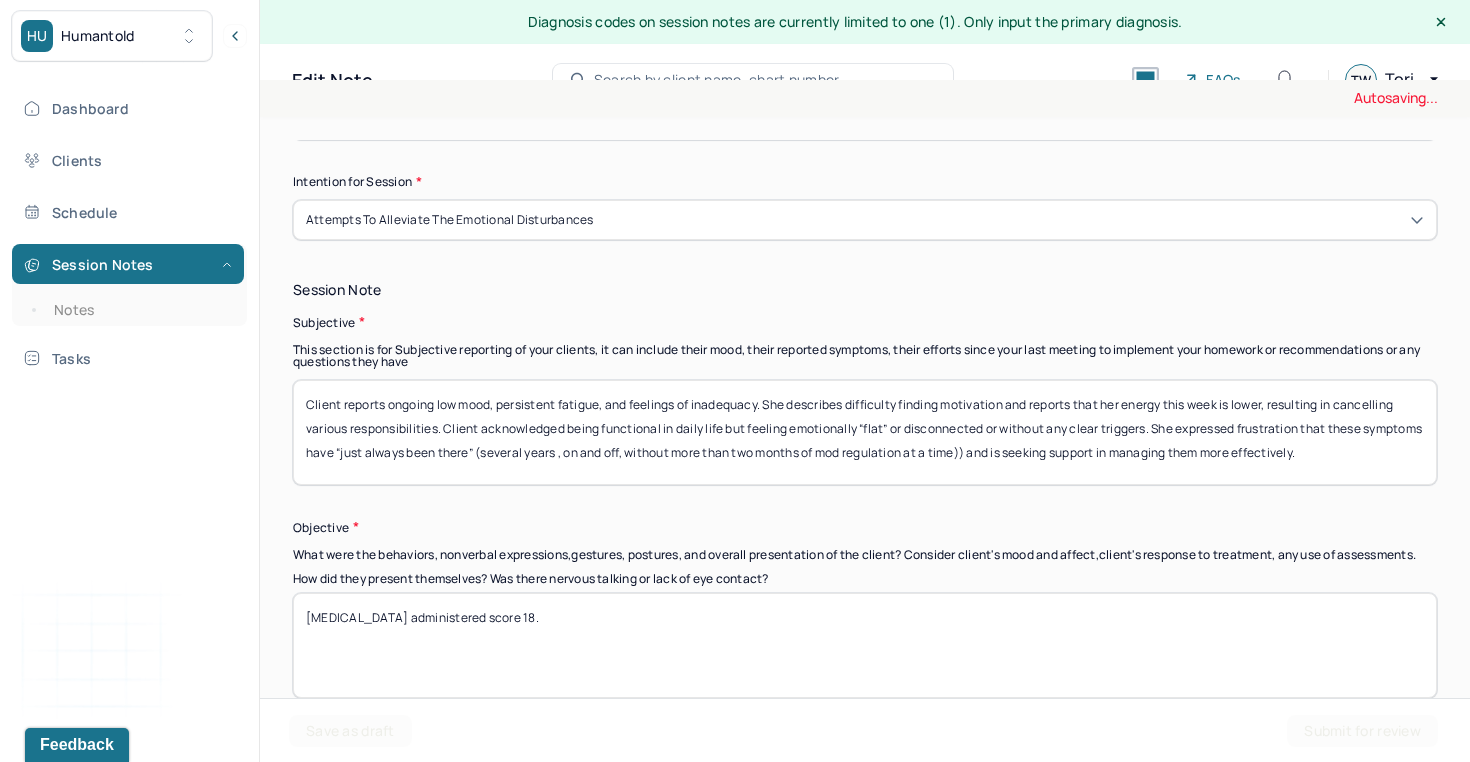 click on "Client reports ongoing low mood, persistent fatigue, and feelings of inadequacy. She describes difficulty finding motivation and reports that her energy this week is lower, resulting in cancelling various responsibilities. Client acknowledged being functional in daily life but feeling emotionally “flat” or disconnected or without any clear triggers. She expressed frustration that these symptoms have “just always been there” (several years , on and off, without more than two months of mod regulation ata. time)) and is seeking support in managing them more effectively." at bounding box center (865, 432) 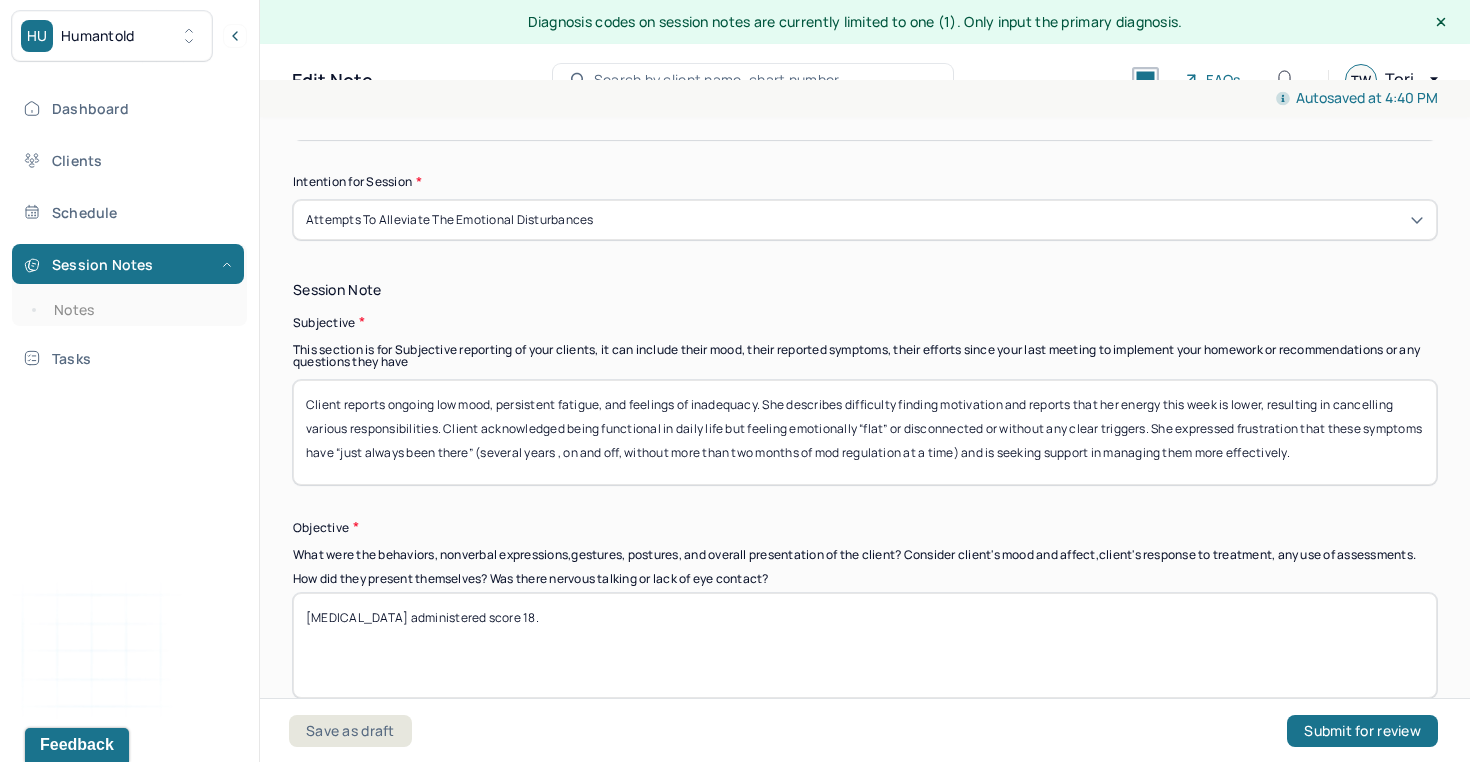 type on "Client reports ongoing low mood, persistent fatigue, and feelings of inadequacy. She describes difficulty finding motivation and reports that her energy this week is lower, resulting in cancelling various responsibilities. Client acknowledged being functional in daily life but feeling emotionally “flat” or disconnected or without any clear triggers. She expressed frustration that these symptoms have “just always been there” (several years , on and off, without more than two months of mod regulation at a time) and is seeking support in managing them more effectively." 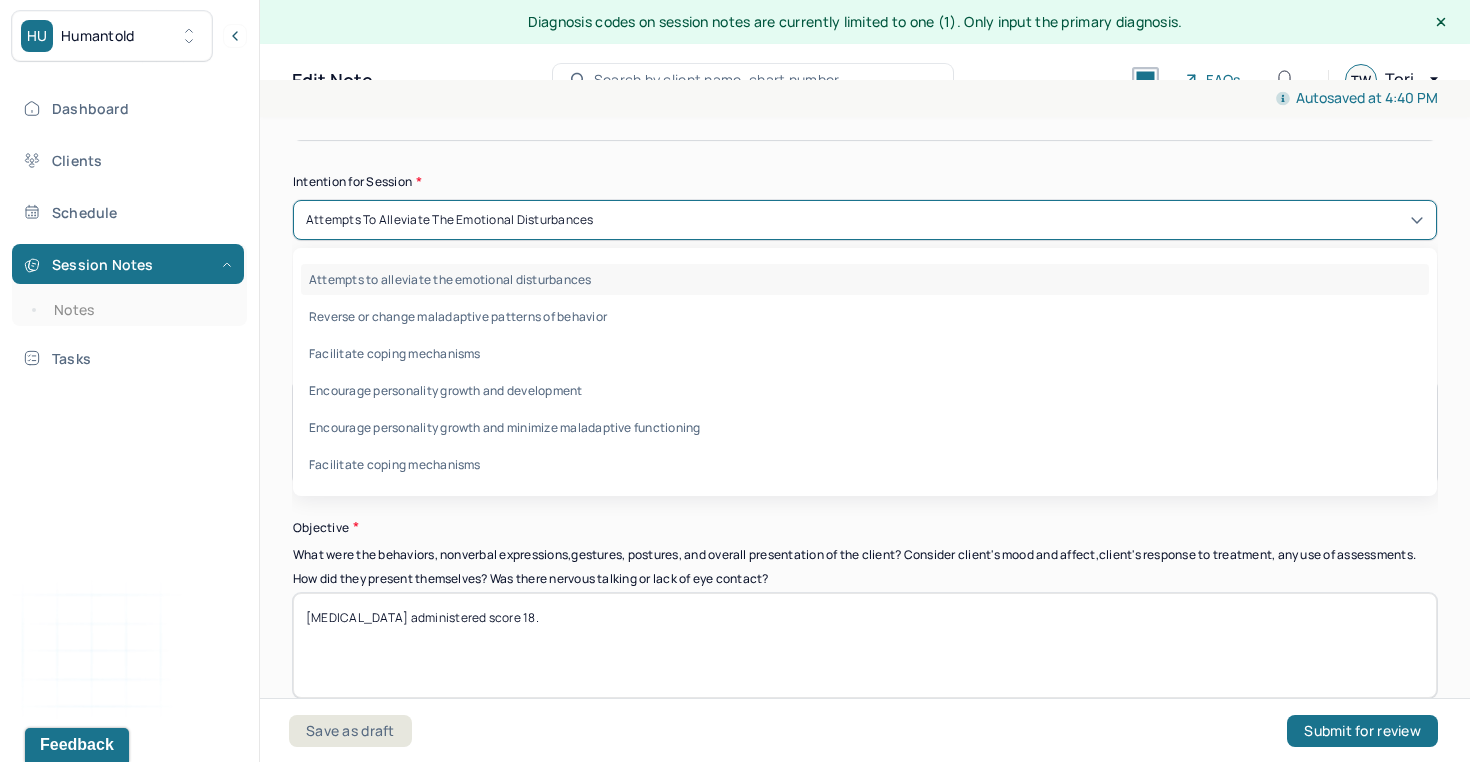 click on "Appointment location * Teletherapy Client Teletherapy Location Home Office Other Provider Teletherapy Location Home Office Other Consent was received for the teletherapy session The teletherapy session was conducted via video Primary diagnosis * F34.1 [MEDICAL_DATA] ([MEDICAL_DATA]) Secondary diagnosis (optional) Secondary diagnosis Tertiary diagnosis (optional) Tertiary diagnosis Emotional / Behavioural symptoms demonstrated * The client was nonverbal and tearful for most of the session. When the client communicated, her tone was one of frustration and confusion. Causing * Maladaptive Functioning Intention for Session * Attempts to alleviate the emotional disturbances selected, 1 of 6. 6 results available. Use Up and Down to choose options, press Enter to select the currently focused option, press Escape to exit the menu, press Tab to select the option and exit the menu. Attempts to alleviate the emotional disturbances Attempts to alleviate the emotional disturbances Facilitate coping mechanisms" at bounding box center (865, -245) 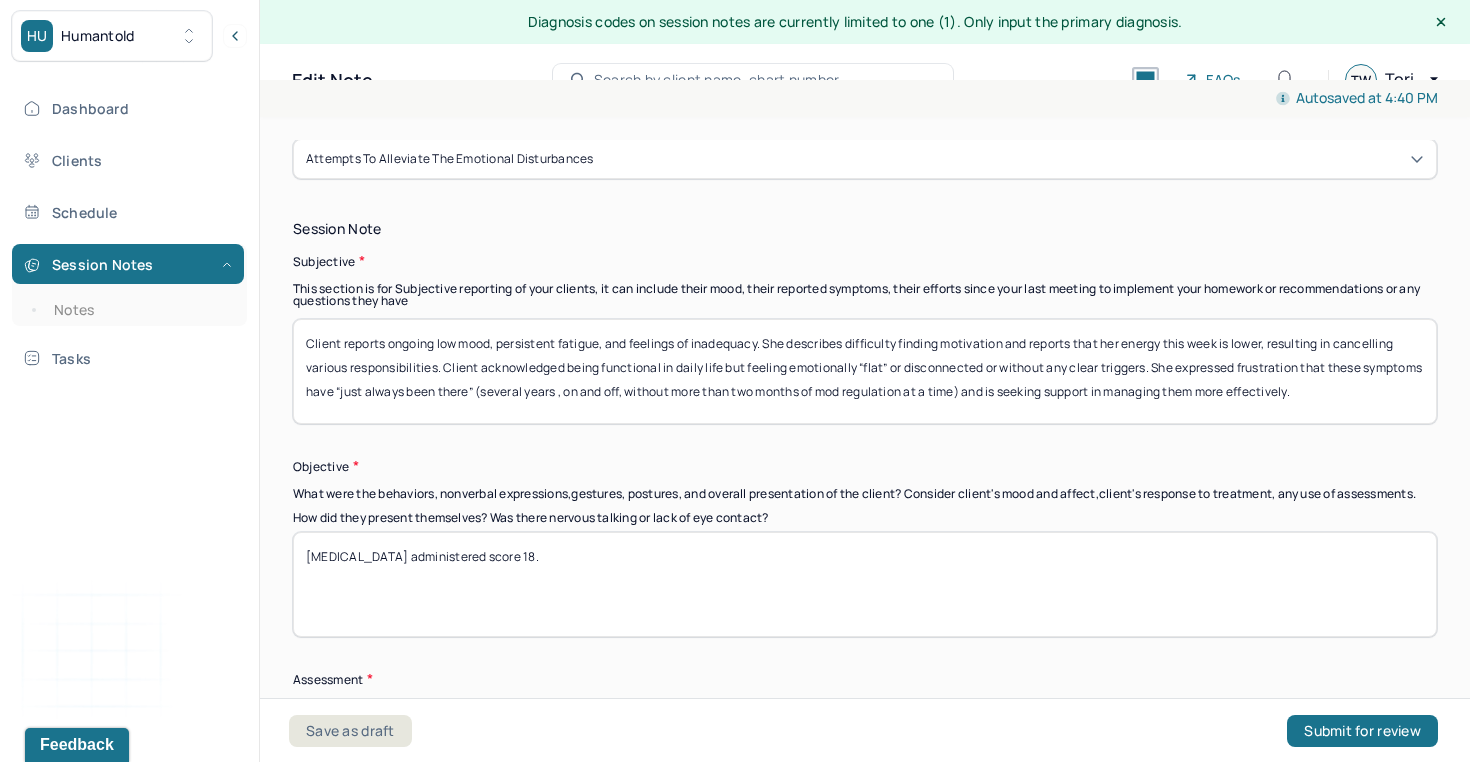 scroll, scrollTop: 1352, scrollLeft: 0, axis: vertical 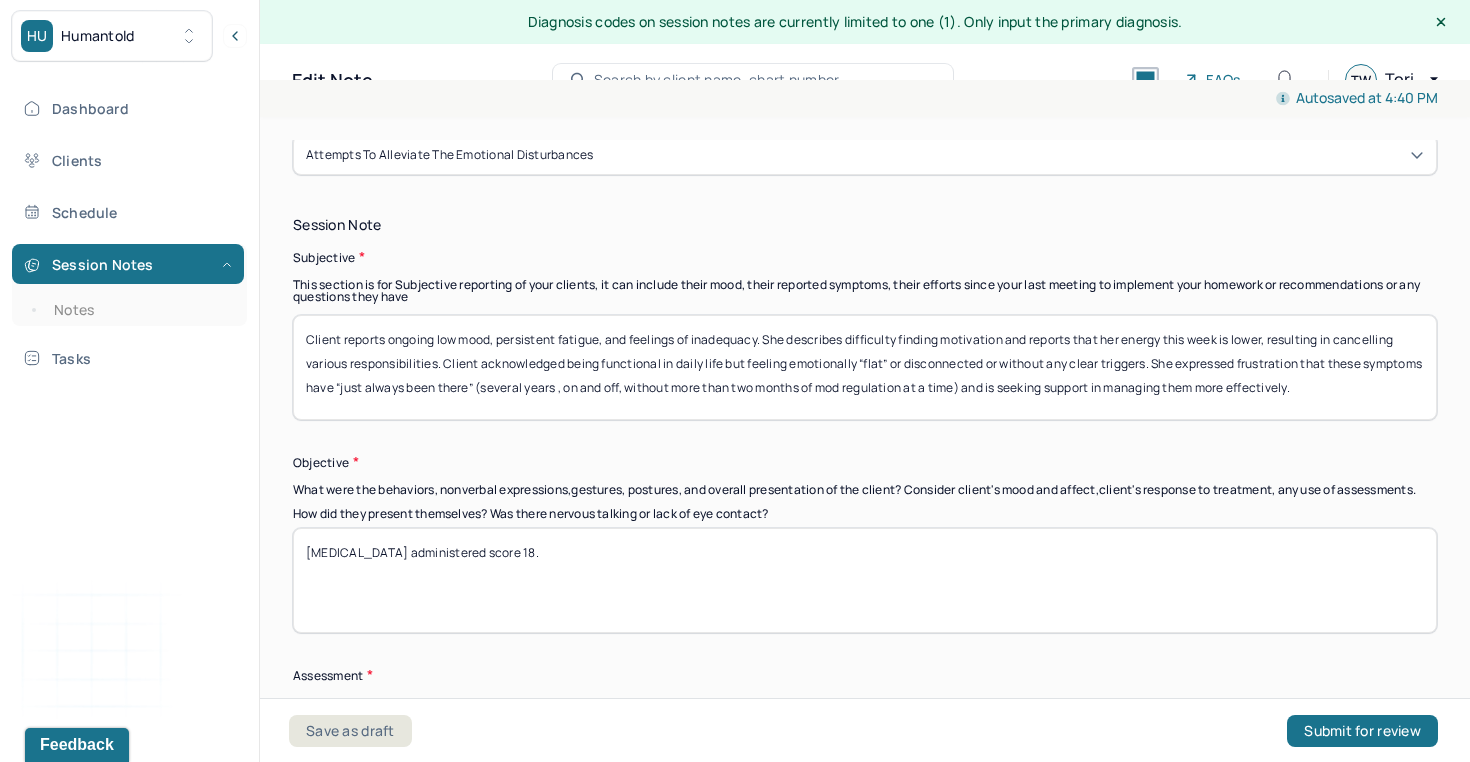 click on "[MEDICAL_DATA] administered score 18." at bounding box center (865, 580) 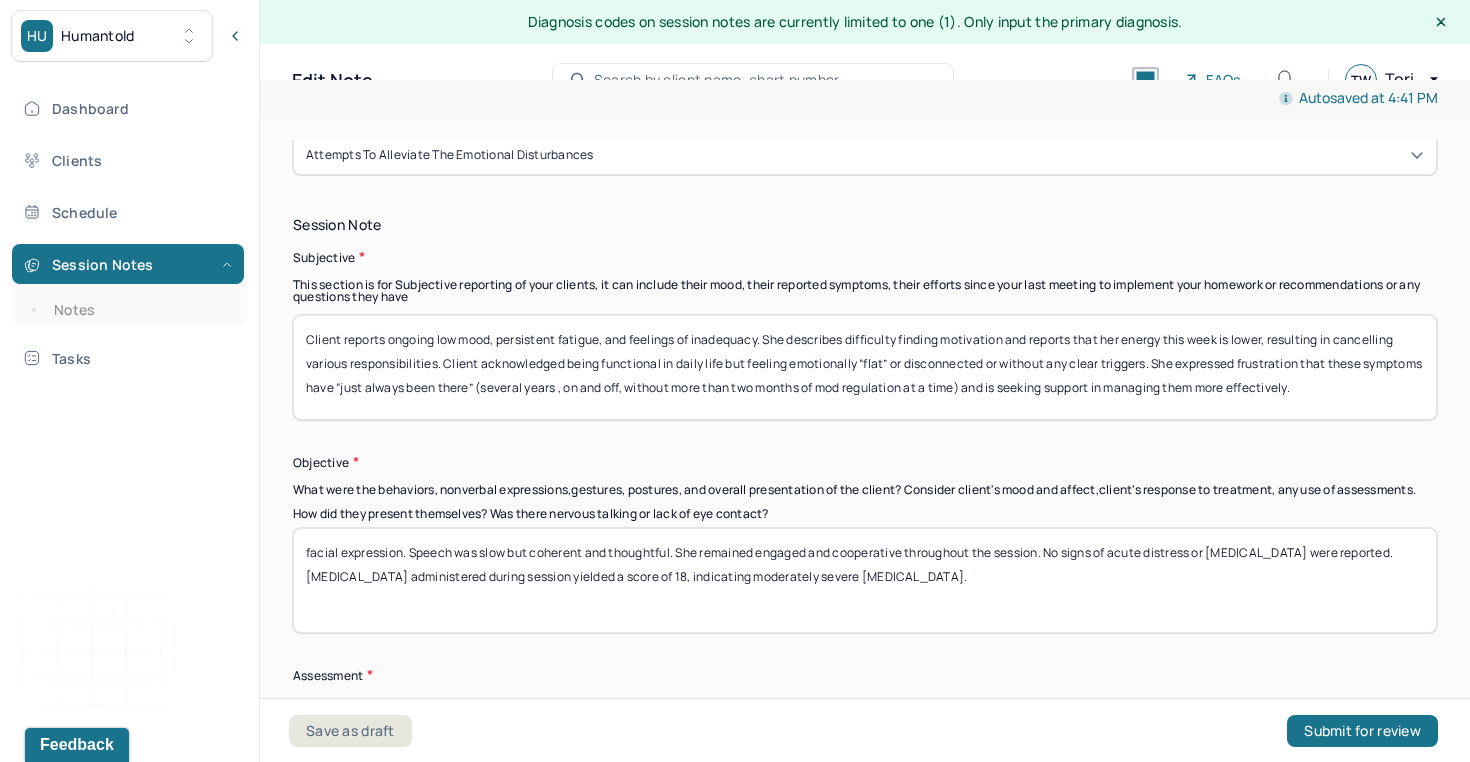 drag, startPoint x: 906, startPoint y: 589, endPoint x: 293, endPoint y: 509, distance: 618.1982 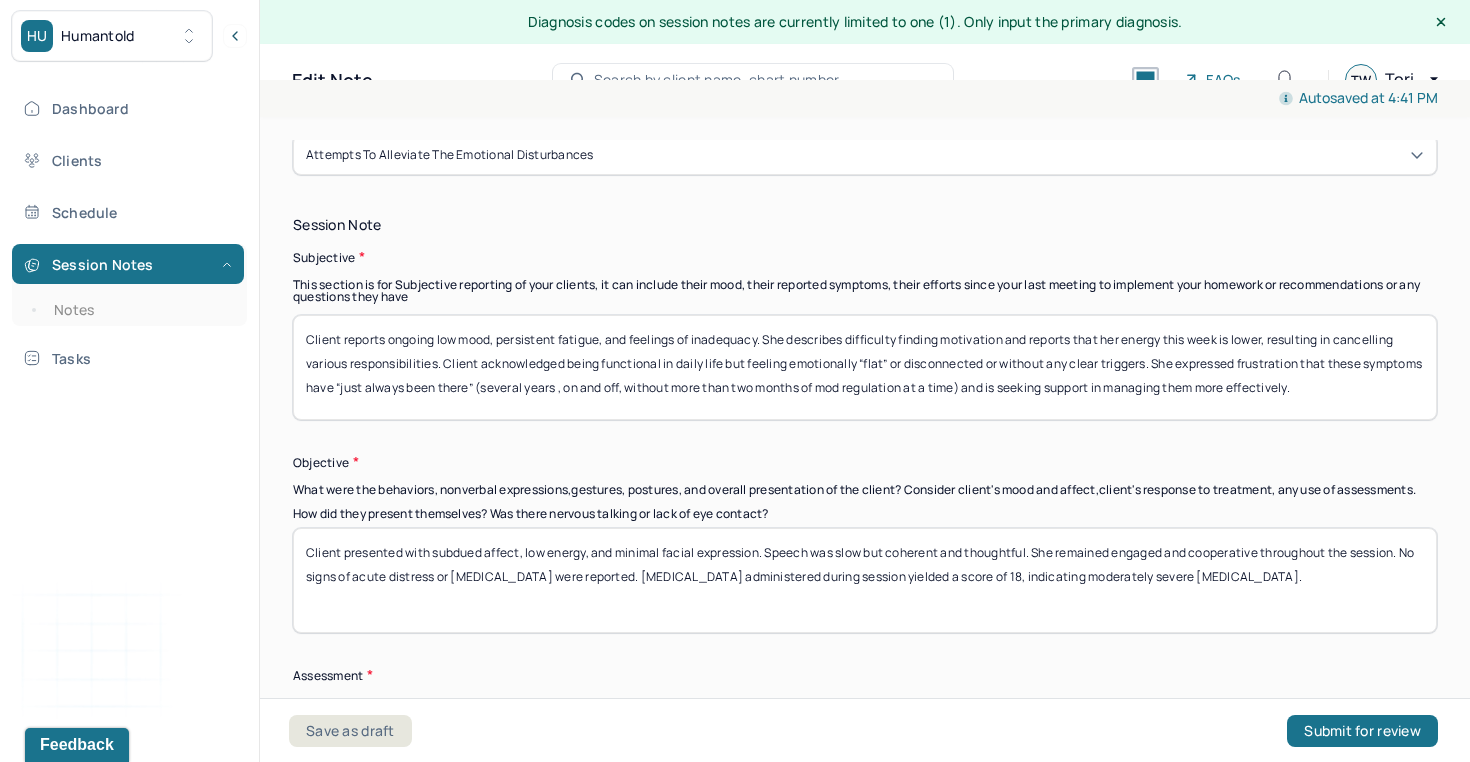 drag, startPoint x: 767, startPoint y: 559, endPoint x: 529, endPoint y: 564, distance: 238.05252 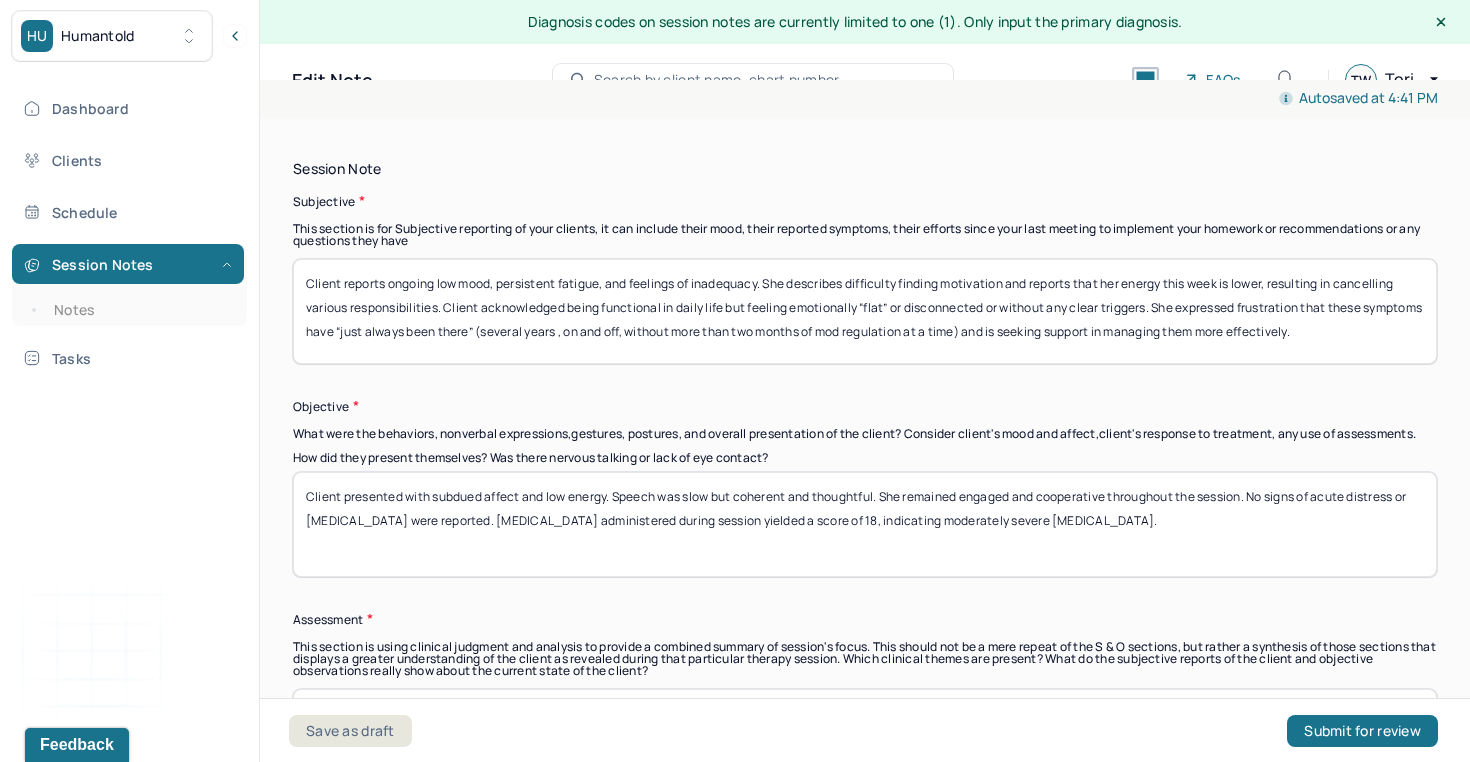 scroll, scrollTop: 1412, scrollLeft: 0, axis: vertical 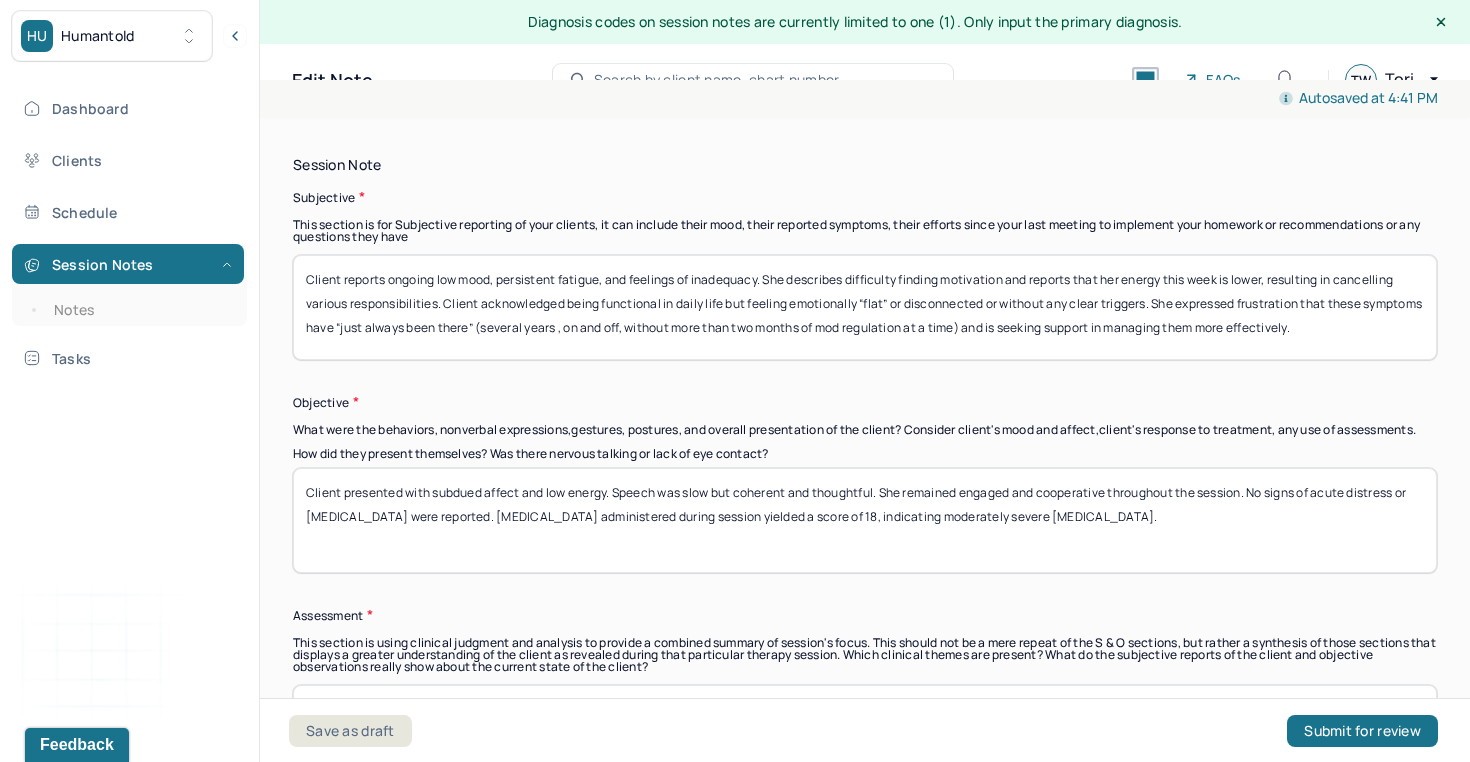 type on "Client presented with subdued affect and low energy. Speech was slow but coherent and thoughtful. She remained engaged and cooperative throughout the session. No signs of acute distress or [MEDICAL_DATA] were reported. [MEDICAL_DATA] administered during session yielded a score of 18, indicating moderately severe [MEDICAL_DATA]." 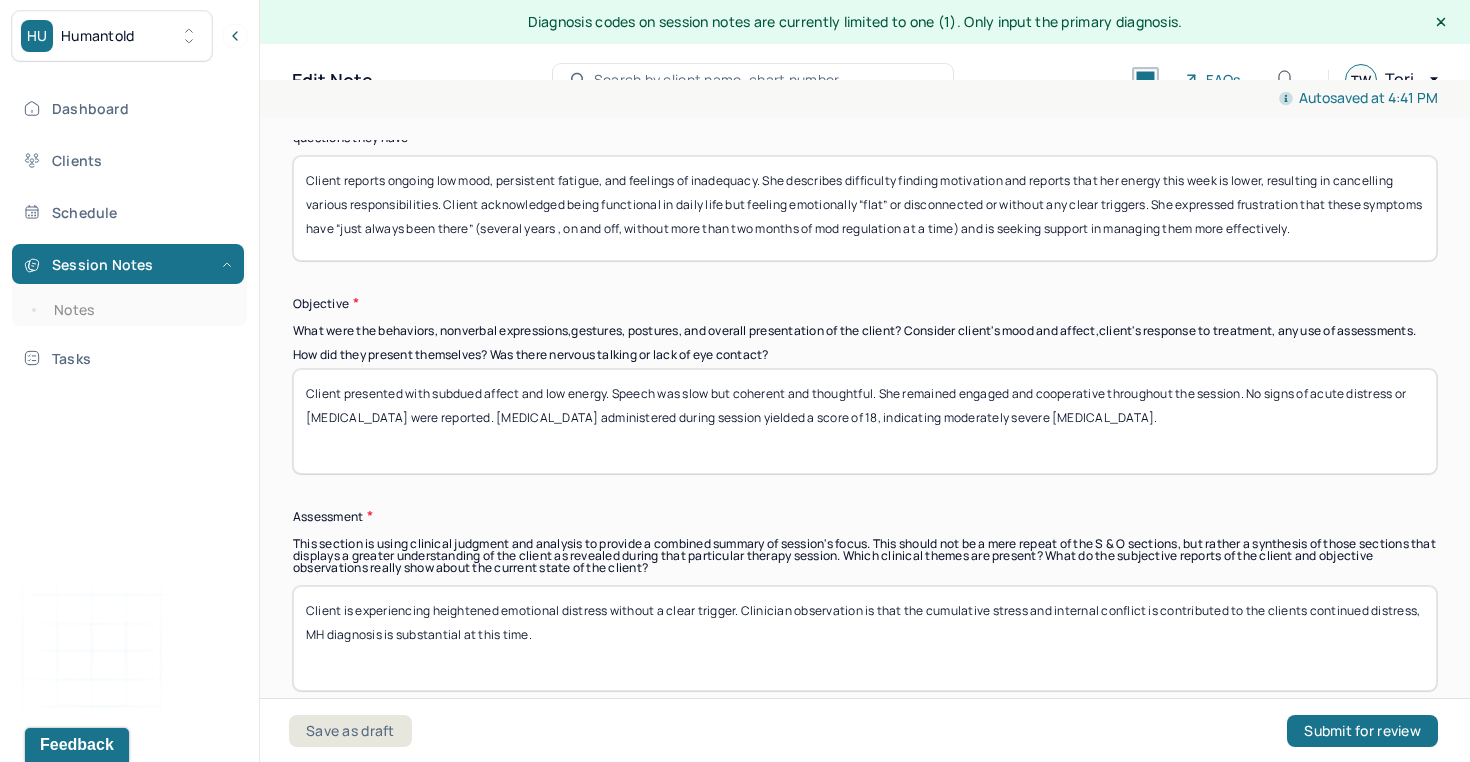scroll, scrollTop: 1573, scrollLeft: 0, axis: vertical 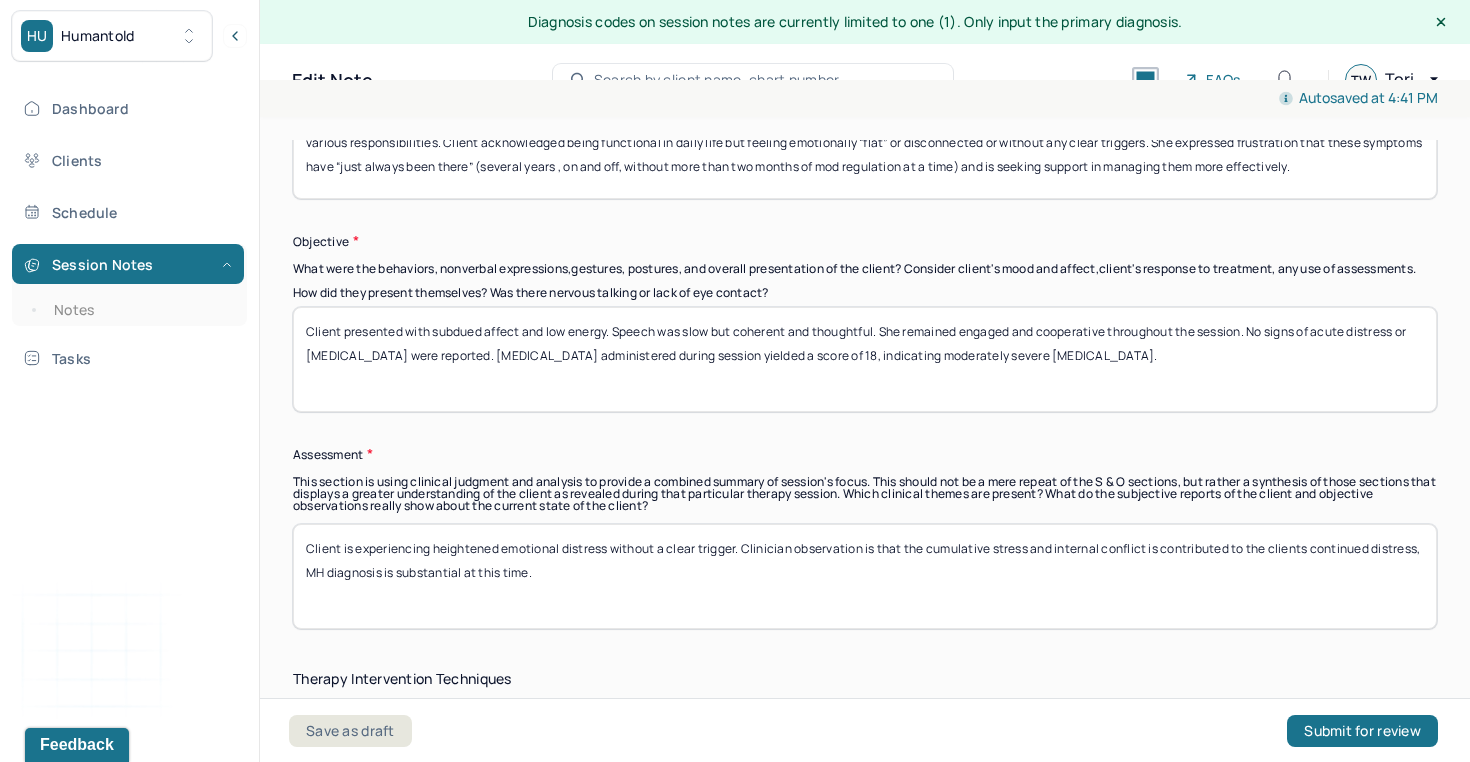 click on "Client is experiencing heightened emotional distress without a clear trigger. Clinician observation is that the cumulative stress and internal conflict is contributed to the clients continued distress,  MH diagnosis is substantial at this time." at bounding box center [865, 576] 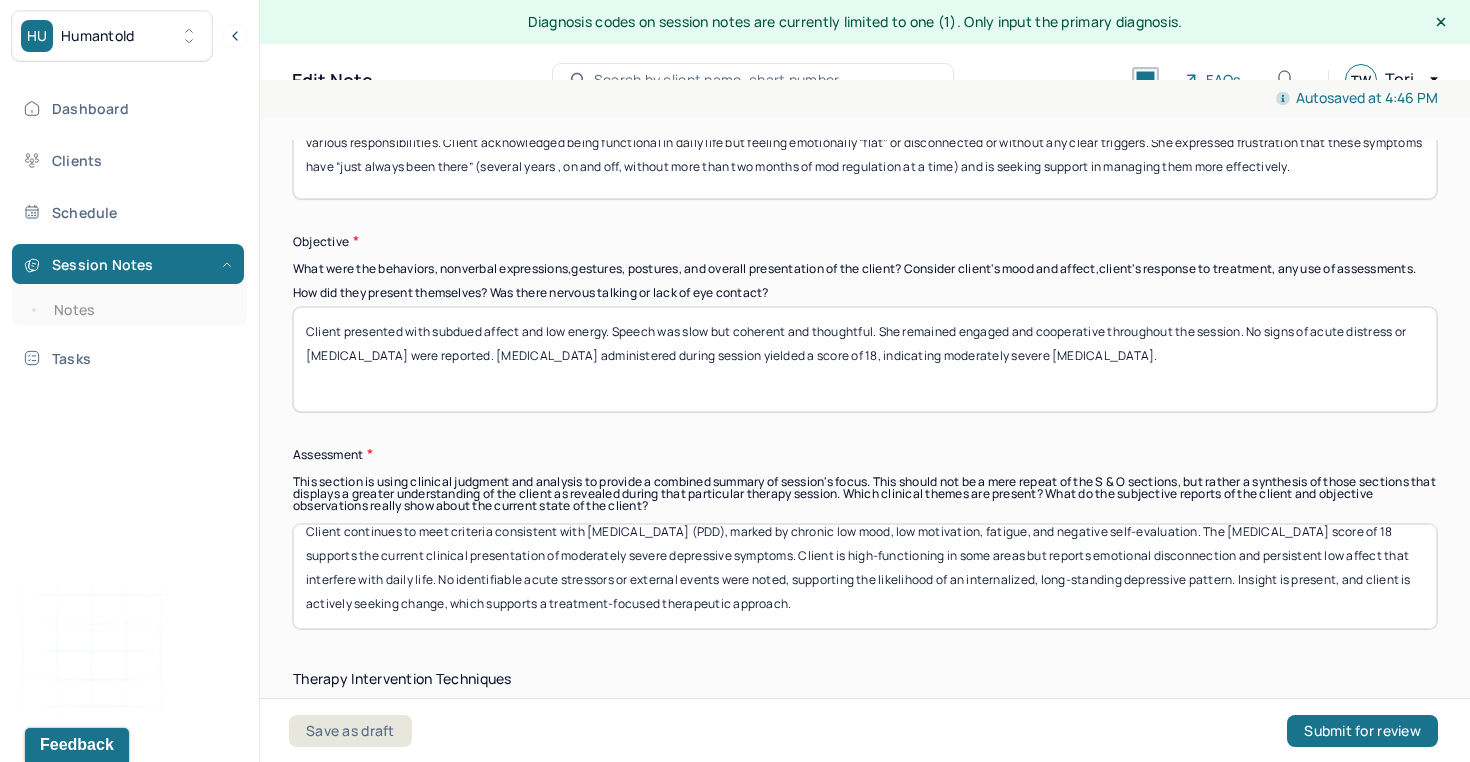 scroll, scrollTop: 0, scrollLeft: 0, axis: both 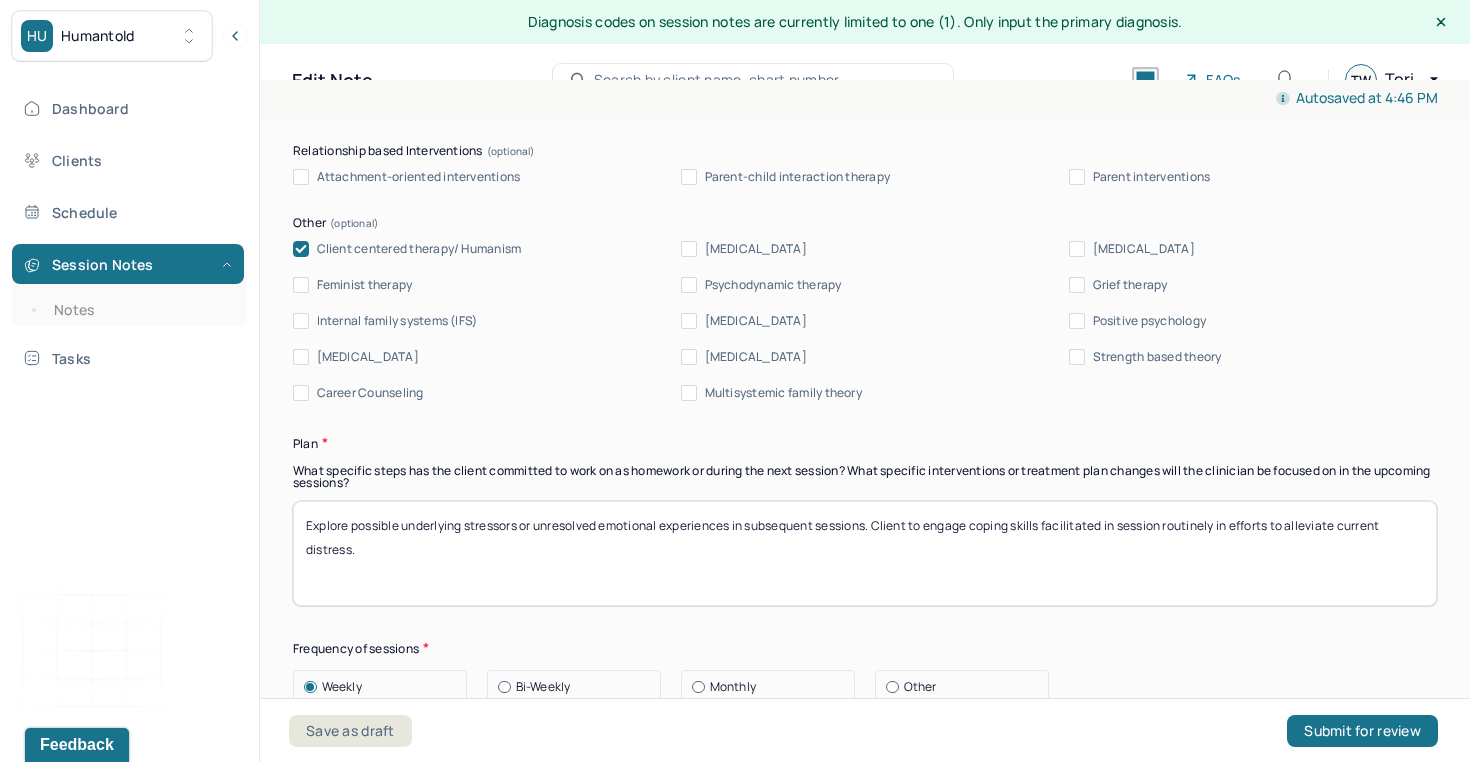 type on "Client continues to meet criteria consistent with [MEDICAL_DATA] (PDD), marked by chronic low mood, low motivation, fatigue, and negative self-evaluation. The [MEDICAL_DATA] score of 18 supports the current clinical presentation of moderately severe depressive symptoms. Client is high-functioning in some areas but reports emotional disconnection and persistent low affect that interfere with daily life. No identifiable acute stressors or external events were noted, supporting the likelihood of an internalized, long-standing depressive pattern. Insight is present, and client is actively seeking change, which supports a treatment-focused therapeutic approach." 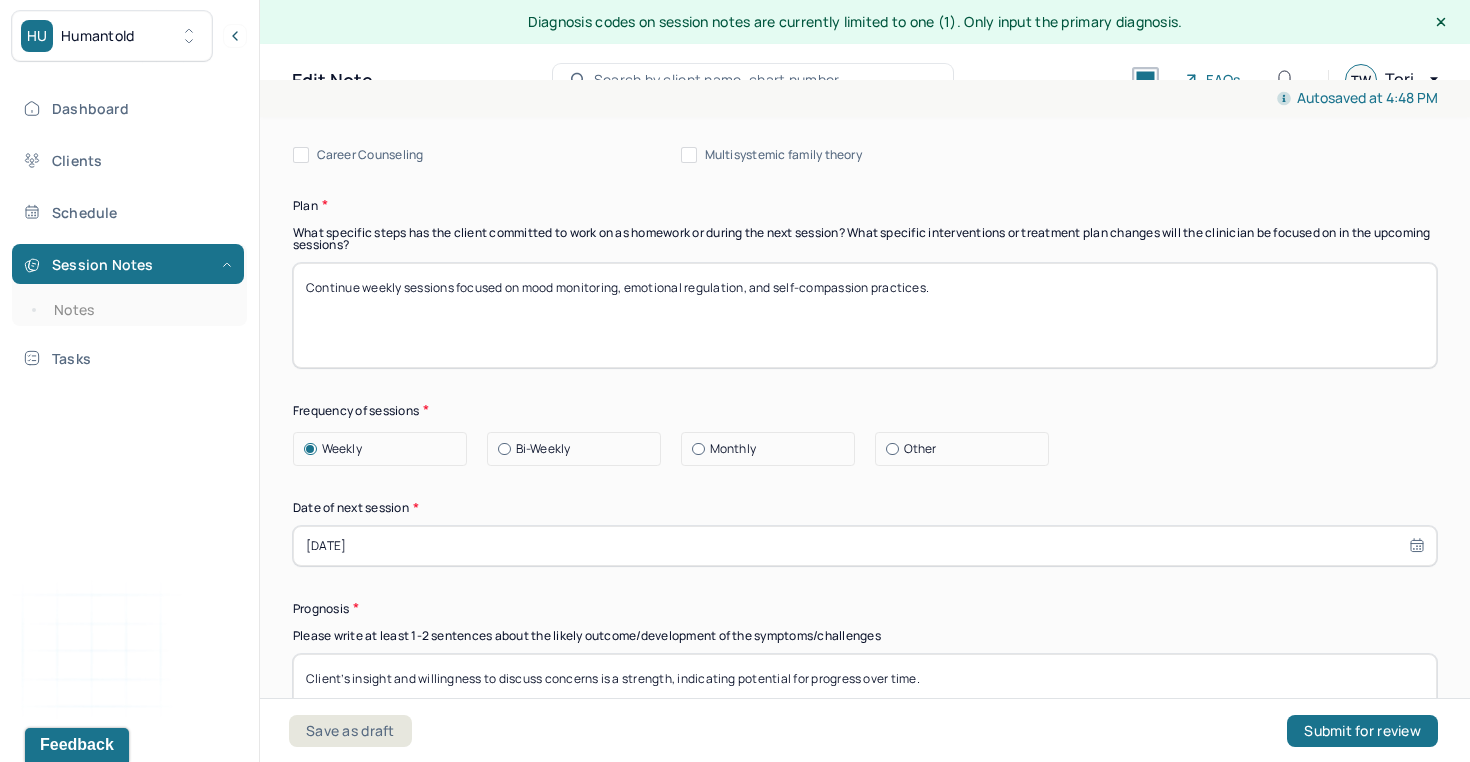 scroll, scrollTop: 2550, scrollLeft: 0, axis: vertical 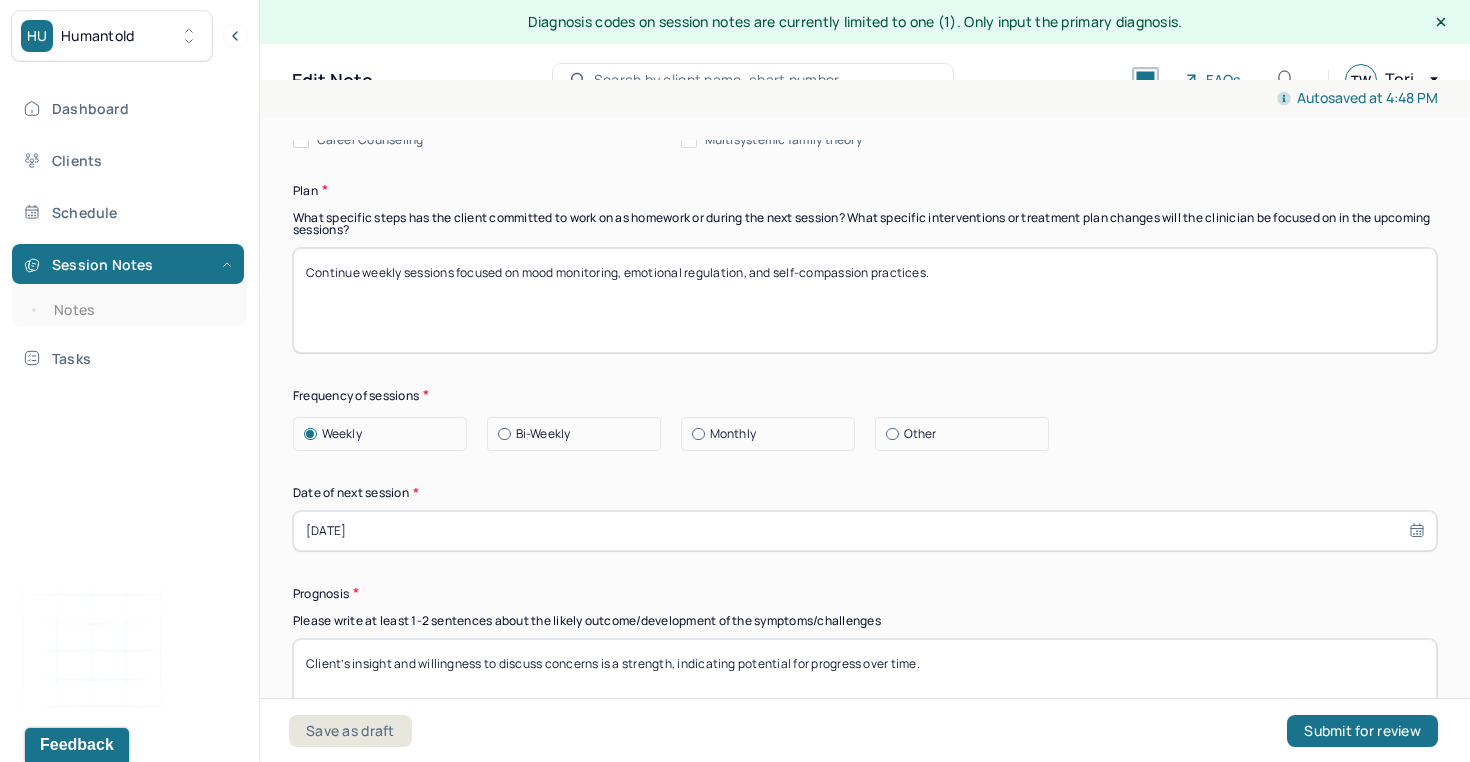 type on "Continue weekly sessions focused on mood monitoring, emotional regulation, and self-compassion practices." 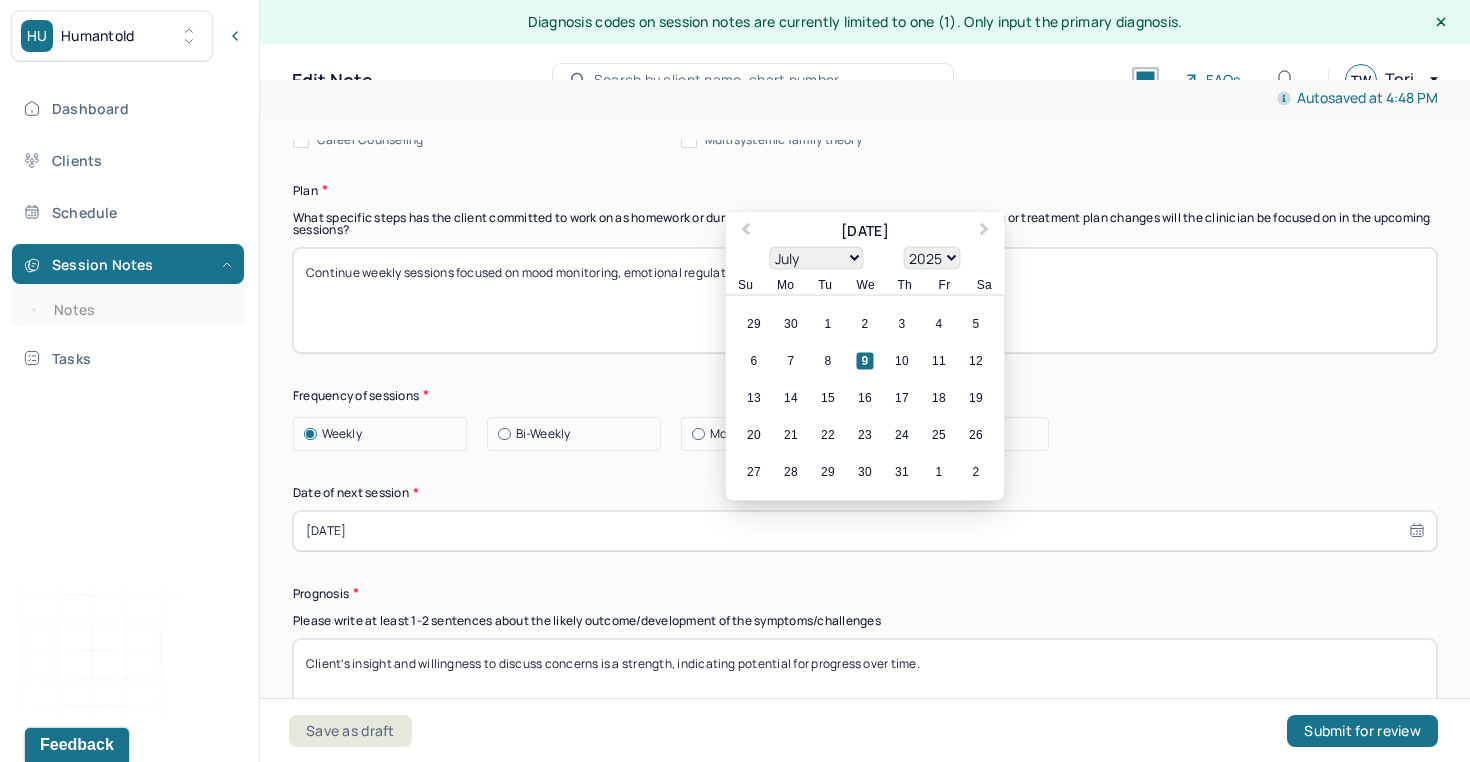 click on "[DATE]" at bounding box center [865, 531] 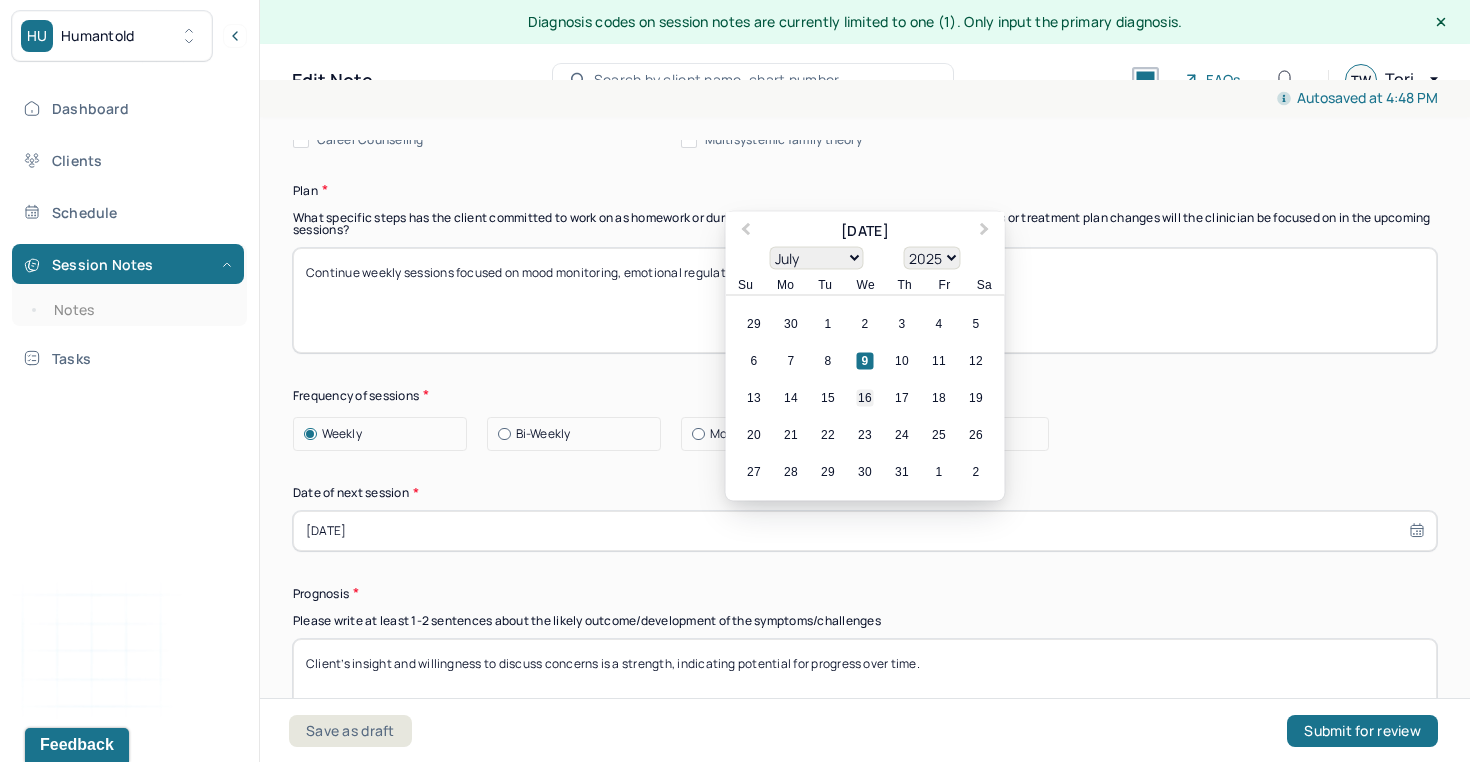 click on "16" at bounding box center [865, 397] 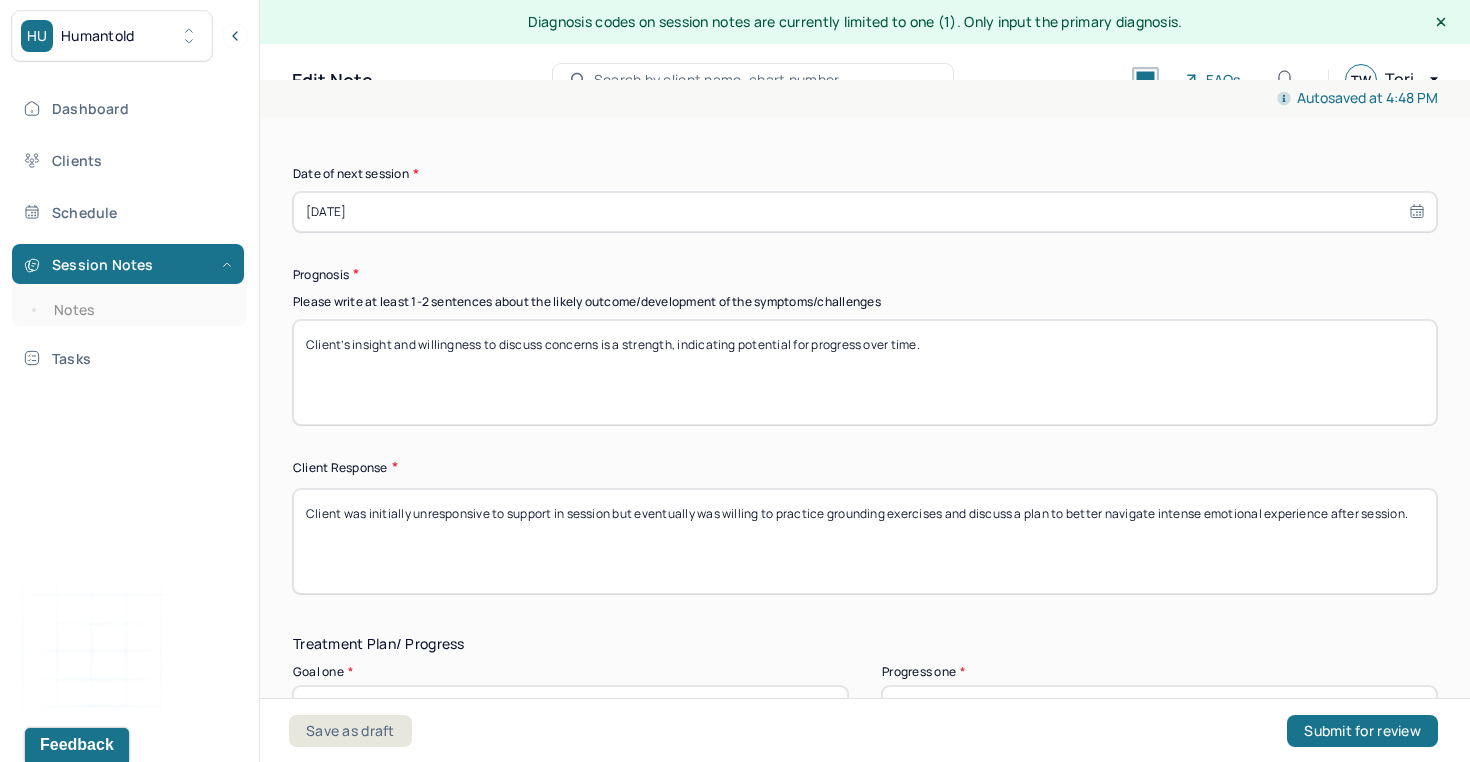 scroll, scrollTop: 2877, scrollLeft: 0, axis: vertical 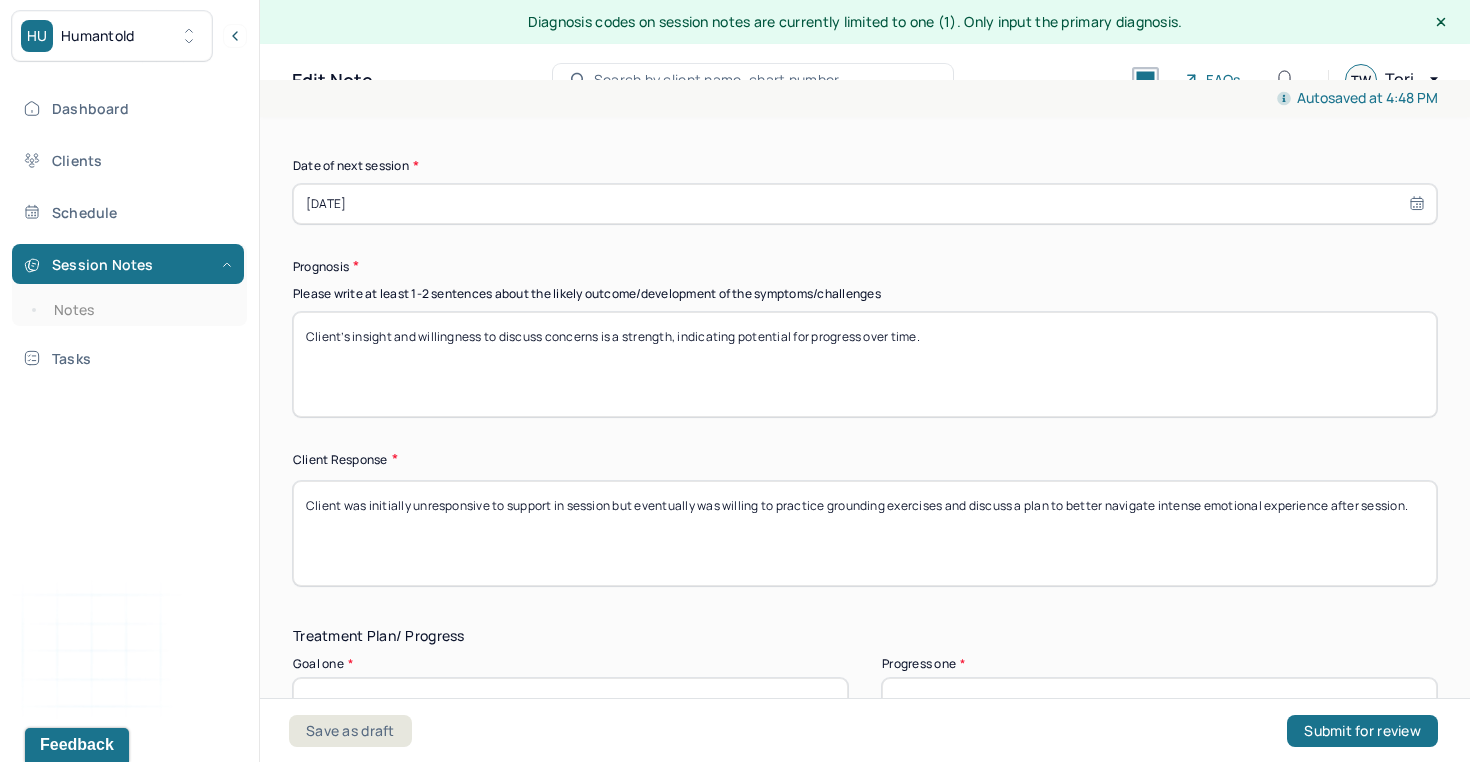 select on "6" 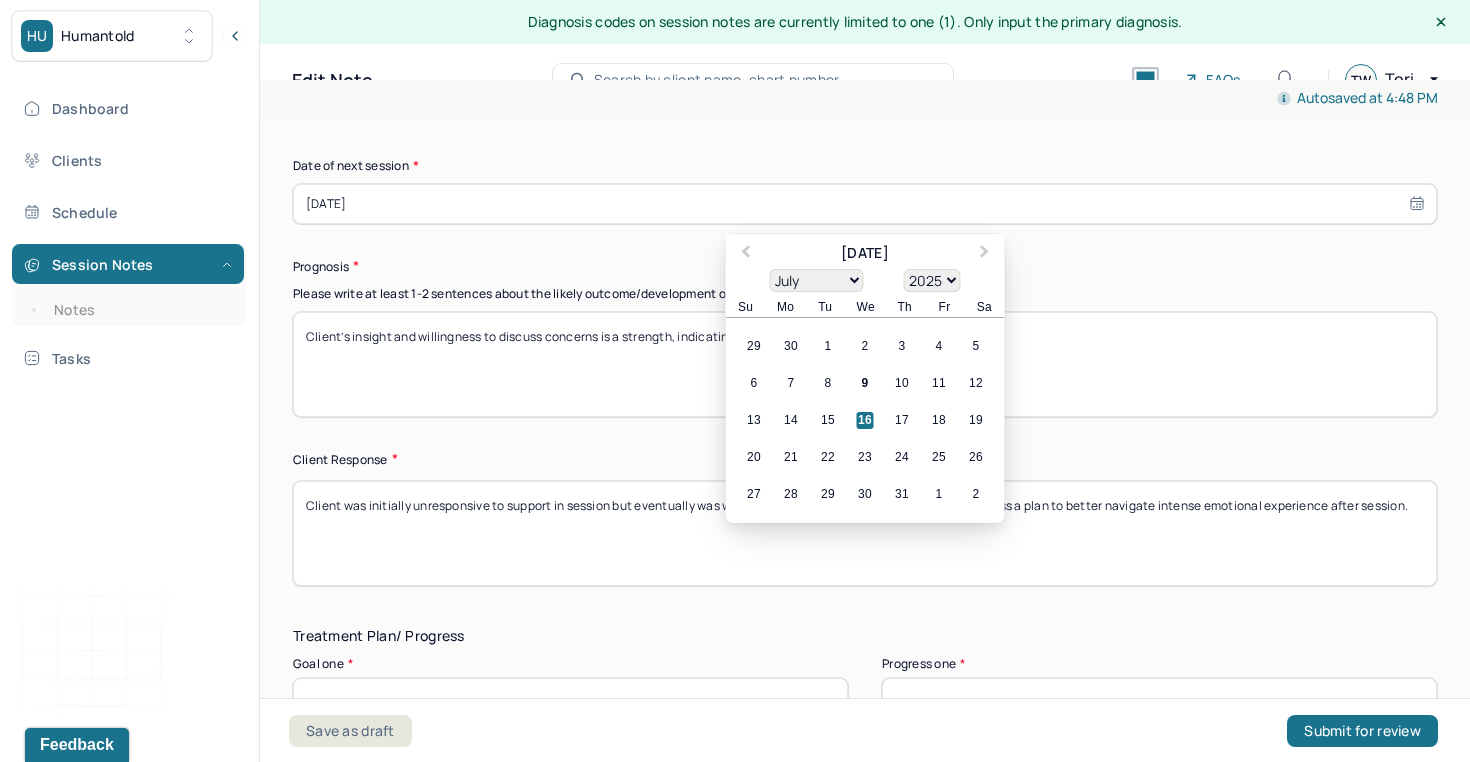 click on "16" at bounding box center [865, 420] 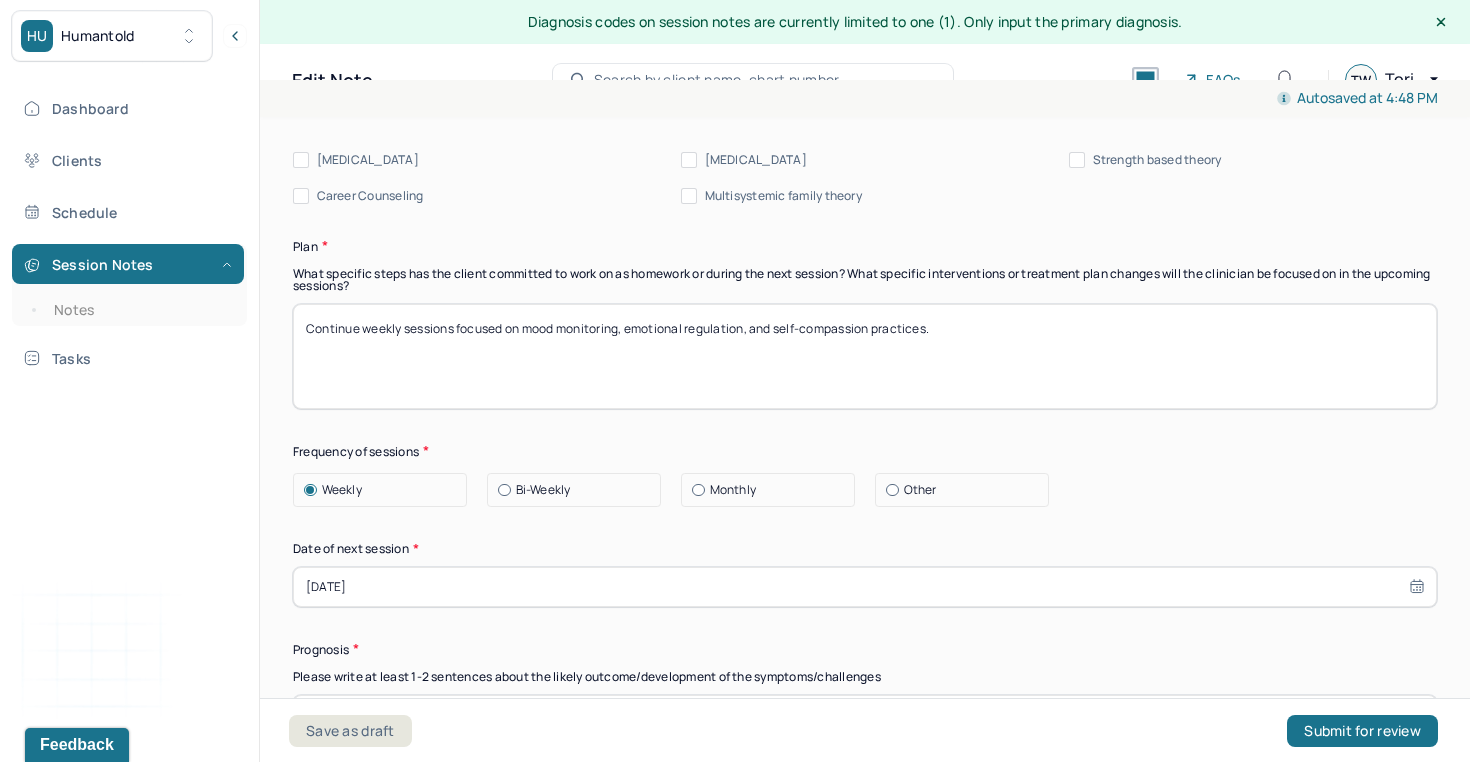 scroll, scrollTop: 2456, scrollLeft: 0, axis: vertical 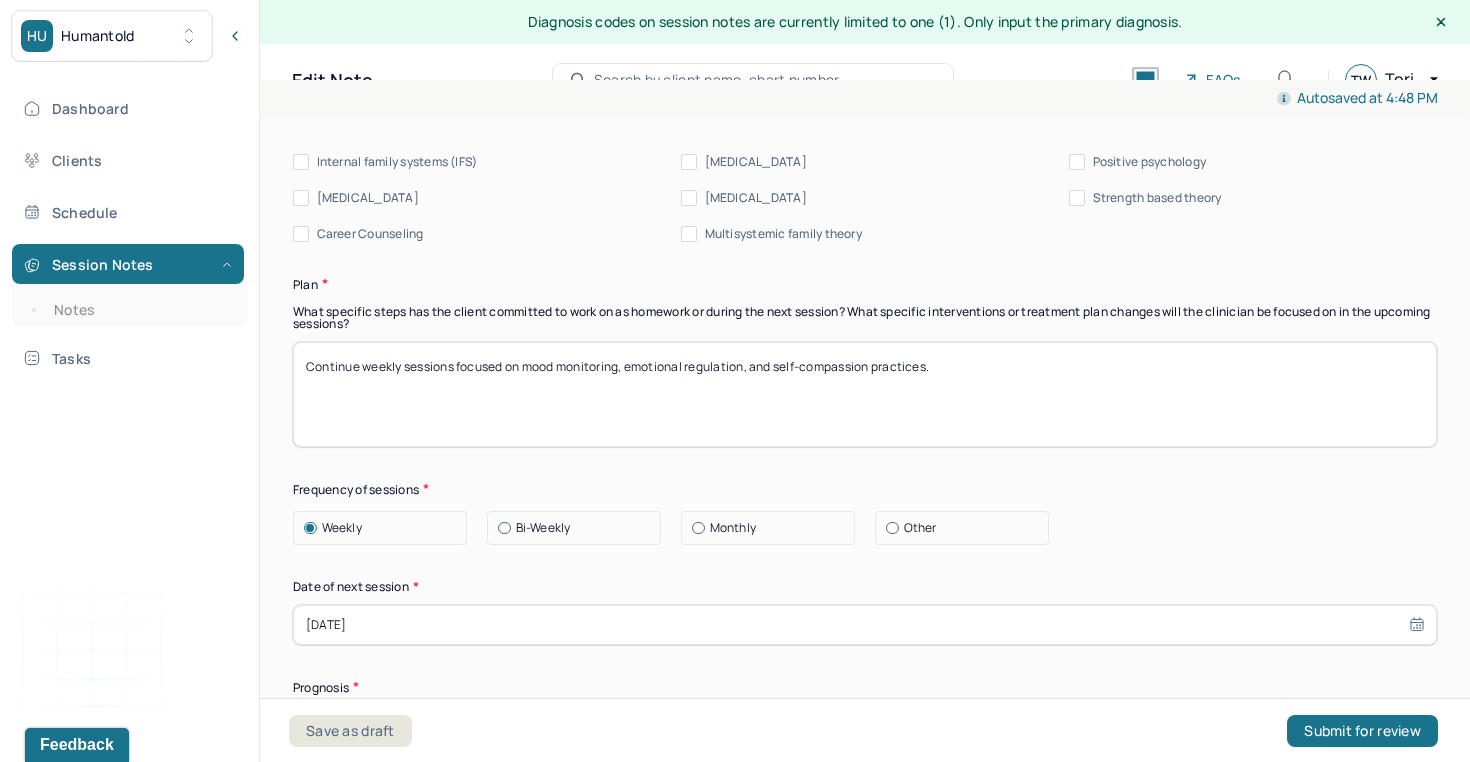 click on "Therapy Intervention Techniques Please select at least 1 intervention used Cognitive-Behavioral therapies Cognitive-Behavioral therapy (CBT) Dialectical Behavioral therapy (DBT) Modeling and skills training Trauma-focused CBT EDMR Rational Emotive [MEDICAL_DATA] Acceptance Commitment Therapy Solution Based [MEDICAL_DATA] [MEDICAL_DATA] Relationship based Interventions Attachment-oriented interventions Parent-child interaction therapy Parent interventions Other Client centered therapy/ Humanism [MEDICAL_DATA] [MEDICAL_DATA] Feminist therapy Psychodynamic therapy Grief therapy Internal family systems (IFS) [MEDICAL_DATA] Positive psychology [MEDICAL_DATA] [MEDICAL_DATA] Strength based theory Career Counseling Multisystemic family theory Plan What specific steps has the client committed to work on as homework or during the next session? What specific interventions or treatment plan changes will the clinician be focused on in the upcoming sessions? Frequency of sessions Weekly Other" at bounding box center [865, 396] 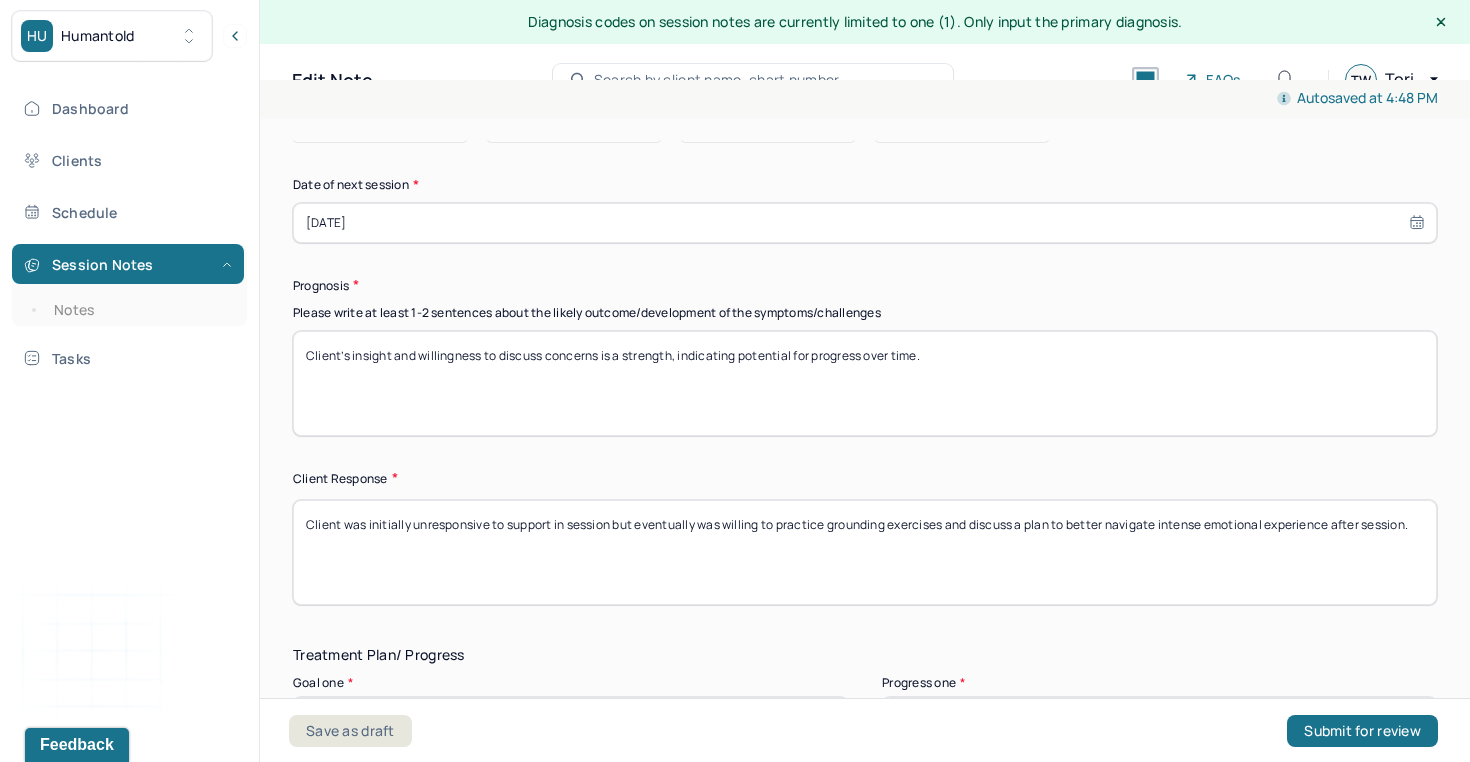 scroll, scrollTop: 2891, scrollLeft: 0, axis: vertical 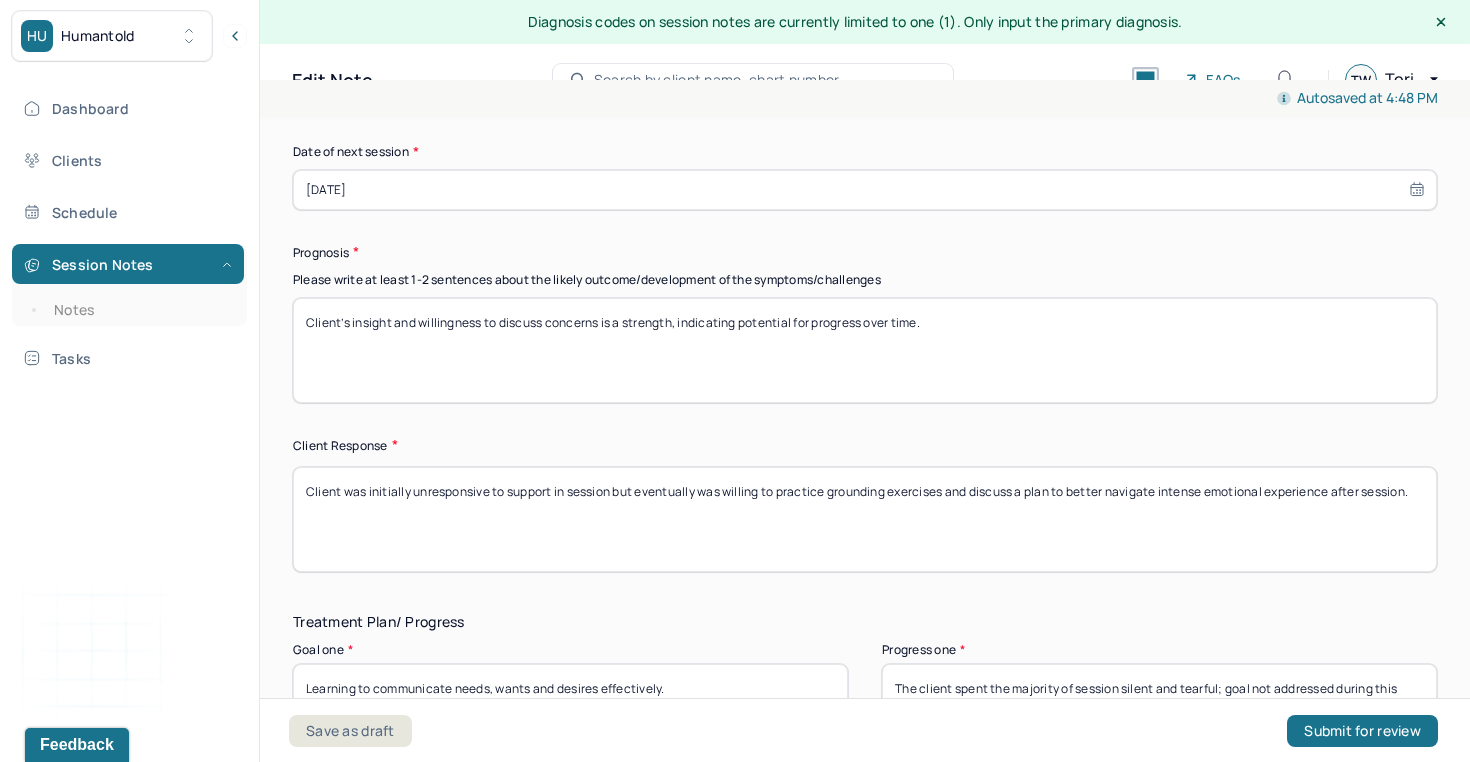 drag, startPoint x: 1417, startPoint y: 504, endPoint x: 287, endPoint y: 495, distance: 1130.0359 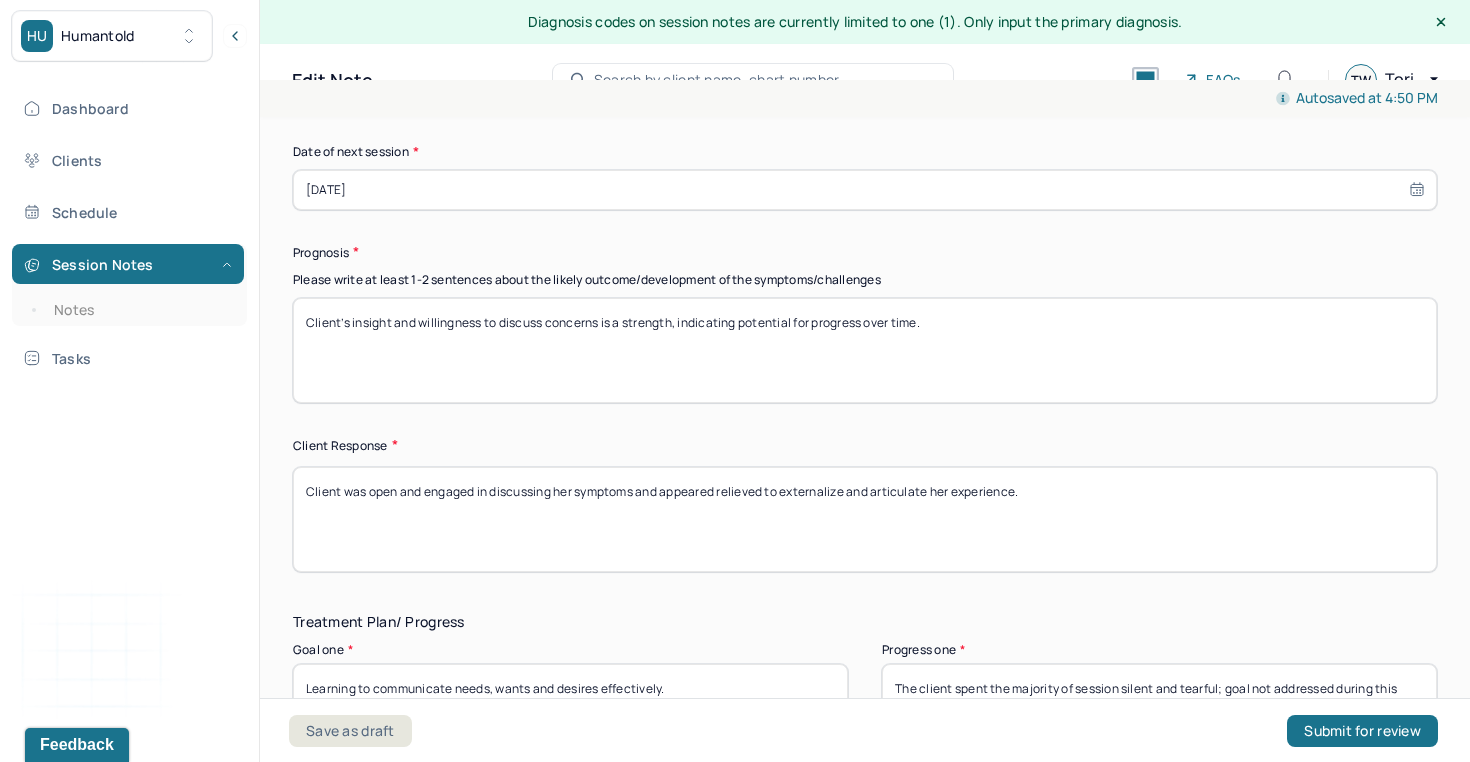 drag, startPoint x: 1030, startPoint y: 497, endPoint x: 773, endPoint y: 505, distance: 257.12448 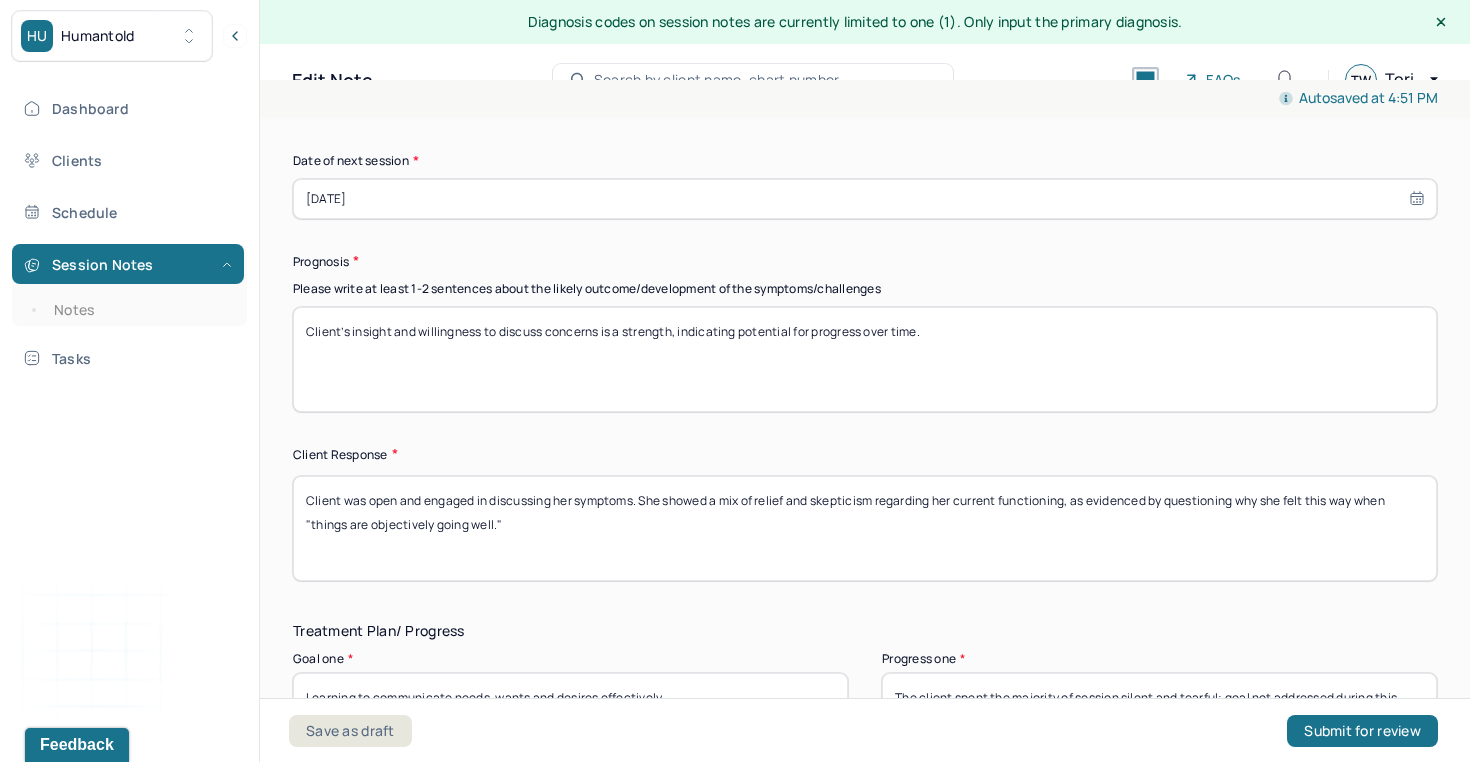 scroll, scrollTop: 2888, scrollLeft: 0, axis: vertical 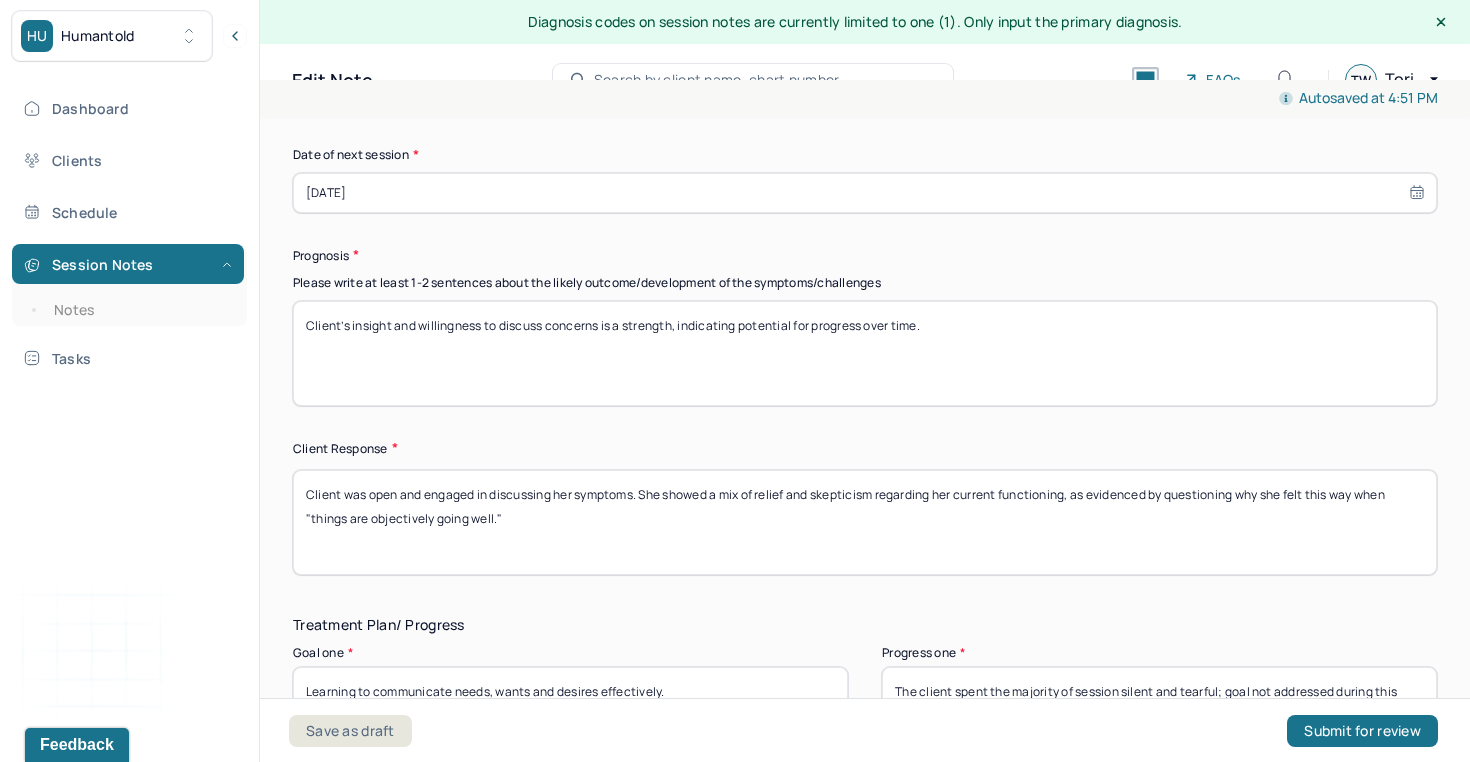 type on "Client was open and engaged in discussing her symptoms. She showed a mix of relief and skepticism regarding her current functioning, as evidenced by questioning why she felt this way when "things are objectively going well."" 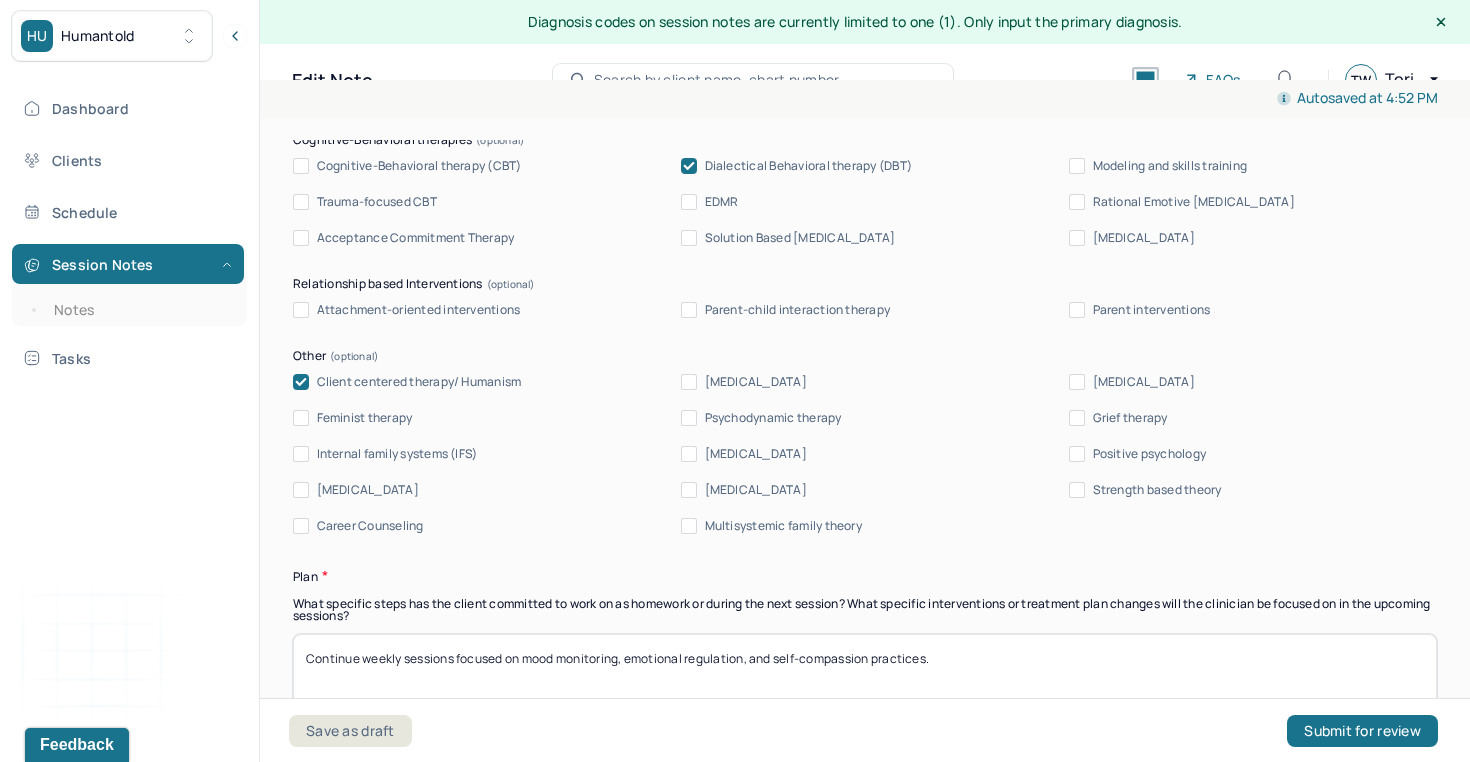 scroll, scrollTop: 2083, scrollLeft: 0, axis: vertical 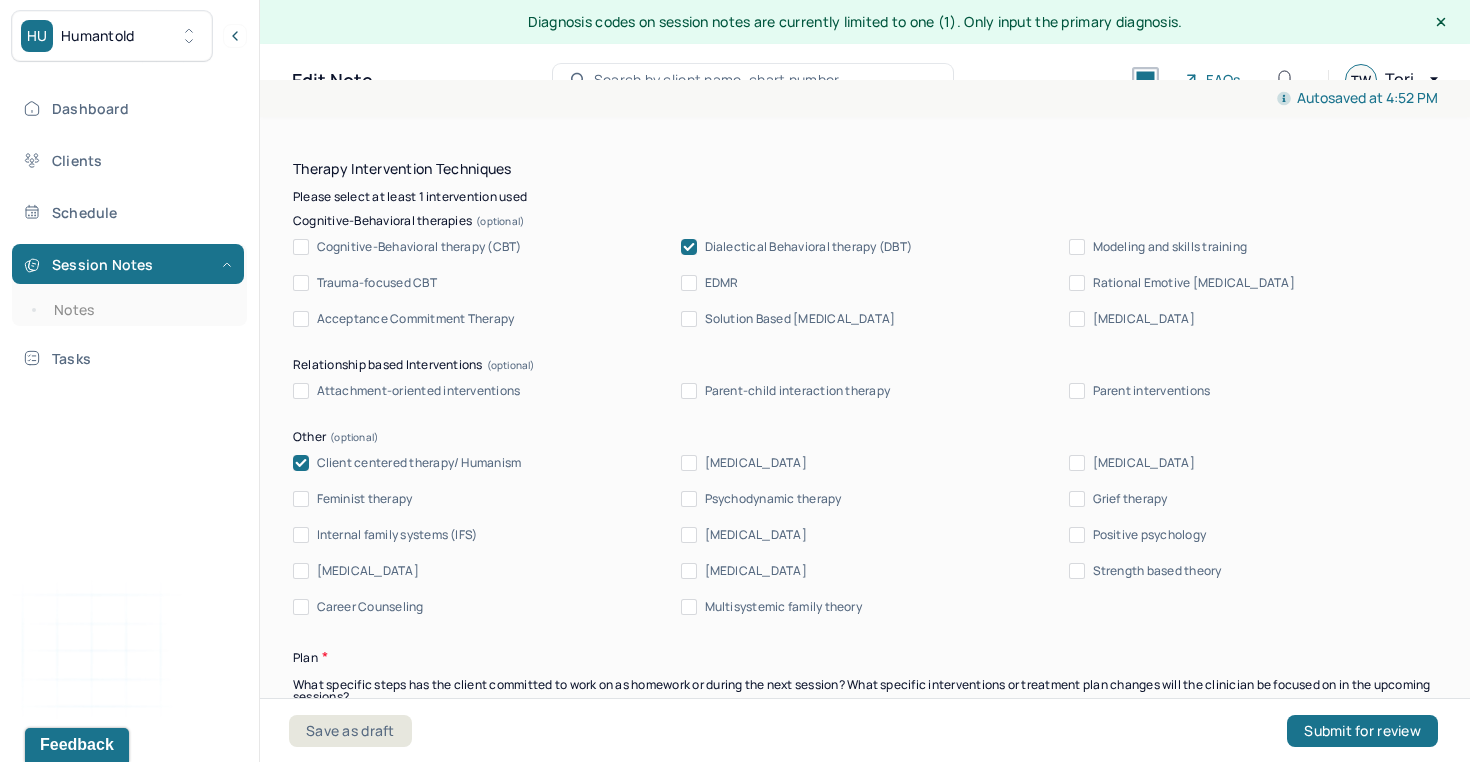 type on "The chronic nature of client’s depressive symptoms suggests progress may be slow and non-linear. However, her insight, motivation, and consistent engagement in therapy are strong protective factors. Prognosis is fair." 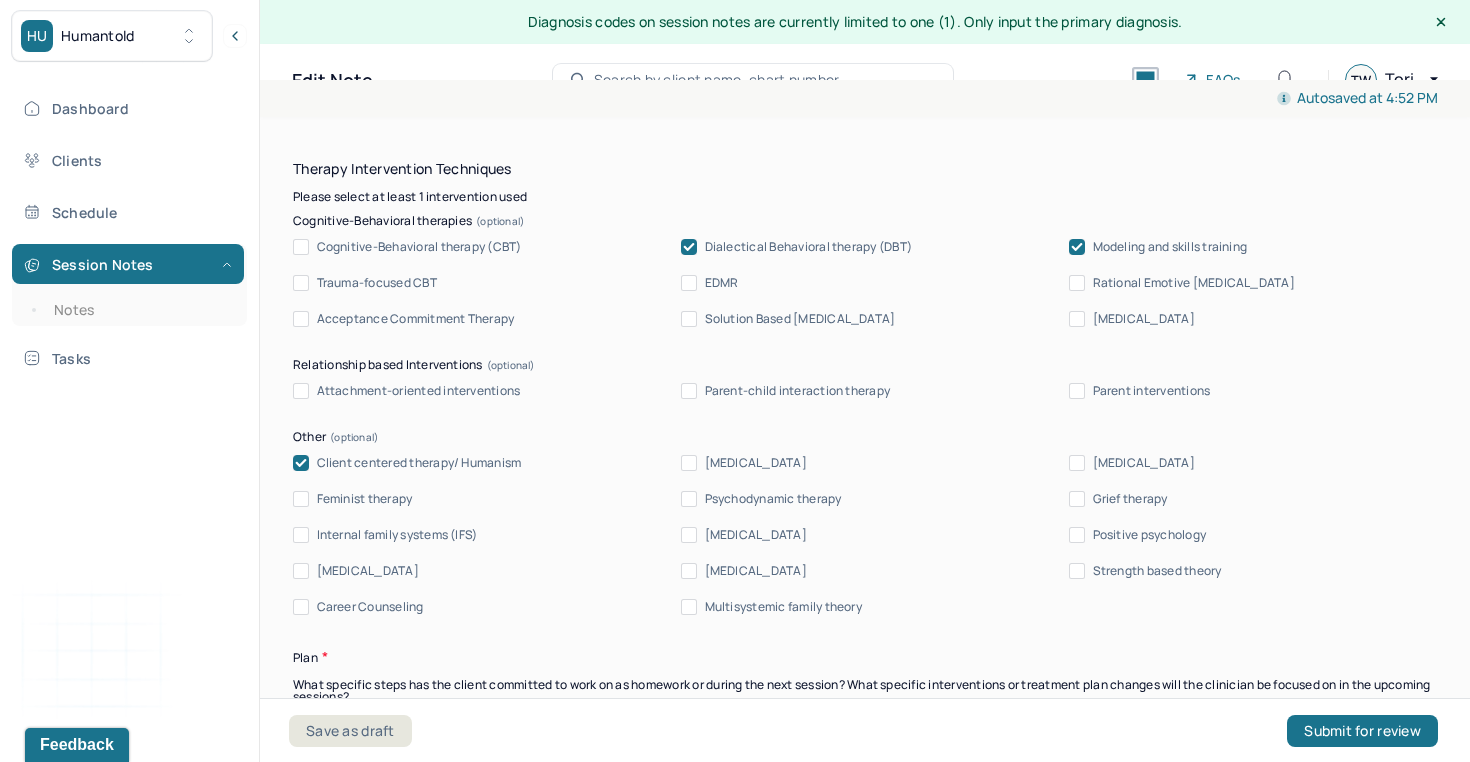 click on "[MEDICAL_DATA]" at bounding box center [368, 571] 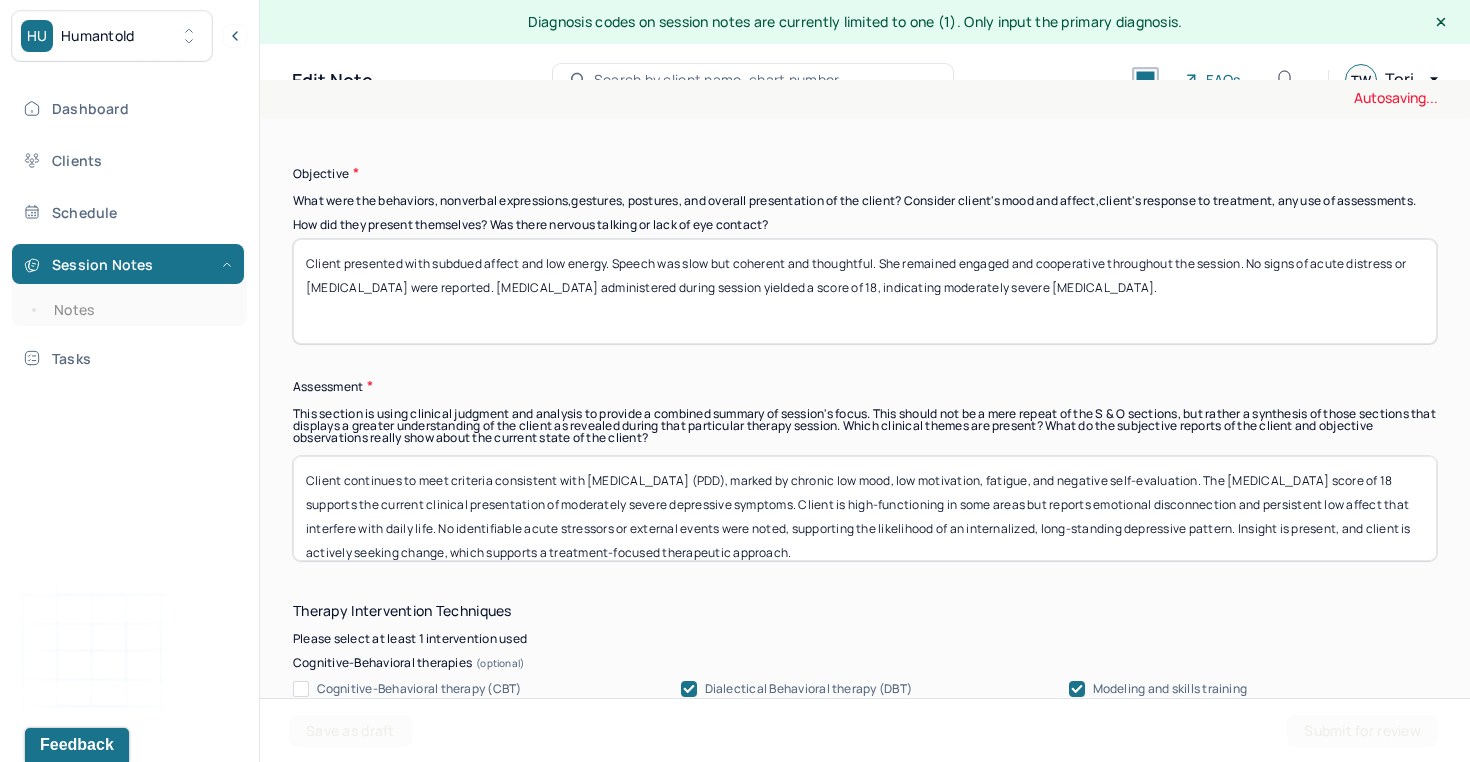 scroll, scrollTop: 1581, scrollLeft: 0, axis: vertical 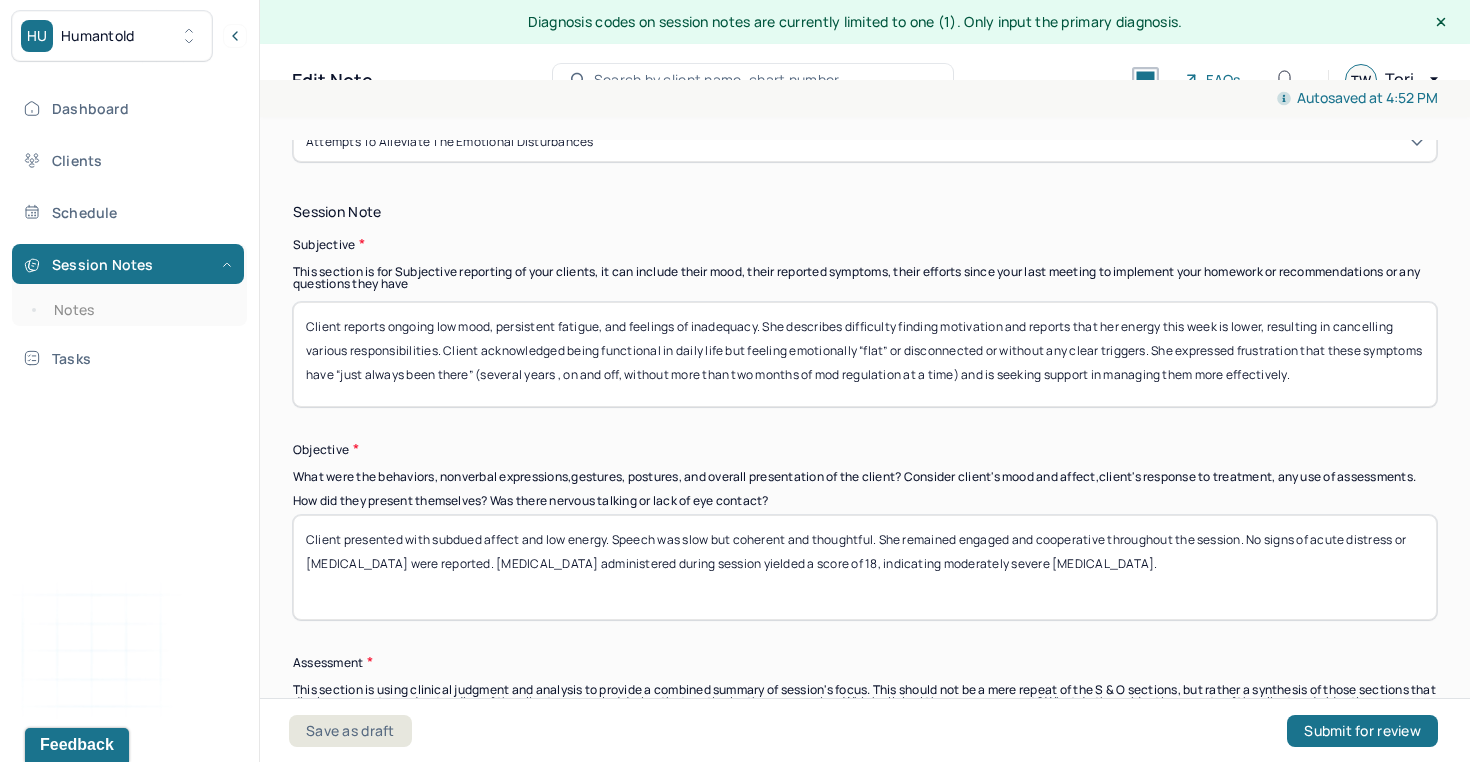 drag, startPoint x: 1251, startPoint y: 553, endPoint x: 348, endPoint y: 514, distance: 903.8418 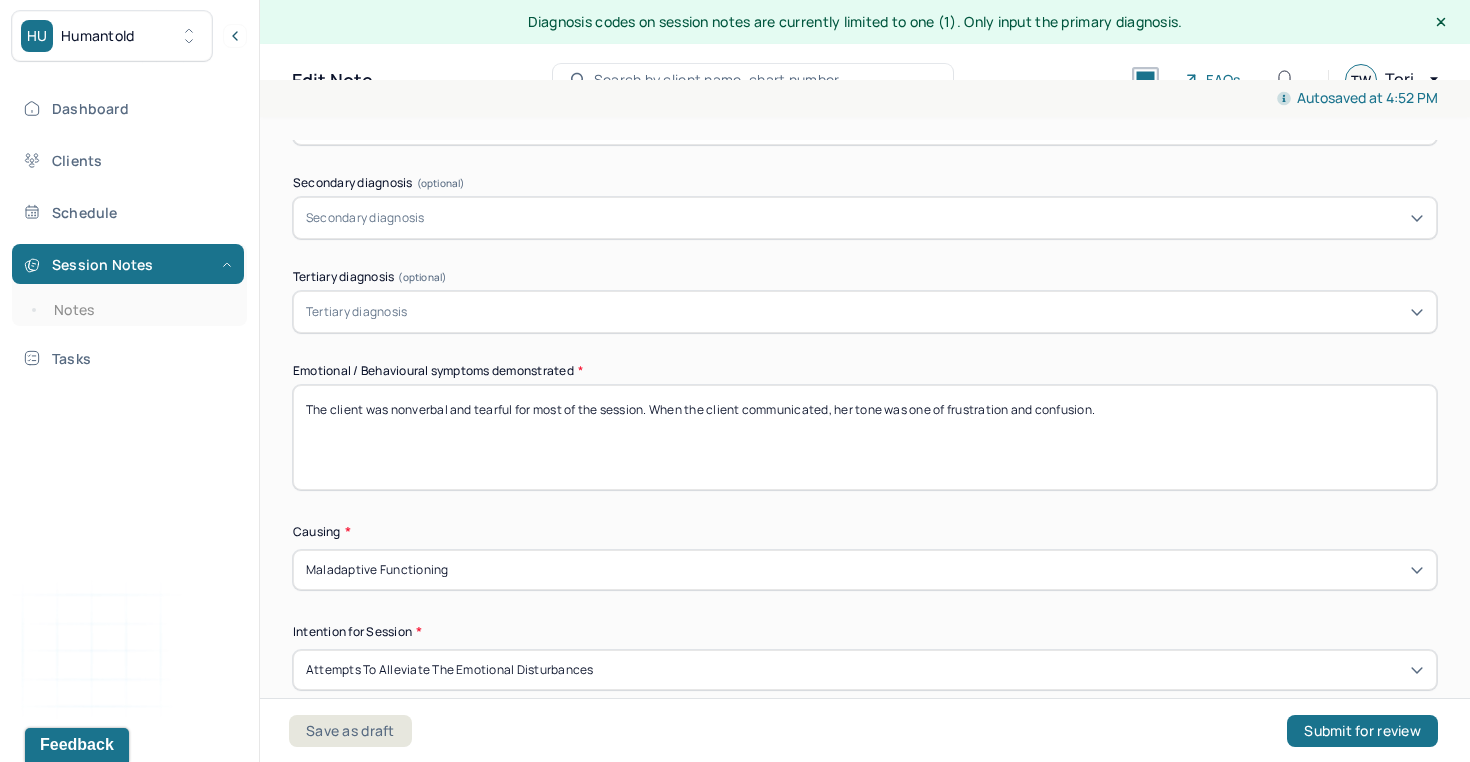 scroll, scrollTop: 783, scrollLeft: 0, axis: vertical 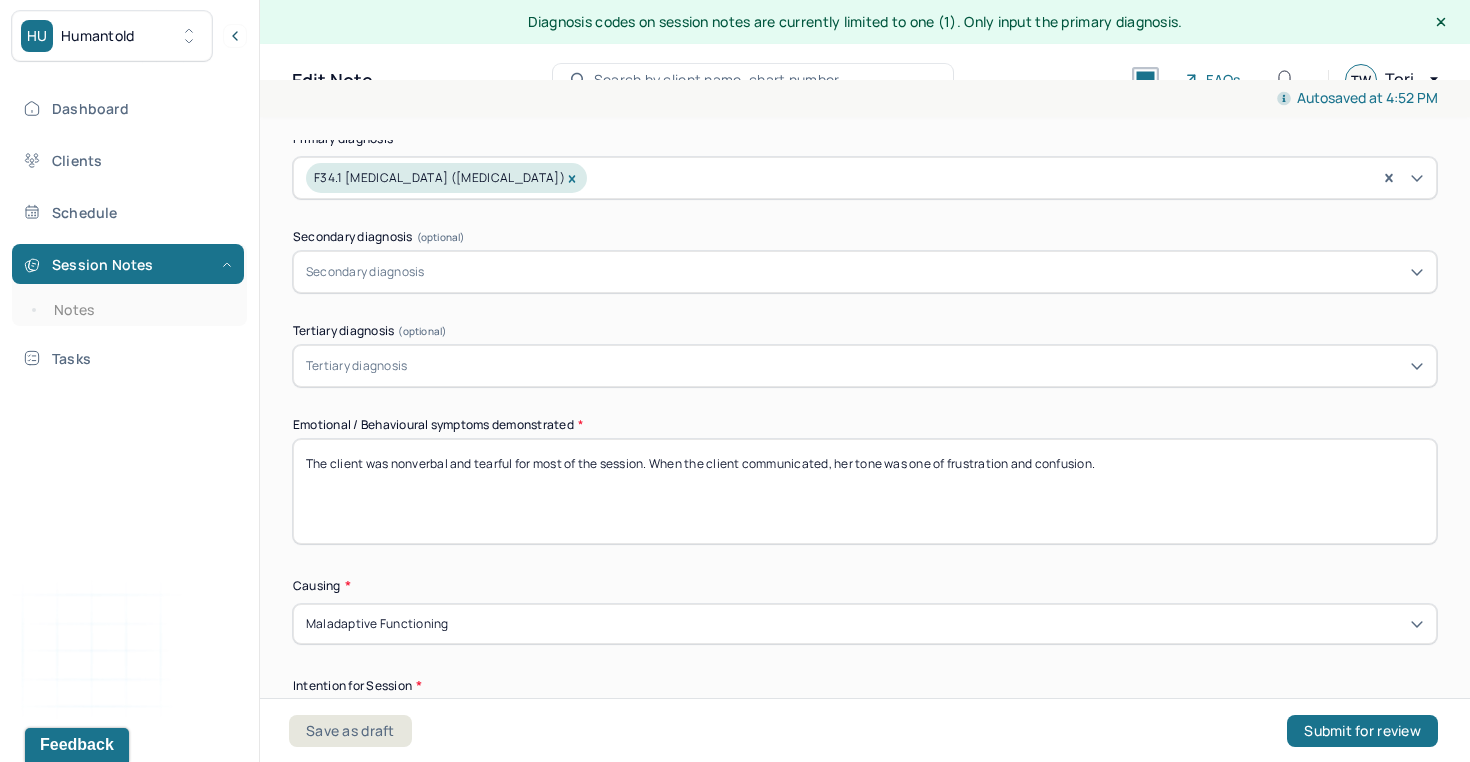 drag, startPoint x: 1135, startPoint y: 477, endPoint x: 235, endPoint y: 445, distance: 900.5687 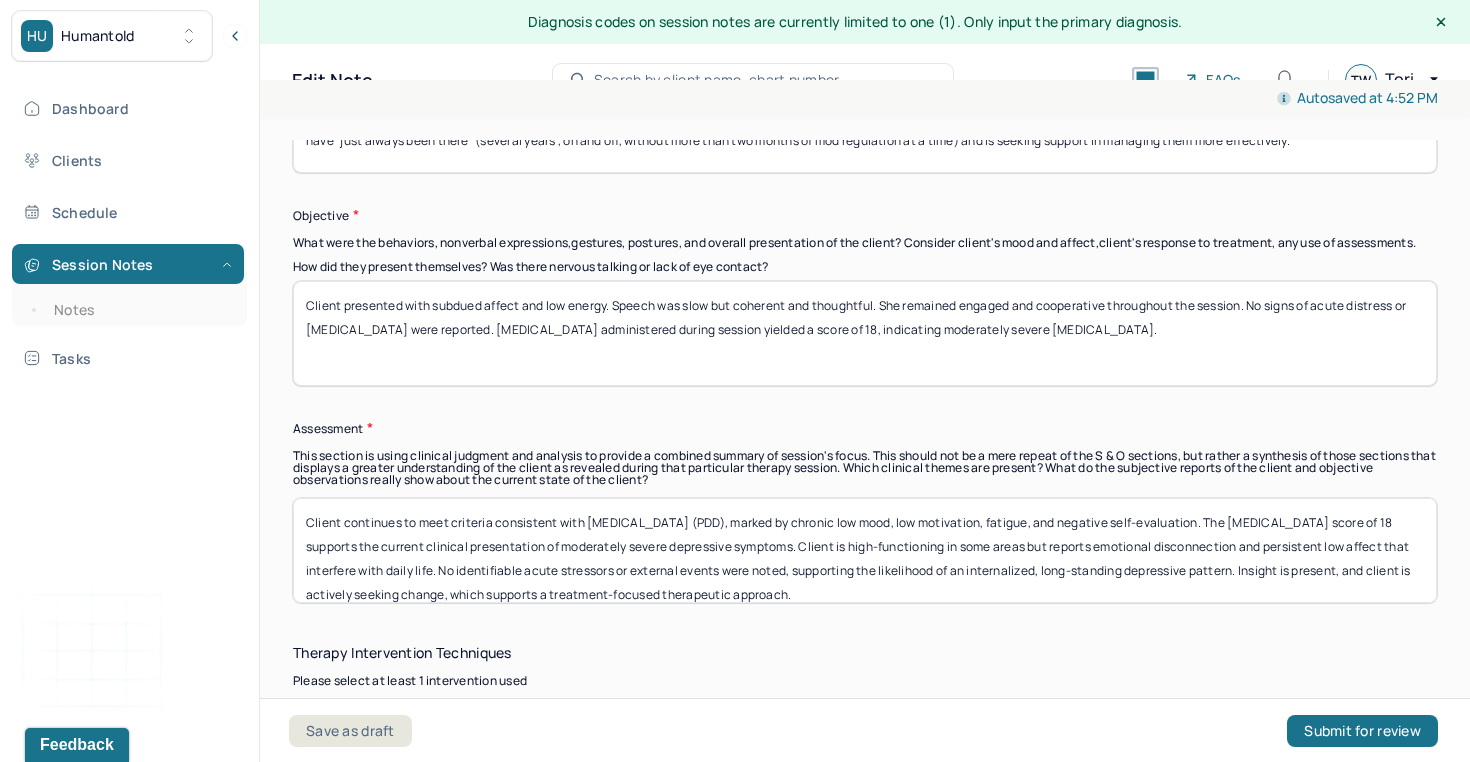 scroll, scrollTop: 1600, scrollLeft: 0, axis: vertical 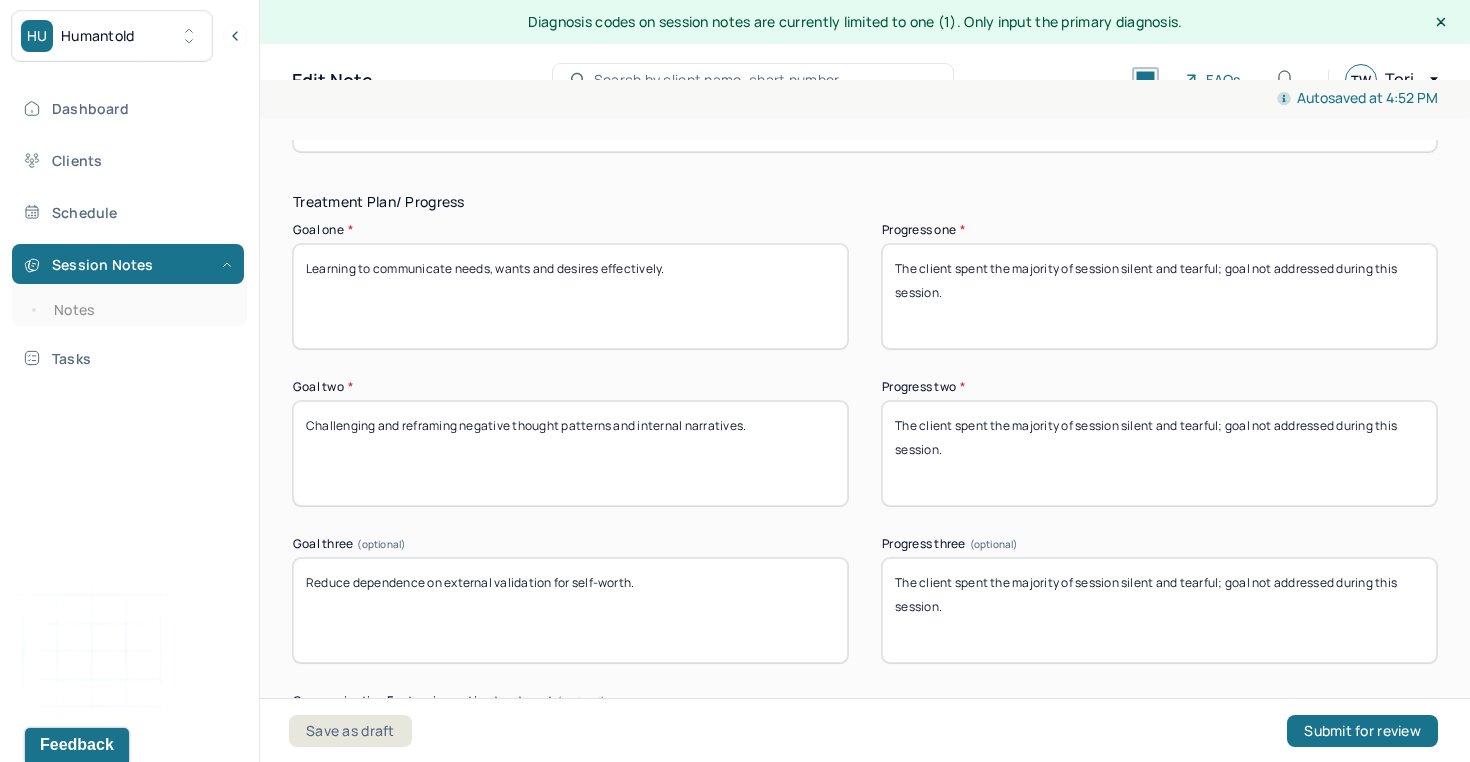 type on "Client presented with subdued affect and low energy. Speech was slow but coherent and thoughtful. She remained engaged and cooperative throughout the session." 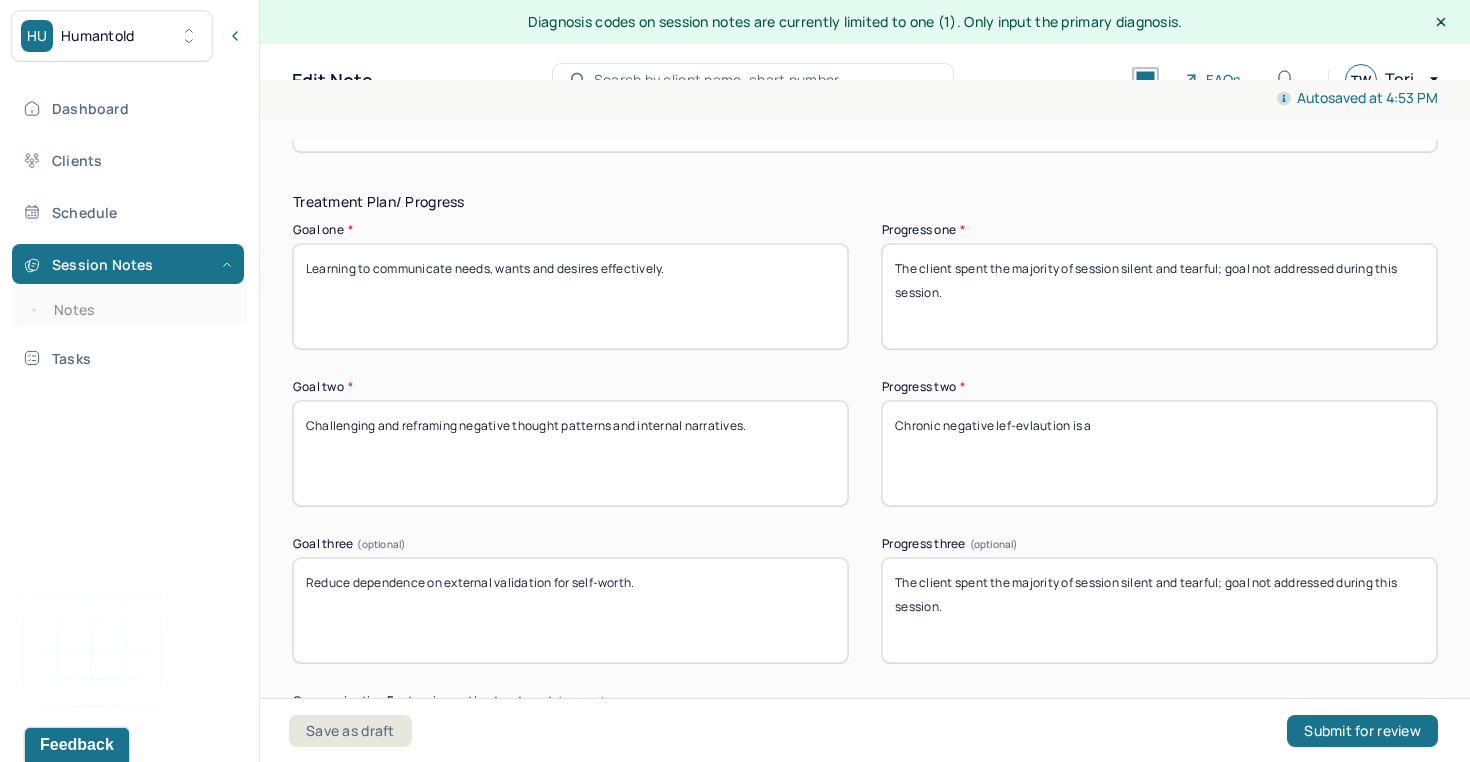 click on "Chronic negative lef-evlaution is a" at bounding box center [1159, 453] 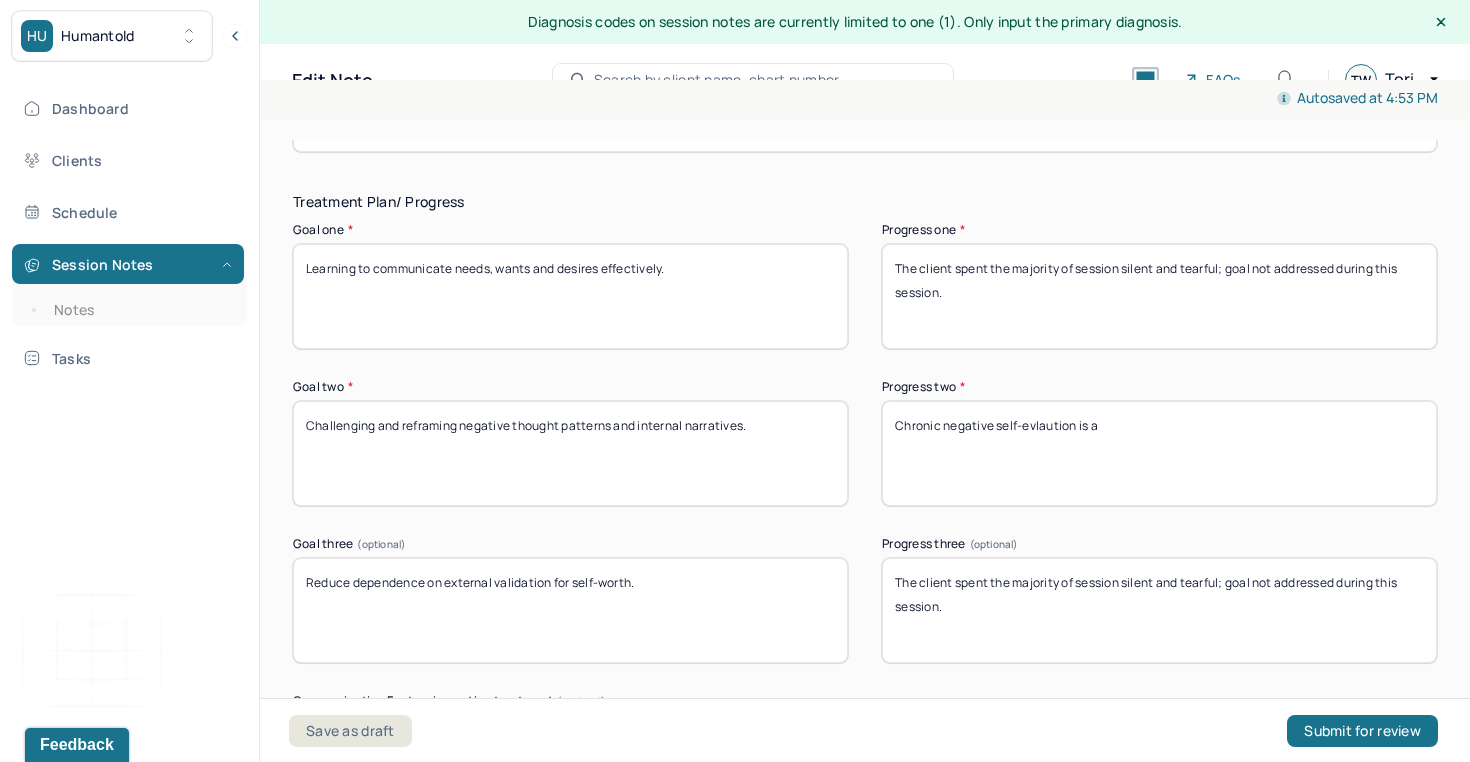 click on "Chronic negative lef-evlaution is a" at bounding box center [1159, 453] 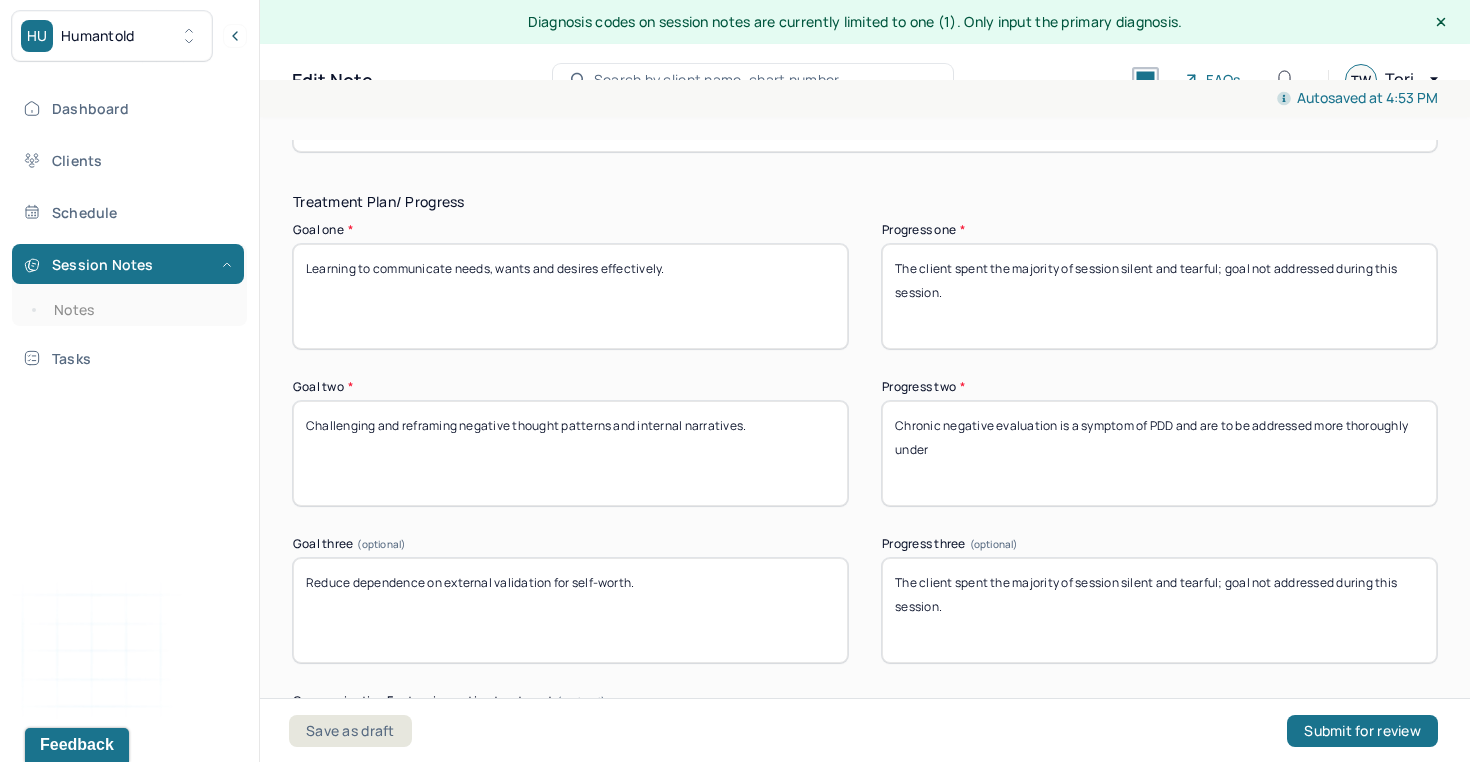 click on "Chronic negative evaluation is a symptom of PDD and are to be addressed more thorugouhgly under" at bounding box center (1159, 453) 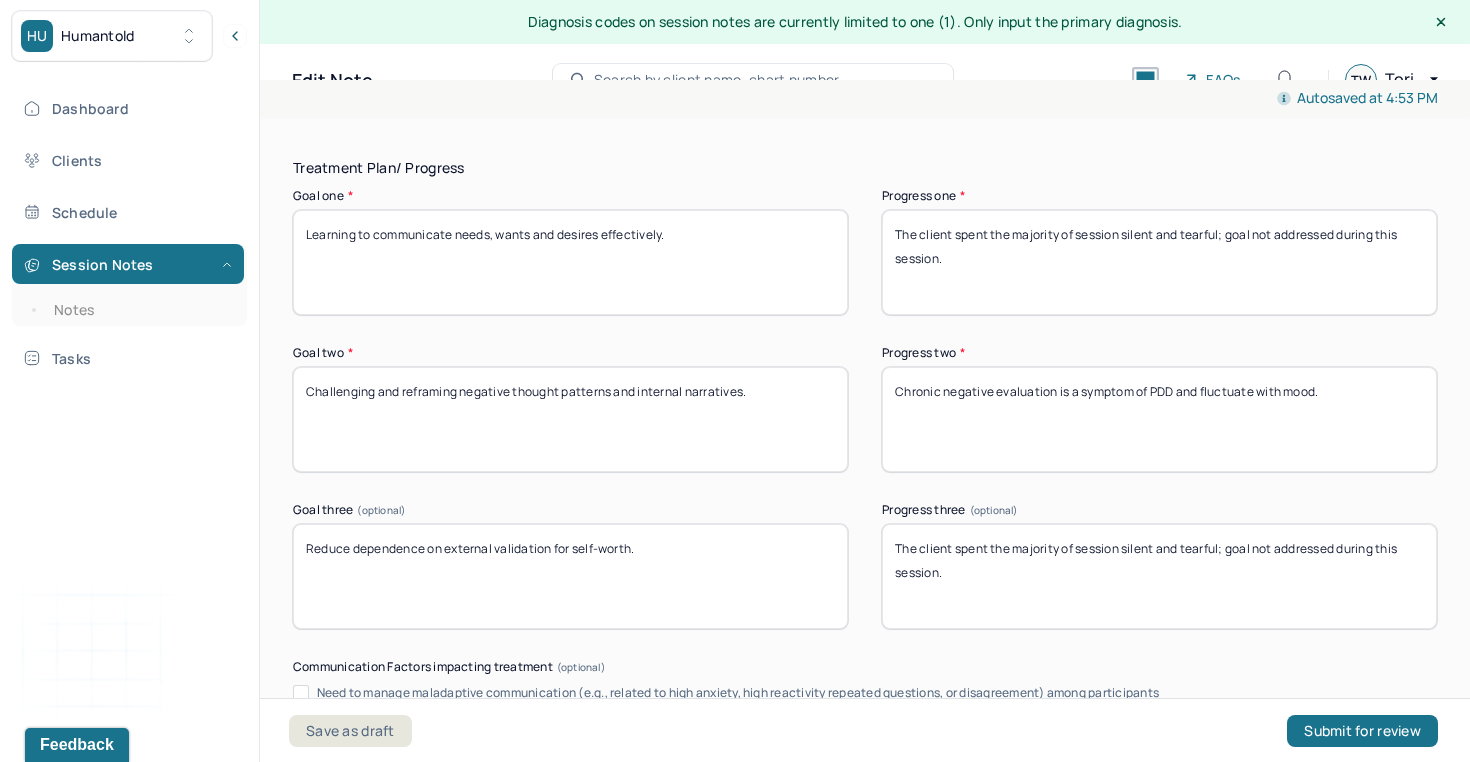 scroll, scrollTop: 3349, scrollLeft: 0, axis: vertical 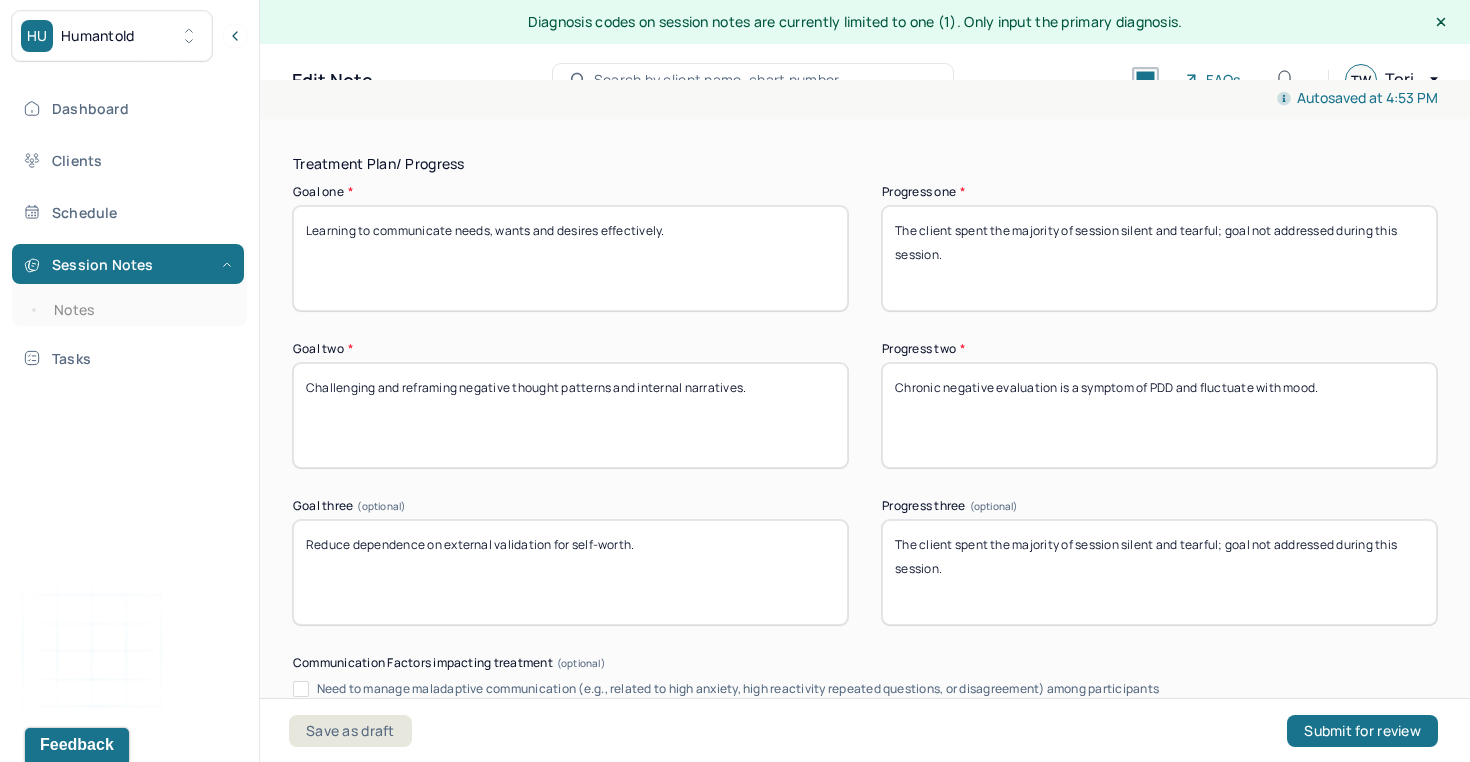 drag, startPoint x: 1342, startPoint y: 400, endPoint x: 813, endPoint y: 393, distance: 529.0463 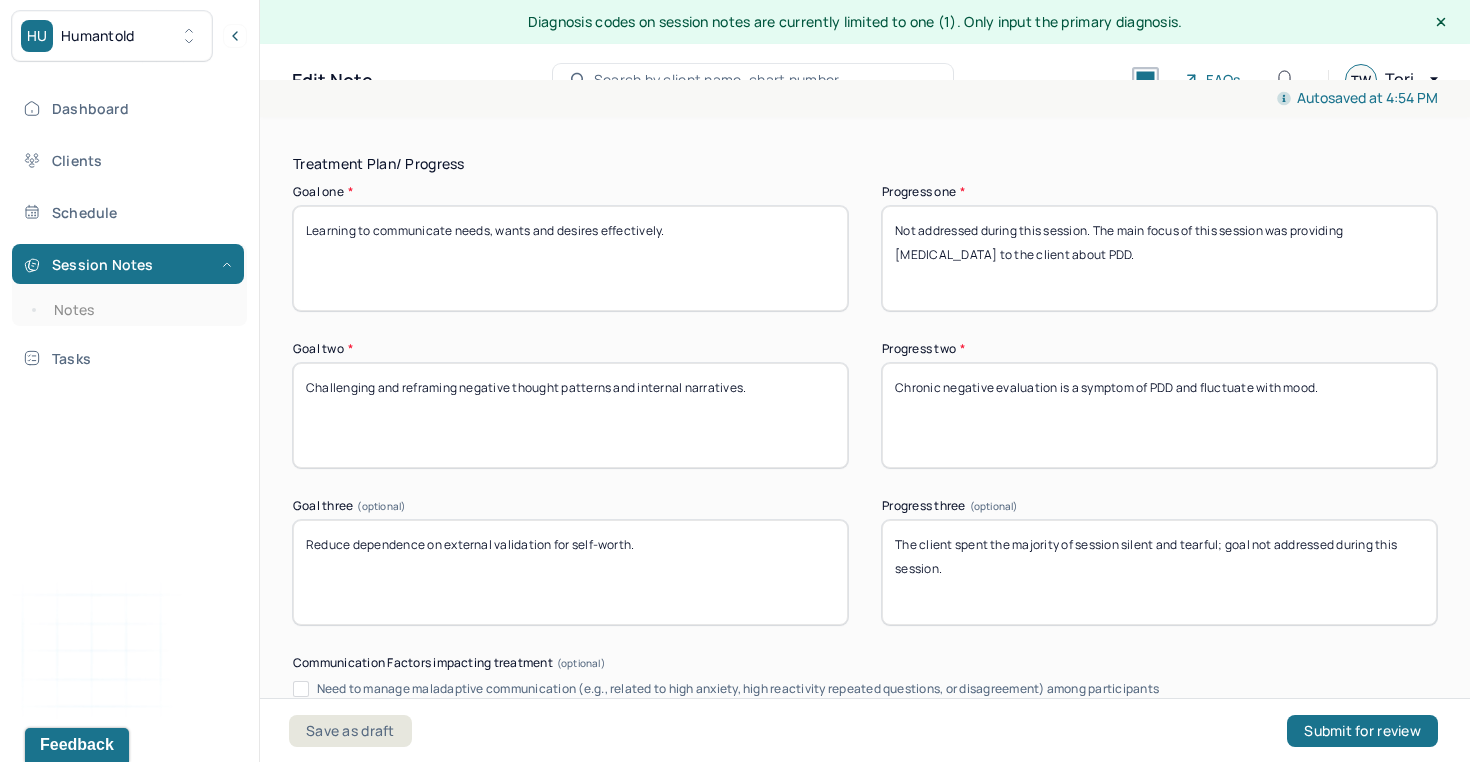click on "Not addressed during this session. The main focus of this session was providing [MEDICAL_DATA] to the client about PDD." at bounding box center (1159, 258) 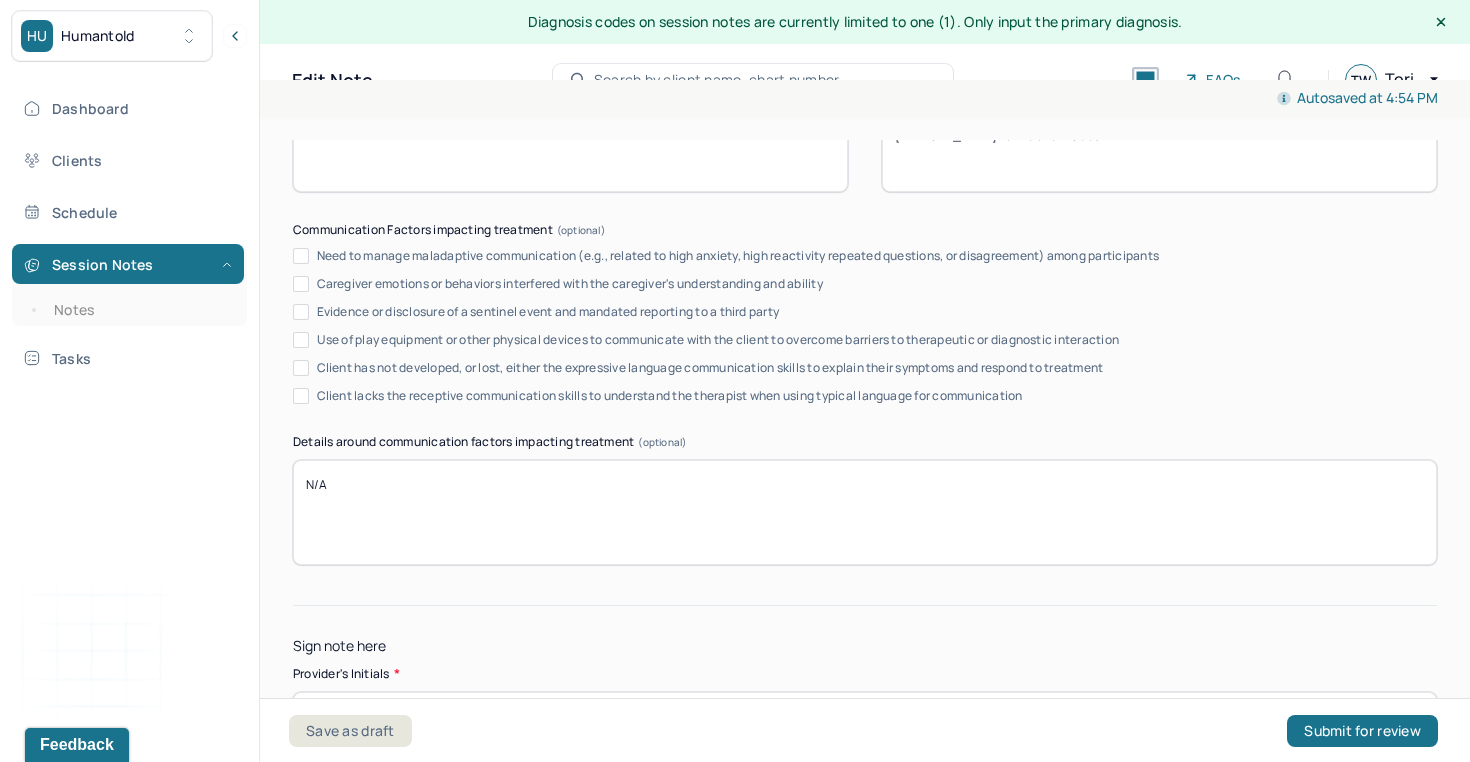 scroll, scrollTop: 3897, scrollLeft: 0, axis: vertical 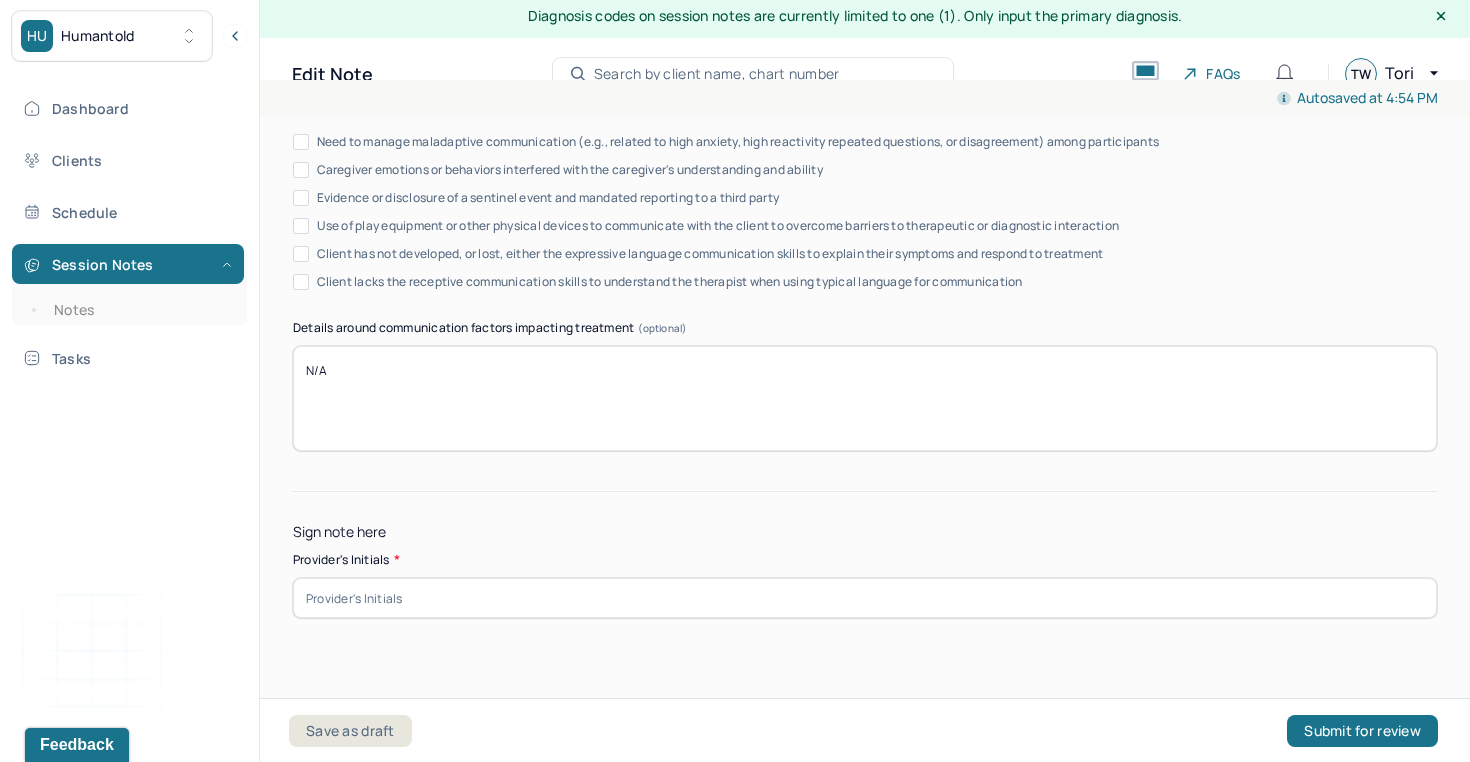 type on "Not addressed during this session. The main focus of this session was providing [MEDICAL_DATA] to the client about PDD." 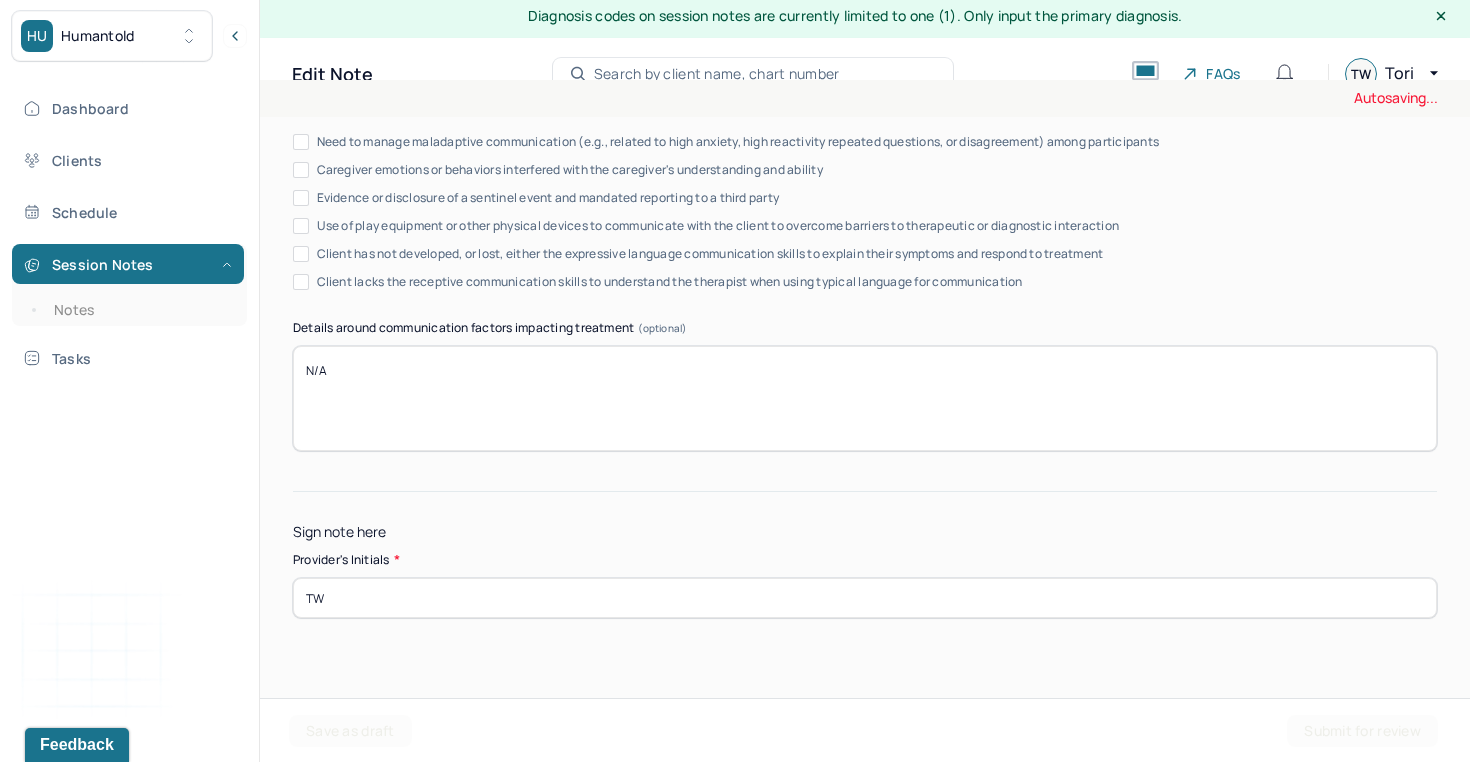type on "TW" 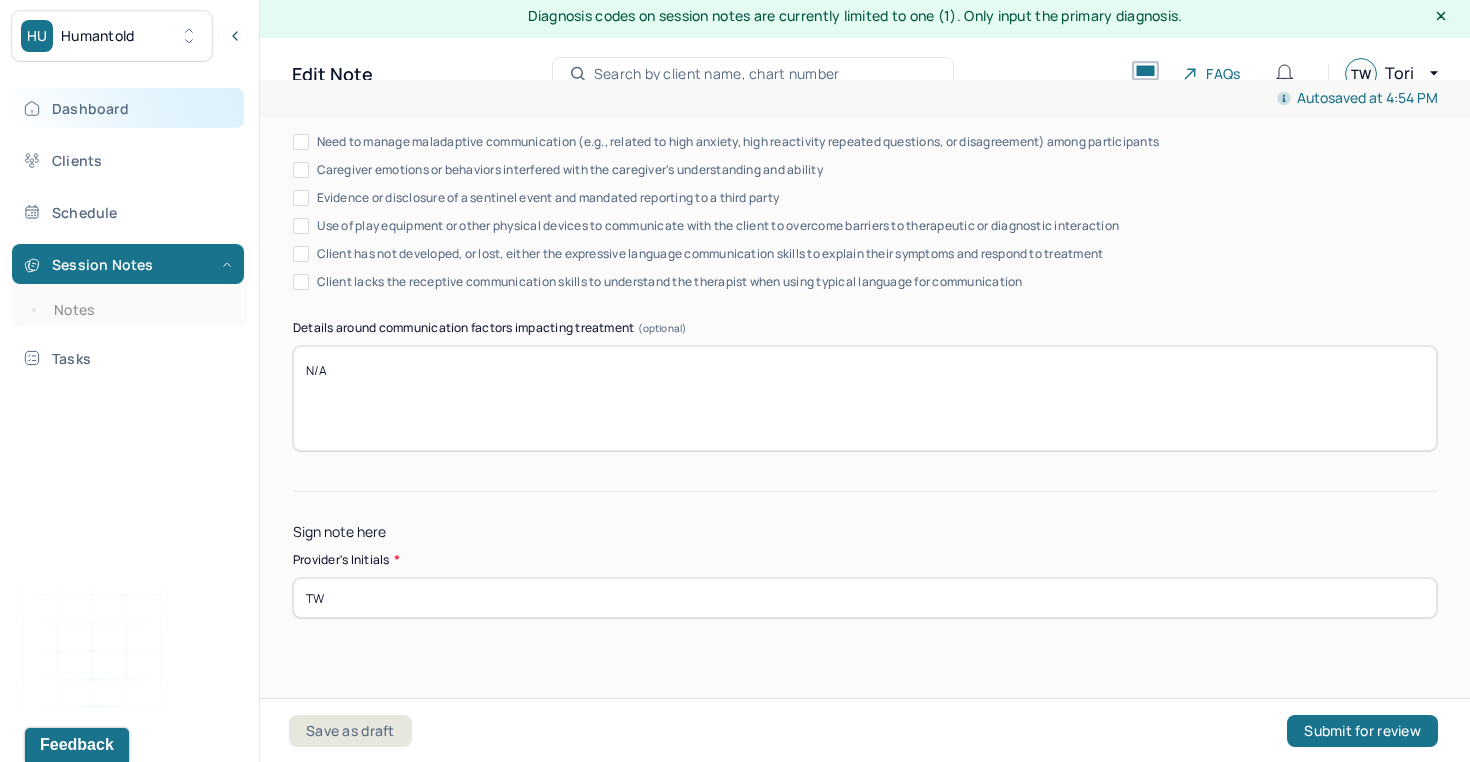 click on "Dashboard" at bounding box center [128, 108] 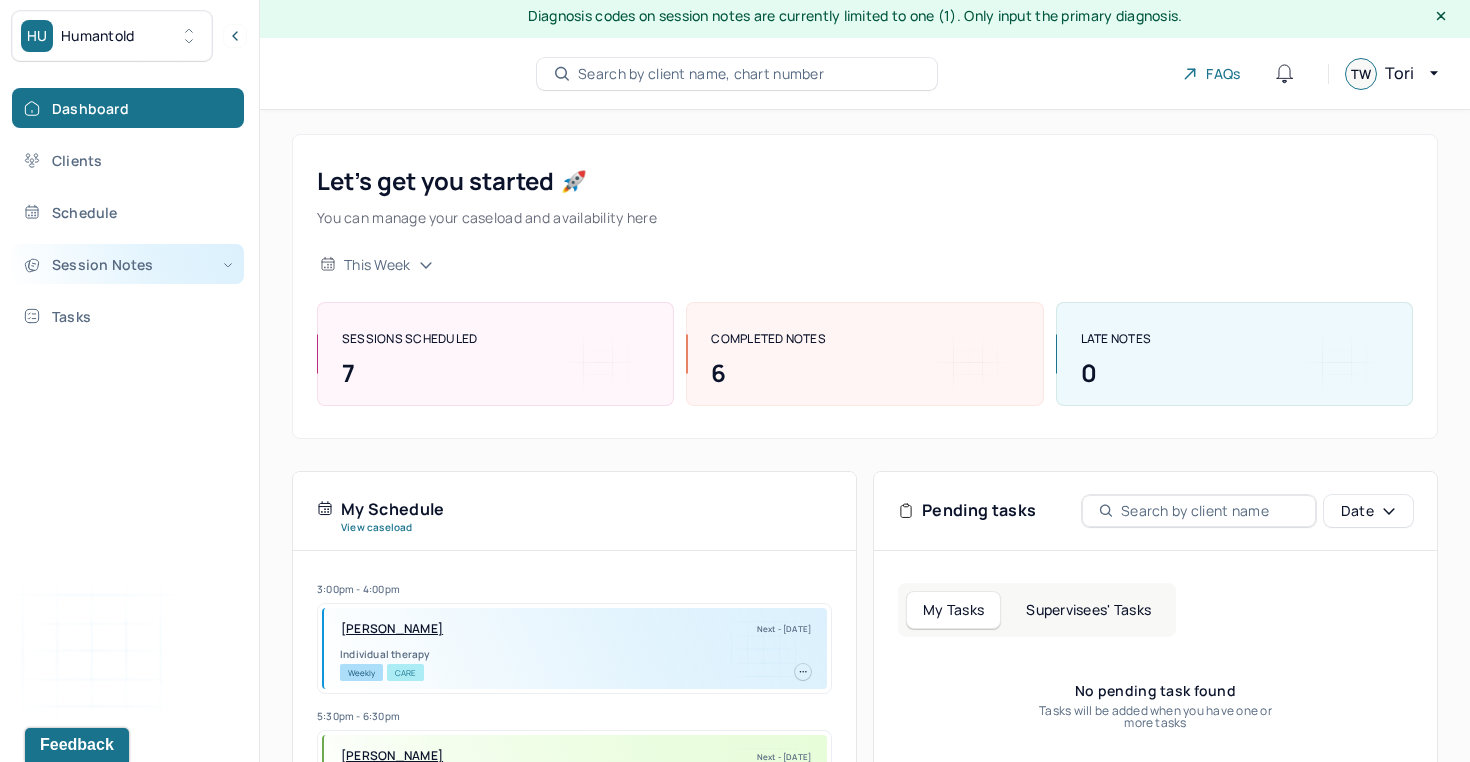click on "Session Notes" at bounding box center [128, 264] 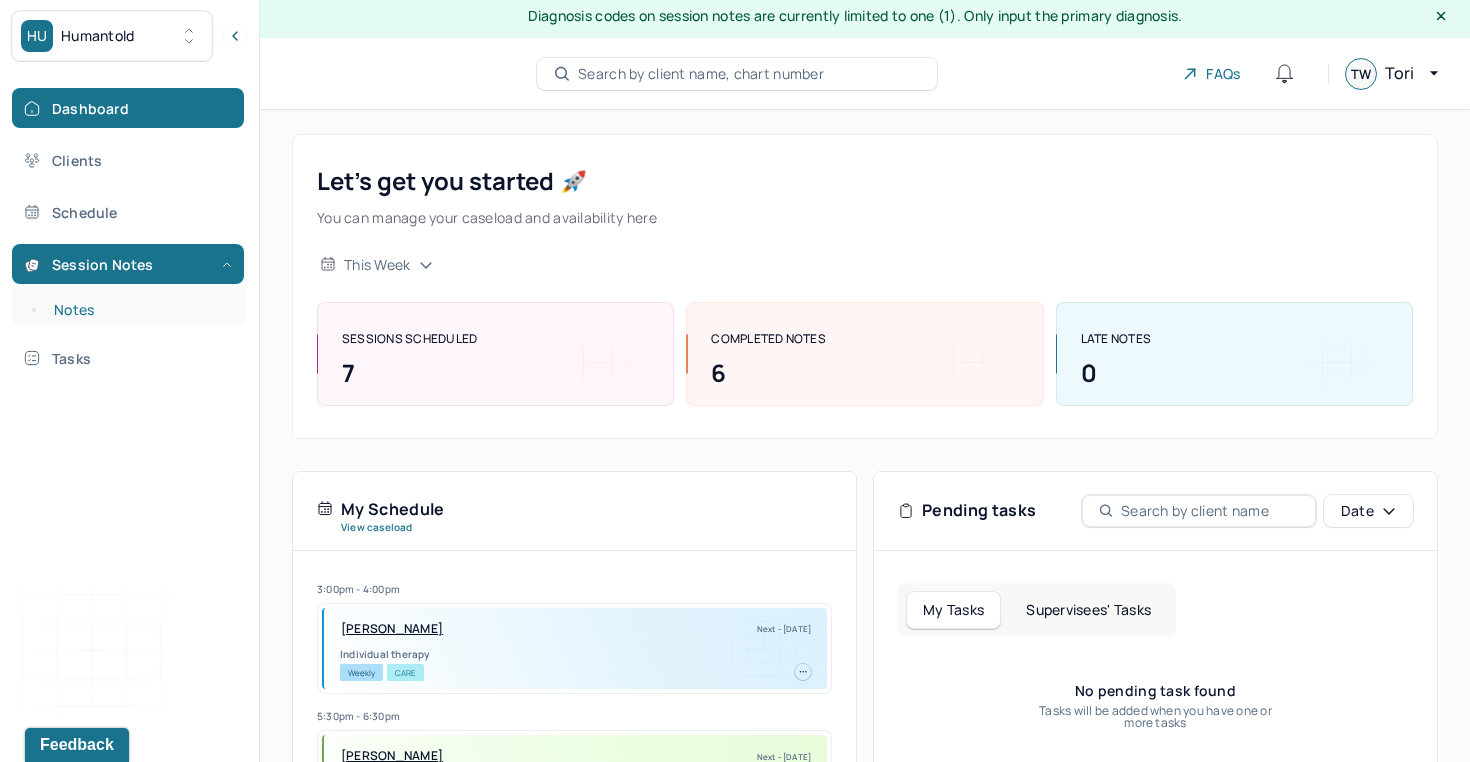 click on "Notes" at bounding box center (139, 310) 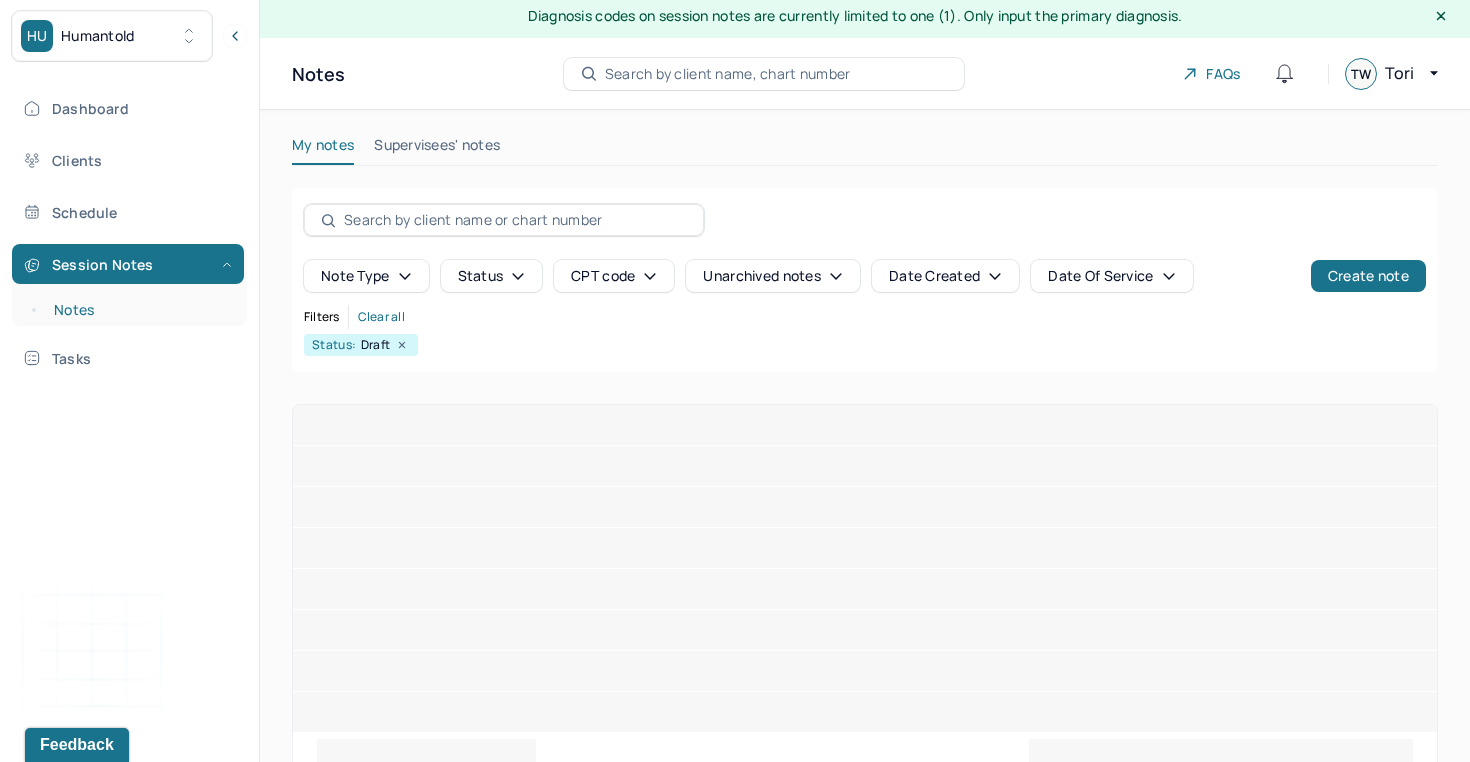 scroll, scrollTop: 0, scrollLeft: 0, axis: both 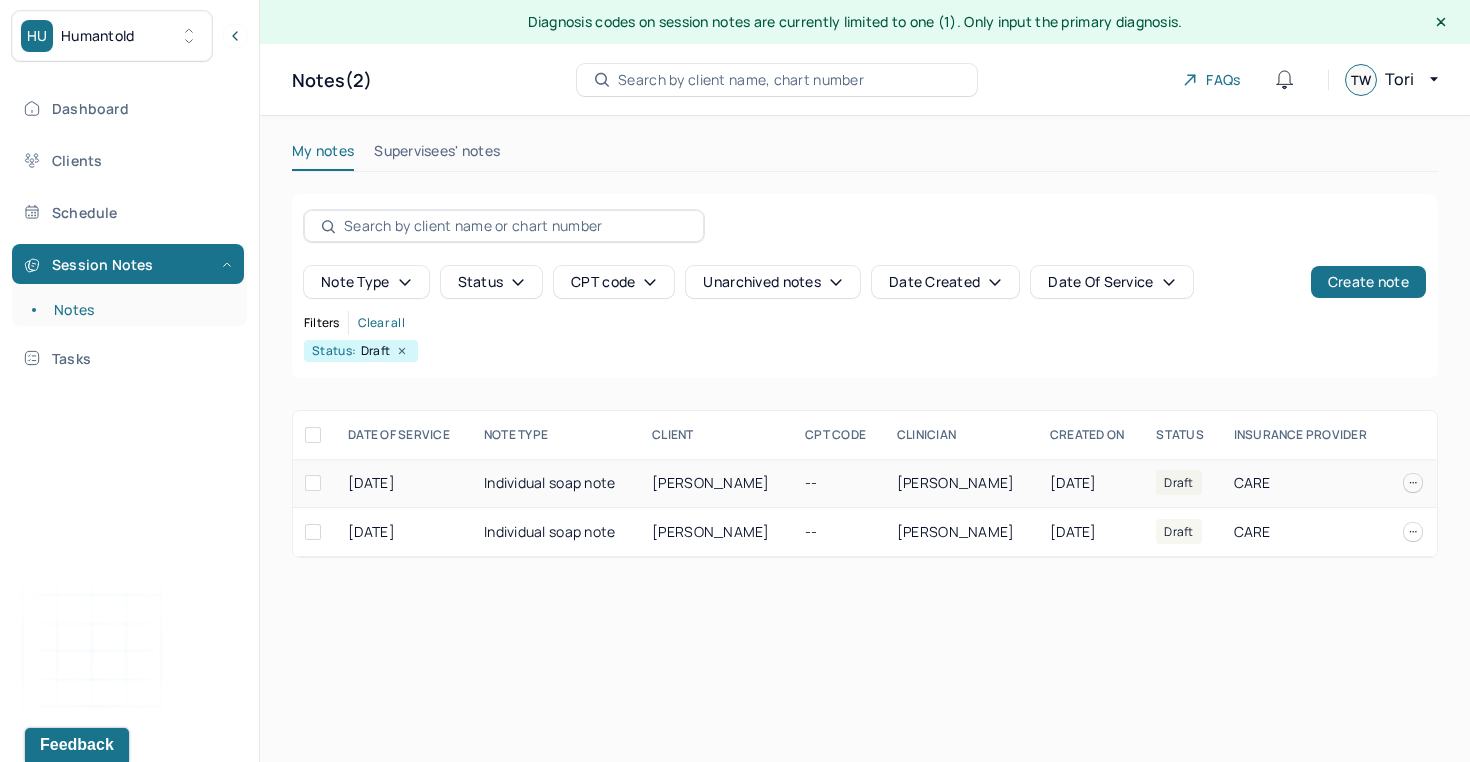 click on "[PERSON_NAME]" at bounding box center [716, 483] 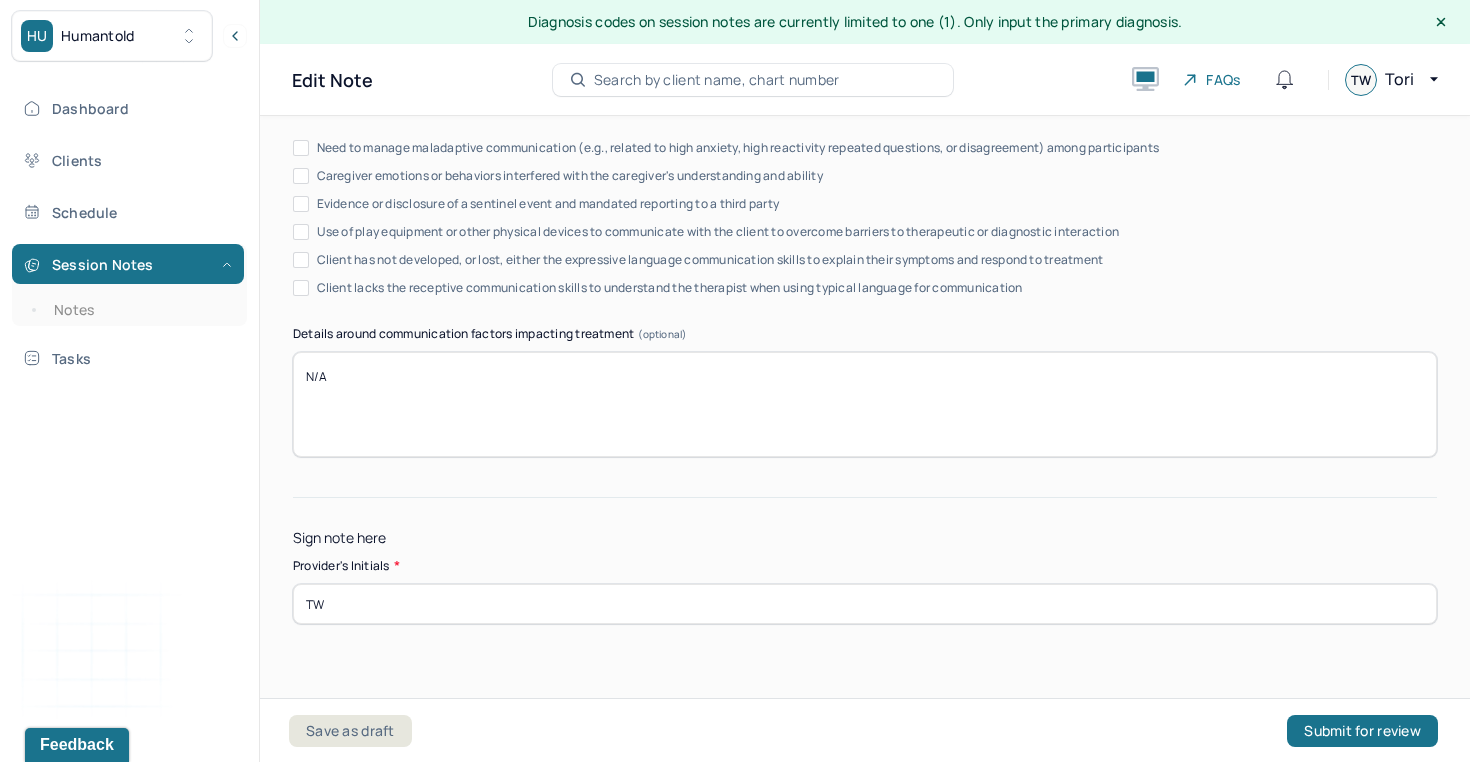 scroll, scrollTop: 3897, scrollLeft: 0, axis: vertical 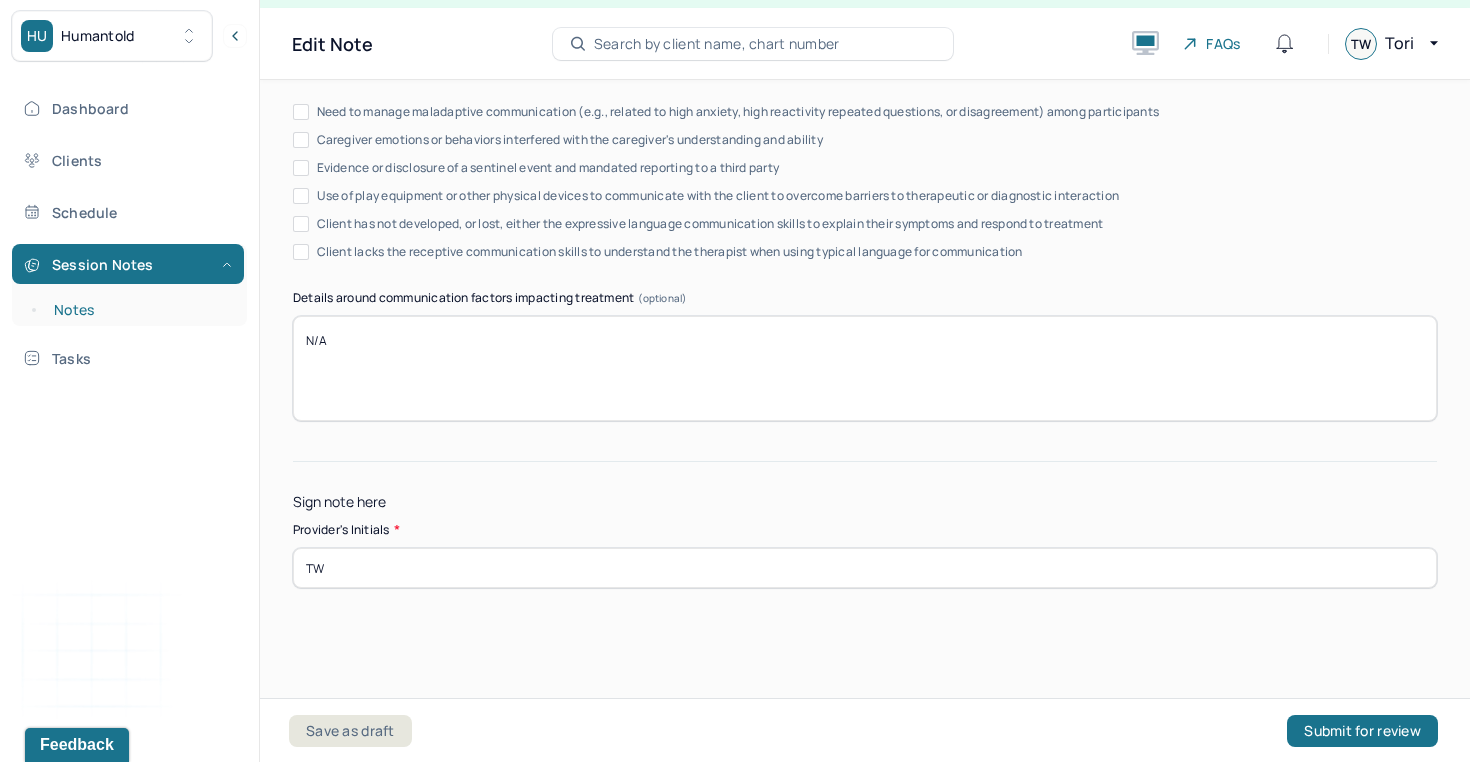 click on "Notes" at bounding box center (139, 310) 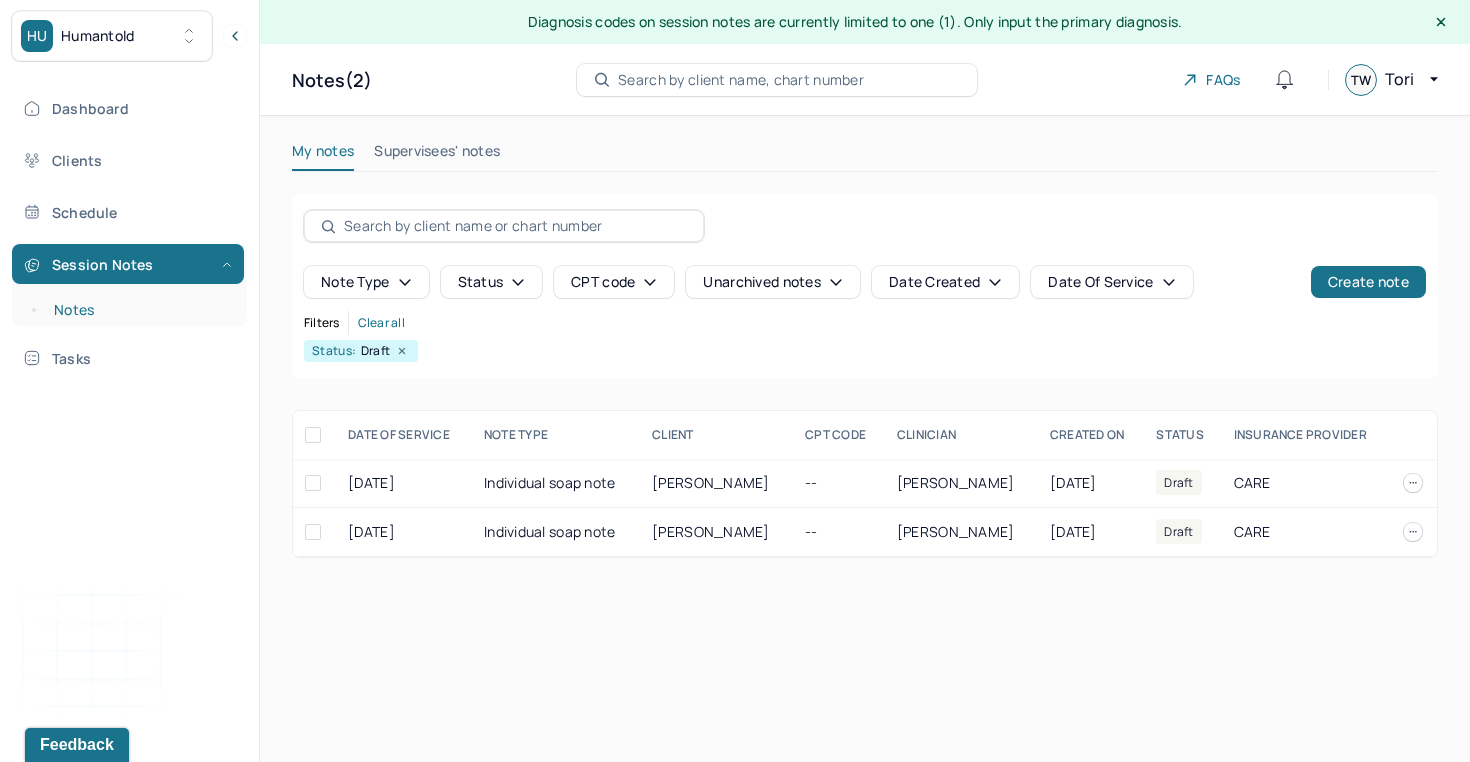 scroll, scrollTop: 0, scrollLeft: 0, axis: both 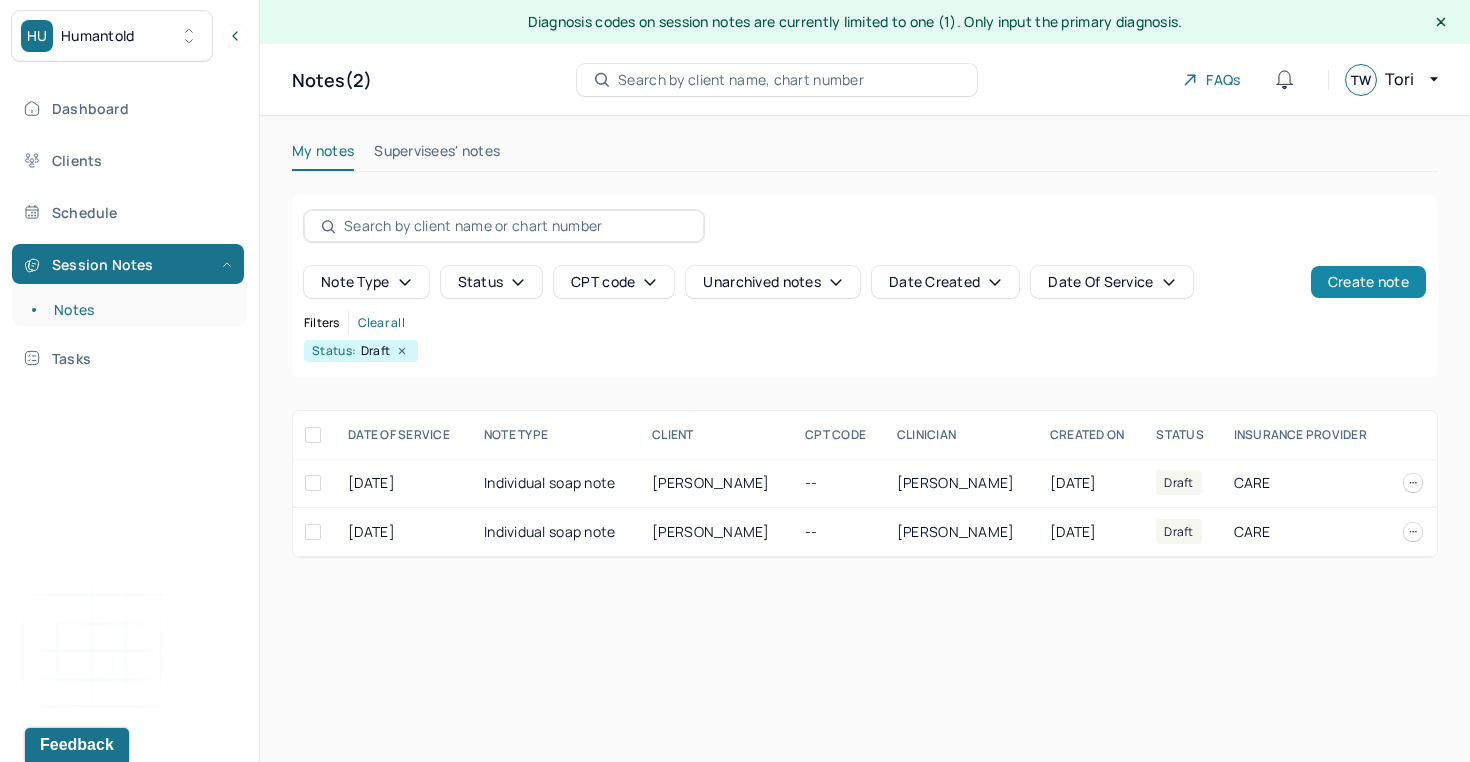 click on "Create note" at bounding box center [1368, 282] 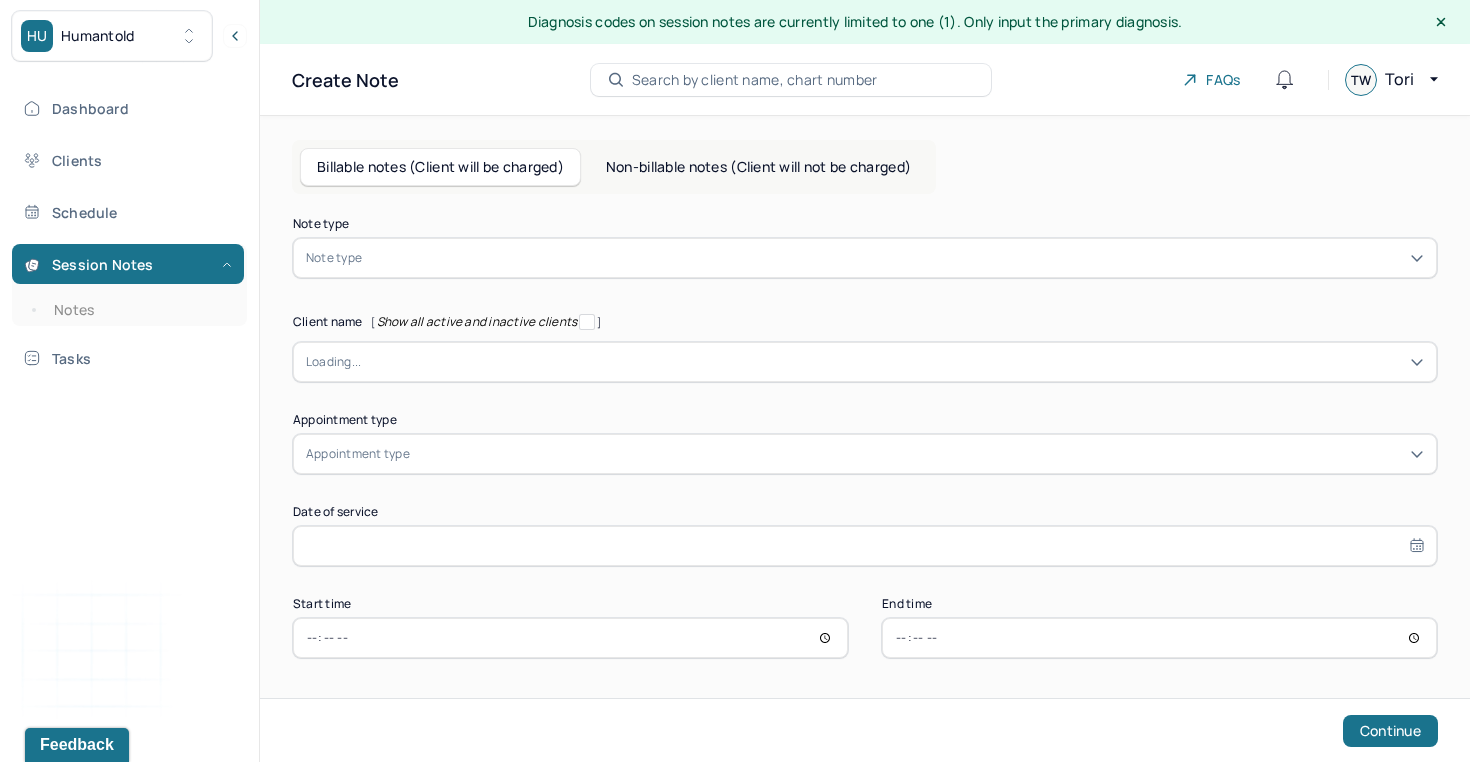 click on "Note type Note type Client name [ Show all active and inactive clients ] Loading... Appointment type Appointment type Date of service Start time End time   Continue" at bounding box center (865, 438) 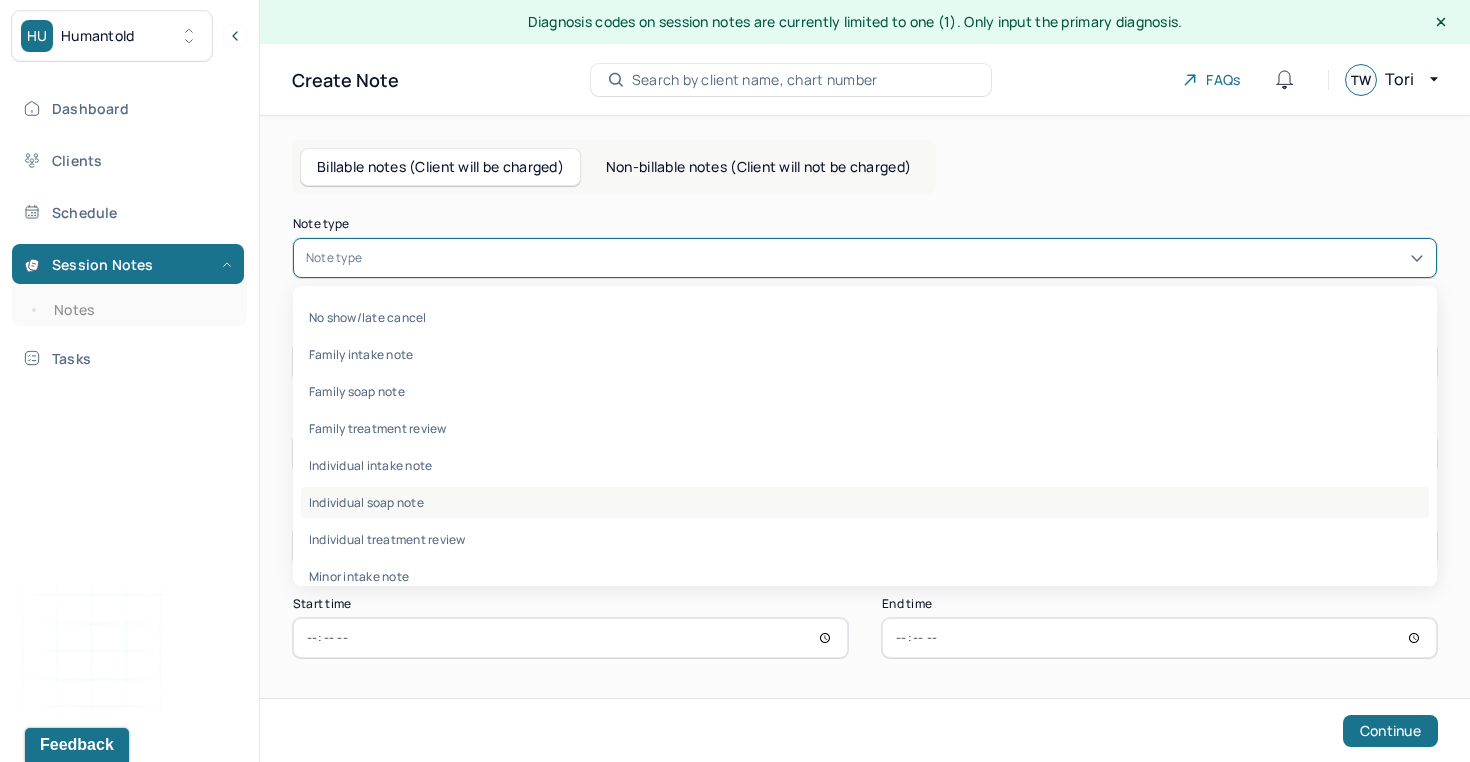 click on "Individual soap note" at bounding box center [865, 502] 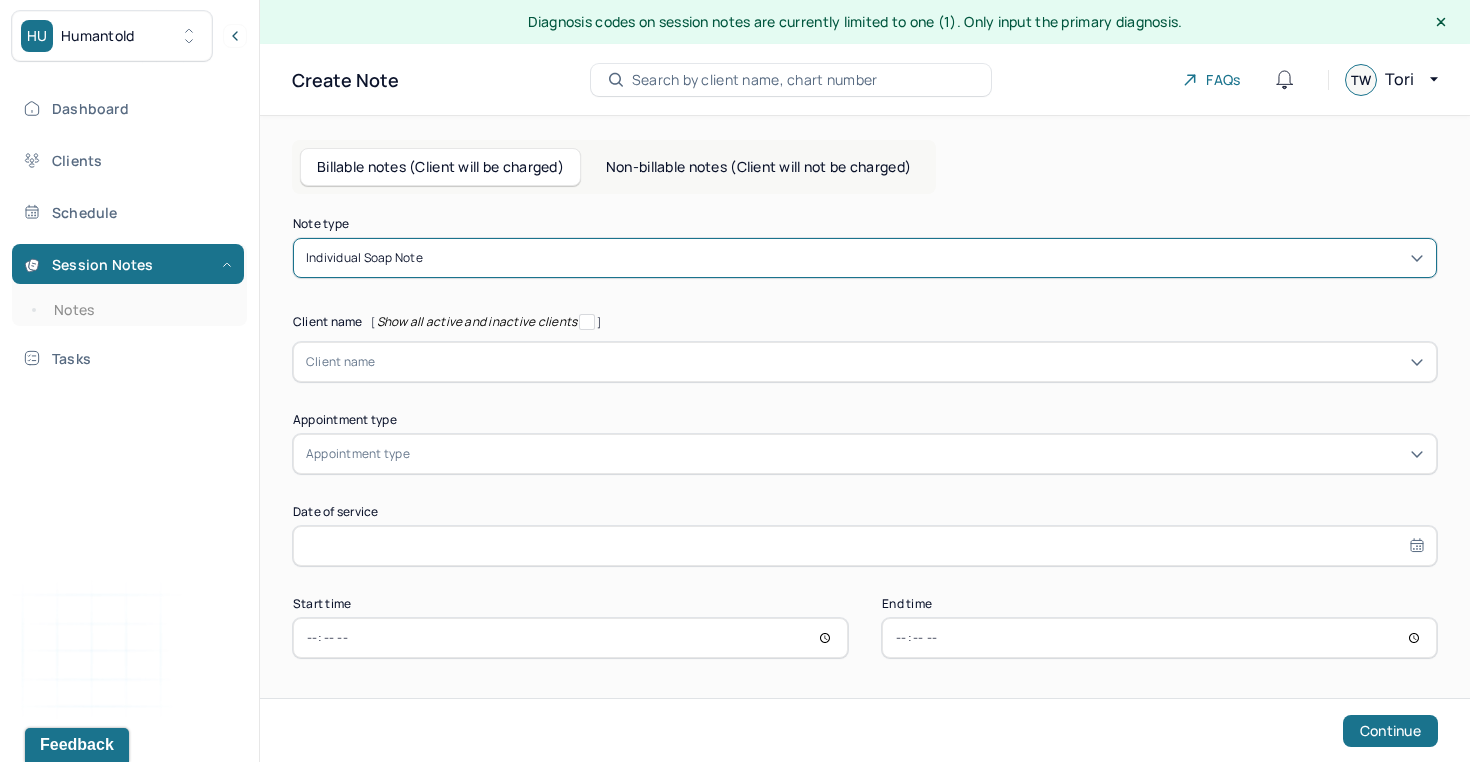 click at bounding box center [900, 362] 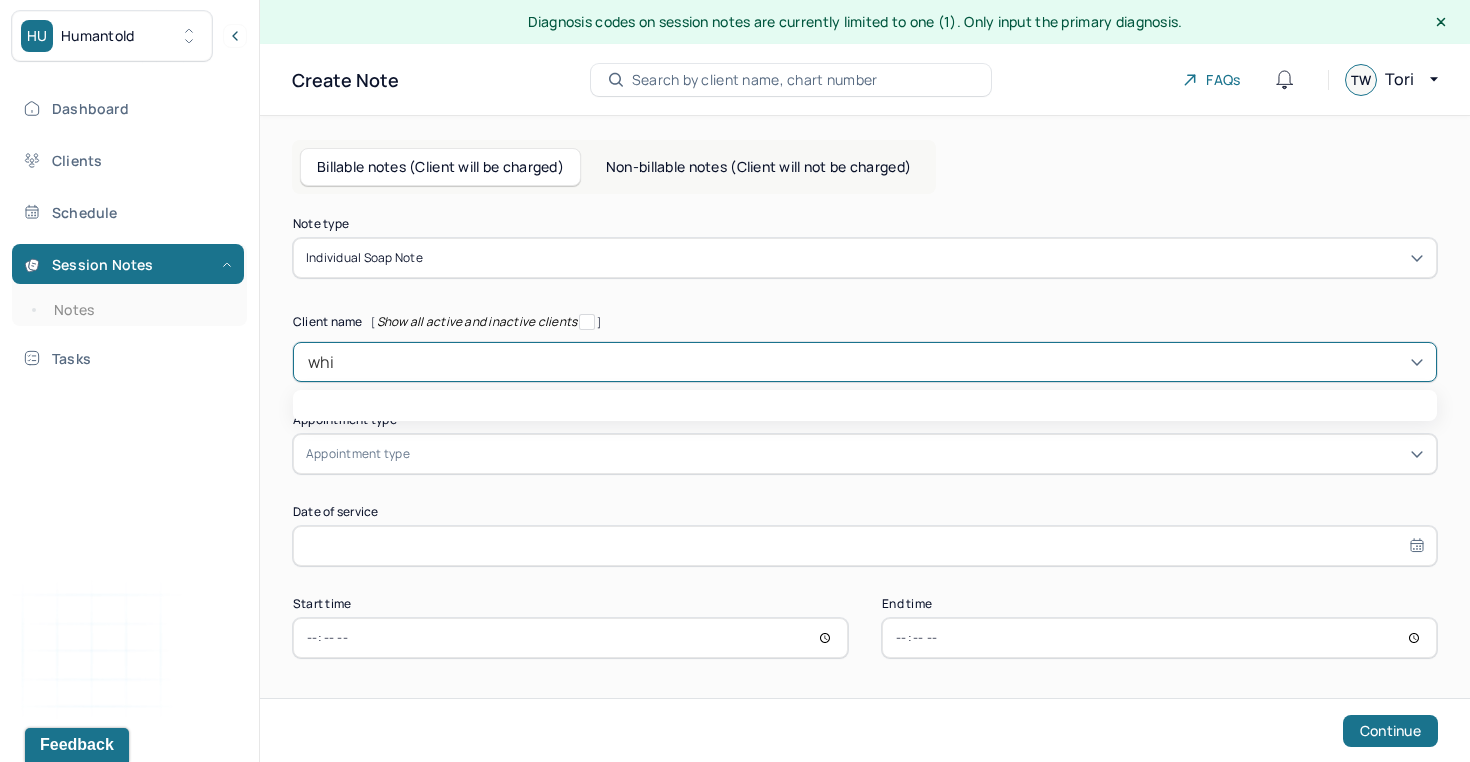type on "whit" 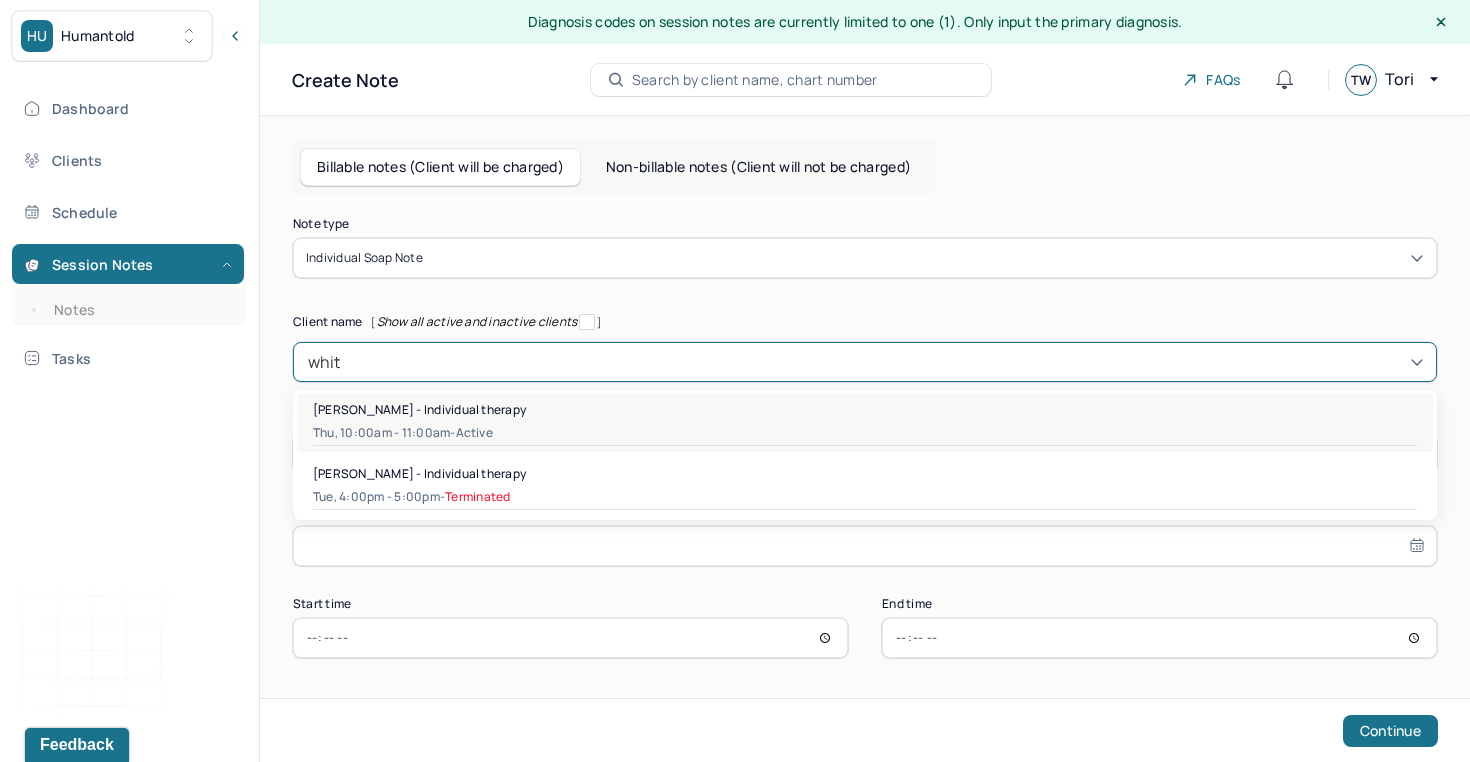 click on "[PERSON_NAME] - Individual therapy" at bounding box center (419, 409) 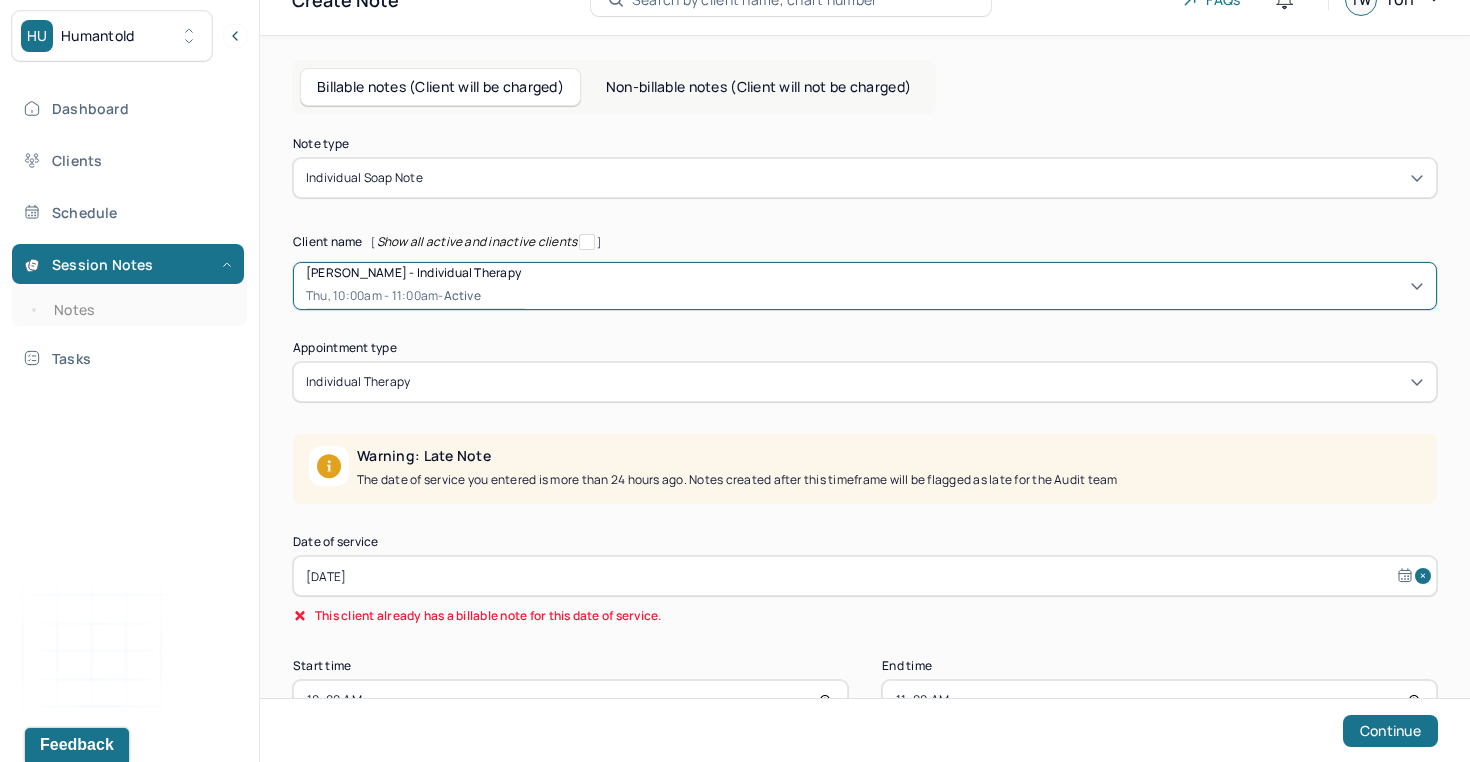scroll, scrollTop: 143, scrollLeft: 0, axis: vertical 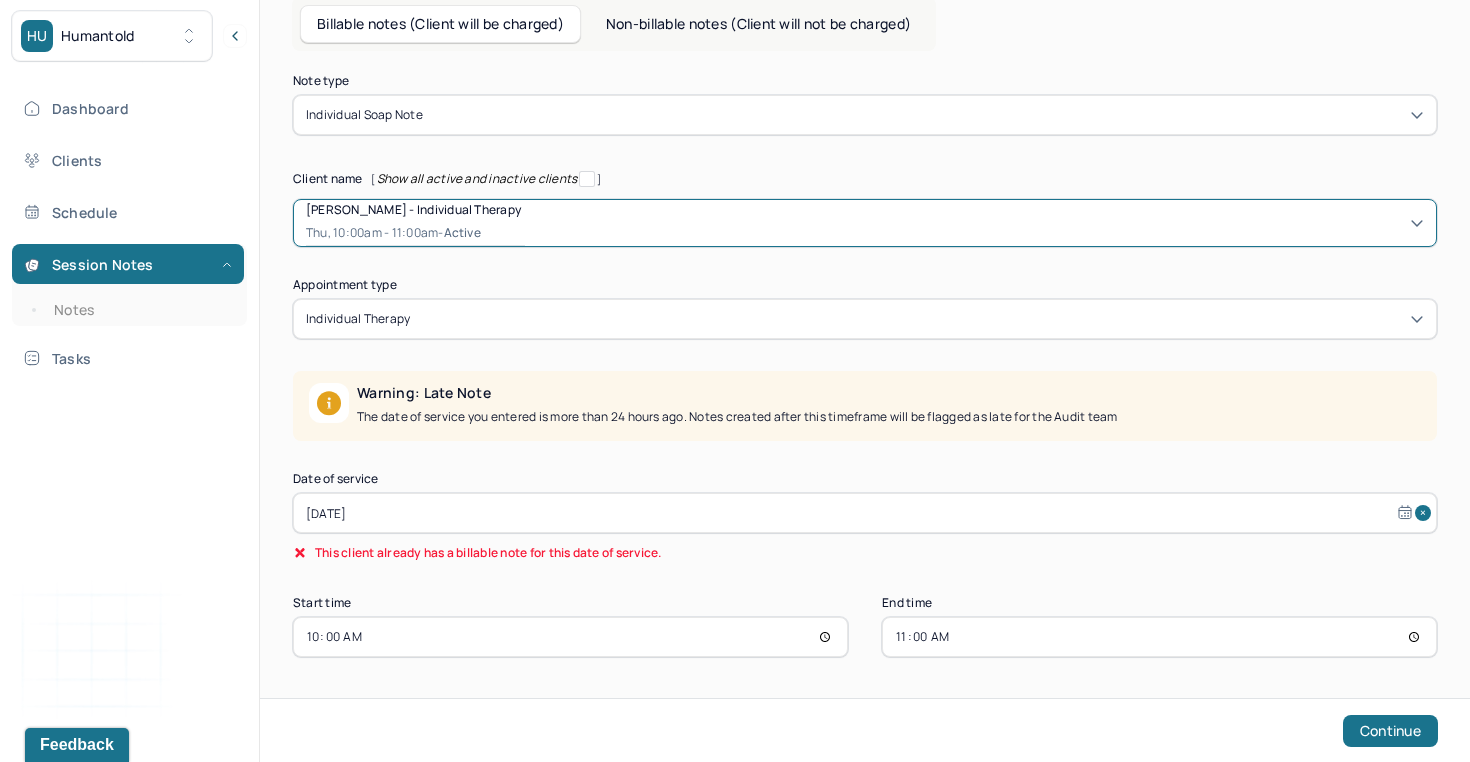 click on "[DATE]" at bounding box center (865, 513) 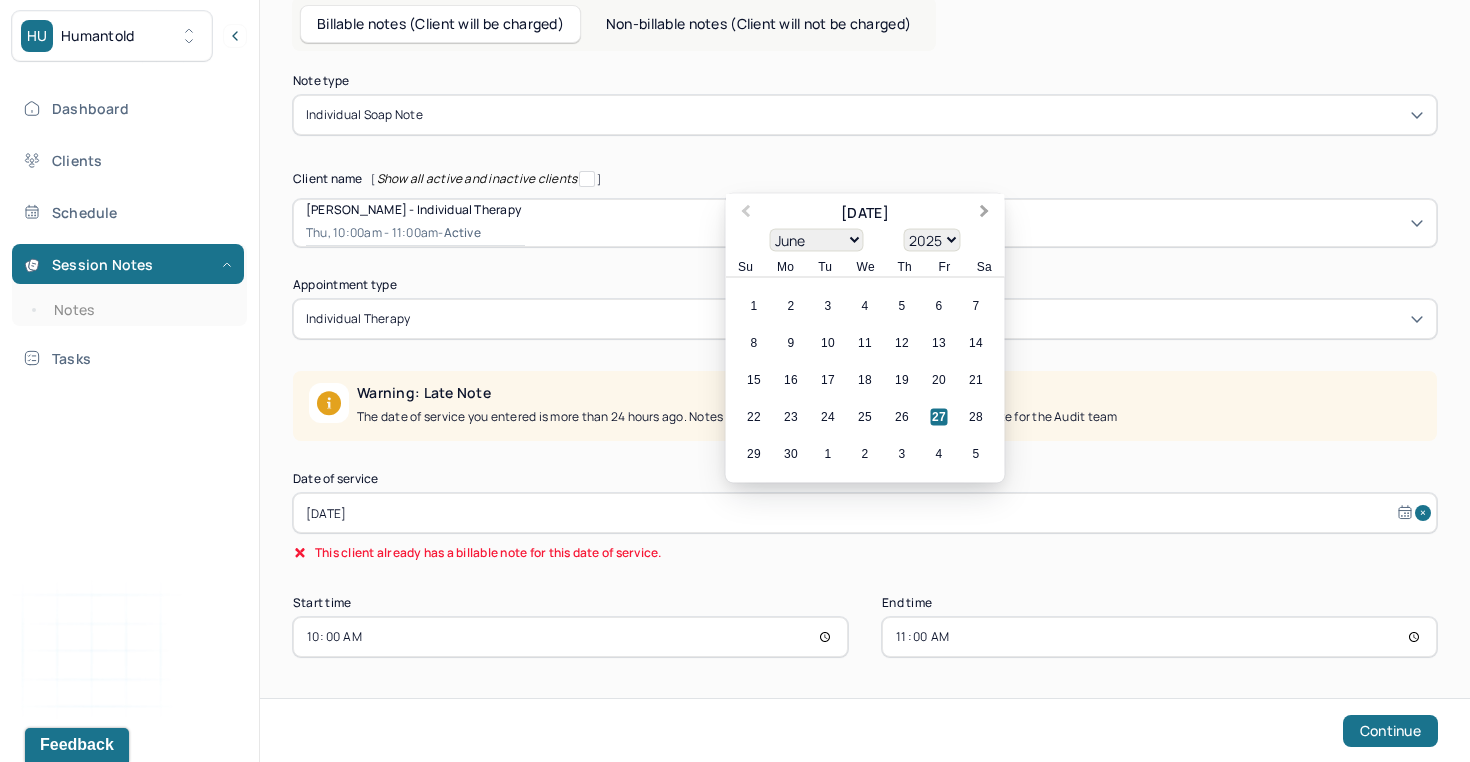 click on "Next Month" at bounding box center (987, 215) 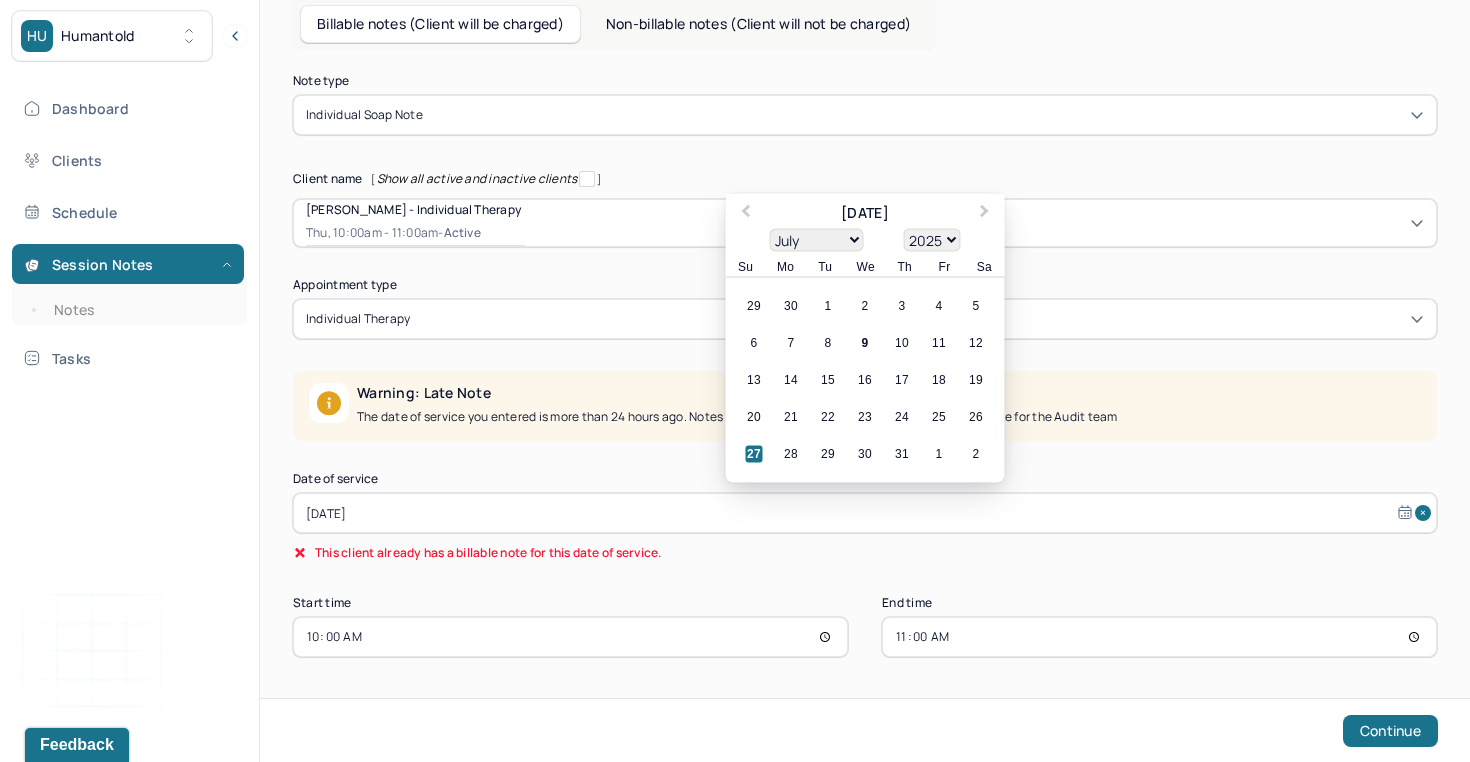 click on "6 7 8 9 10 11 12" at bounding box center (865, 343) 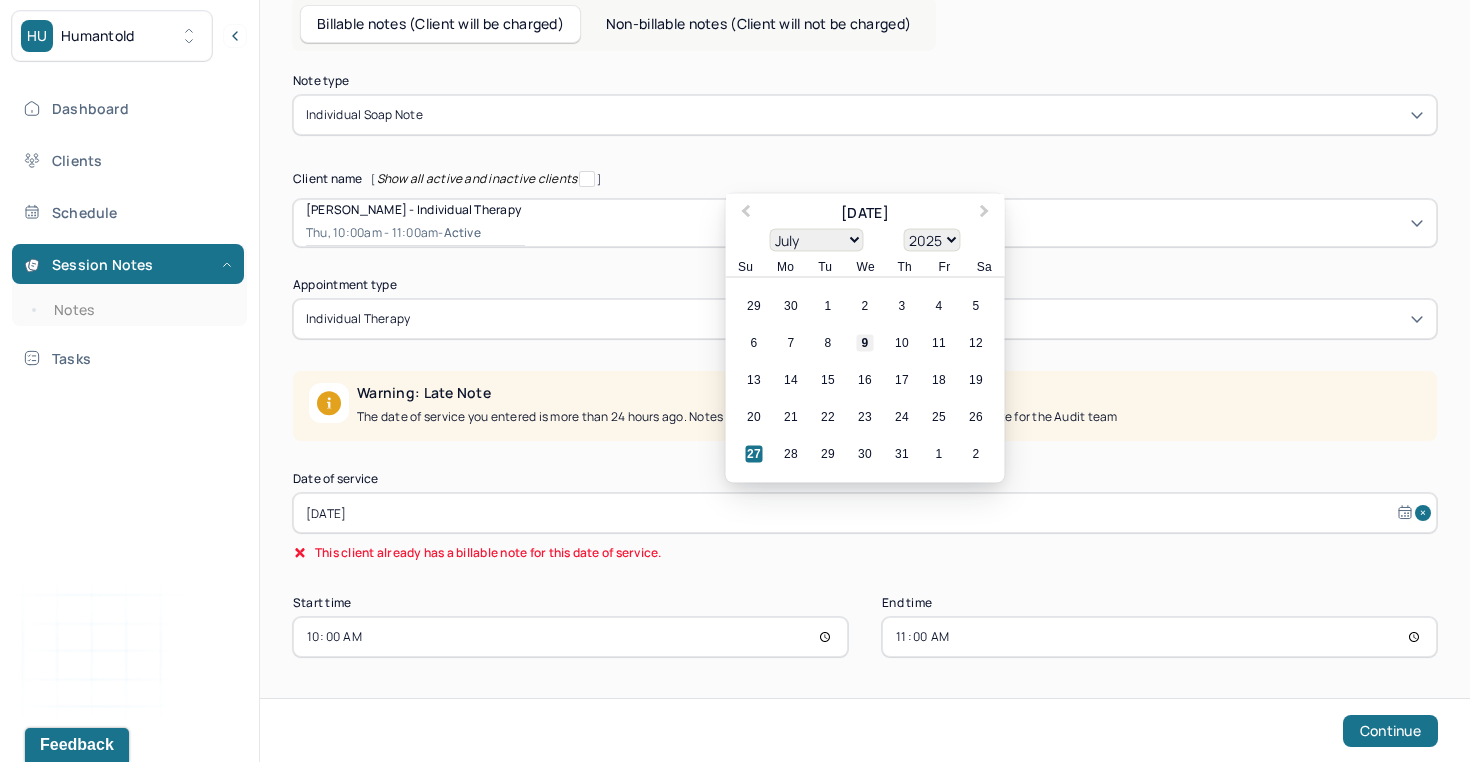 click on "9" at bounding box center [865, 343] 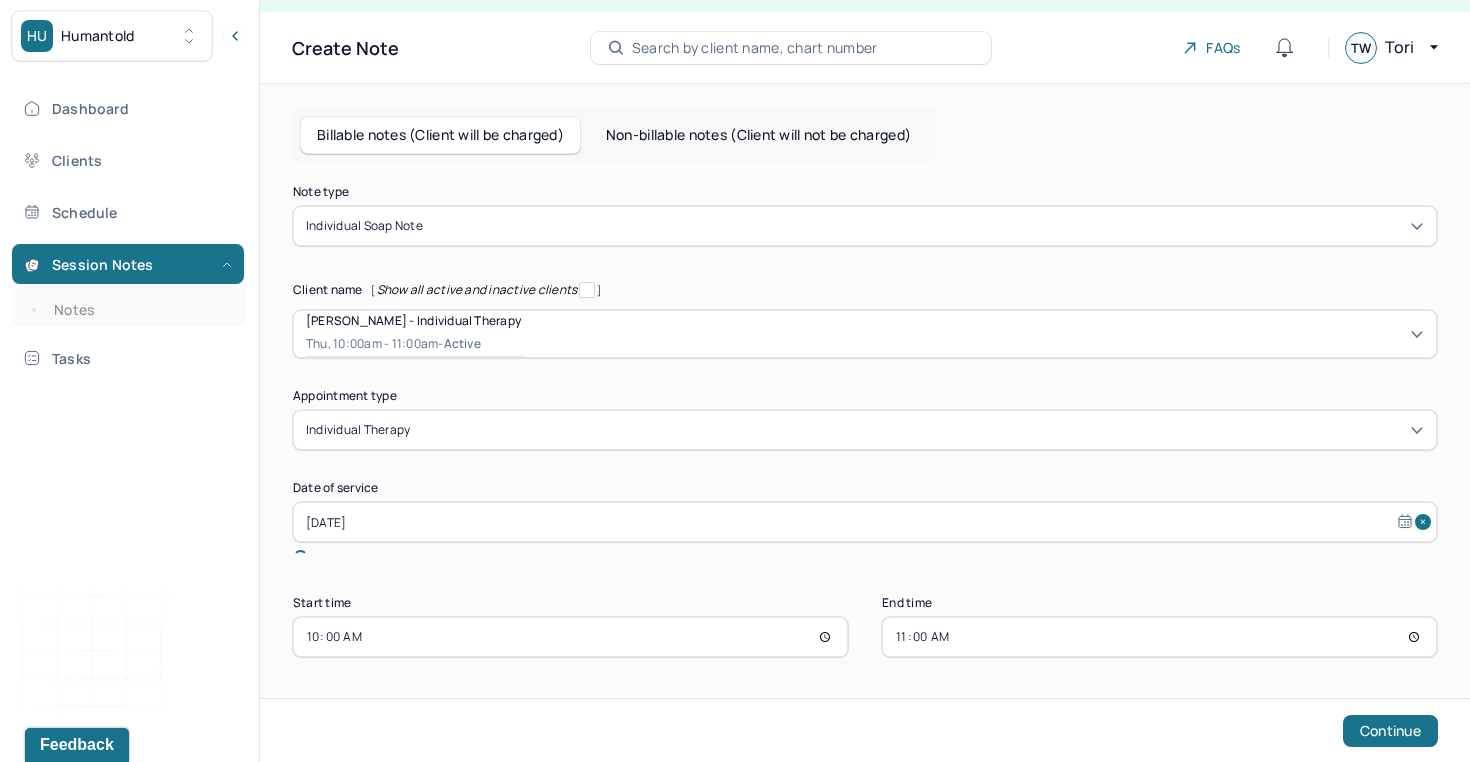 scroll, scrollTop: 9, scrollLeft: 0, axis: vertical 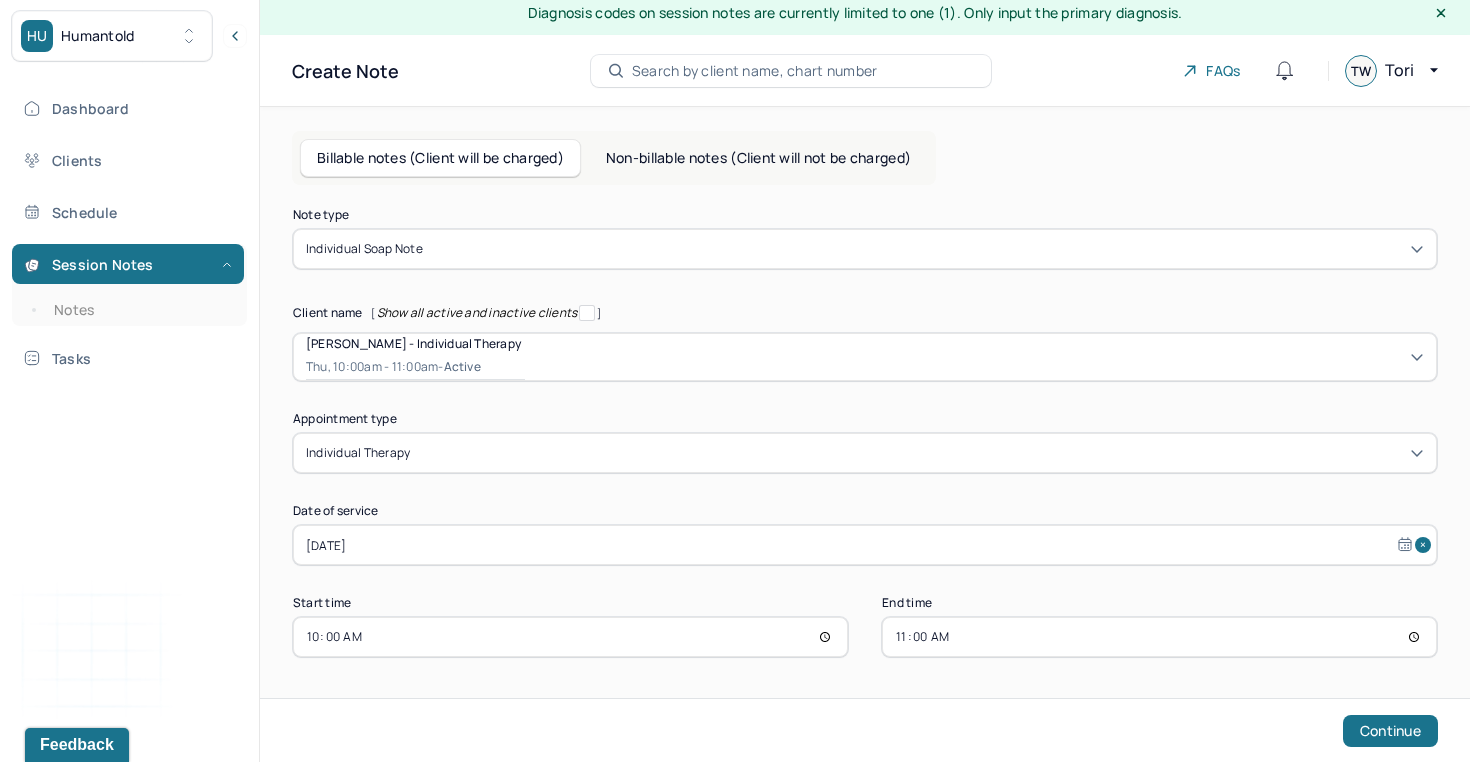select on "6" 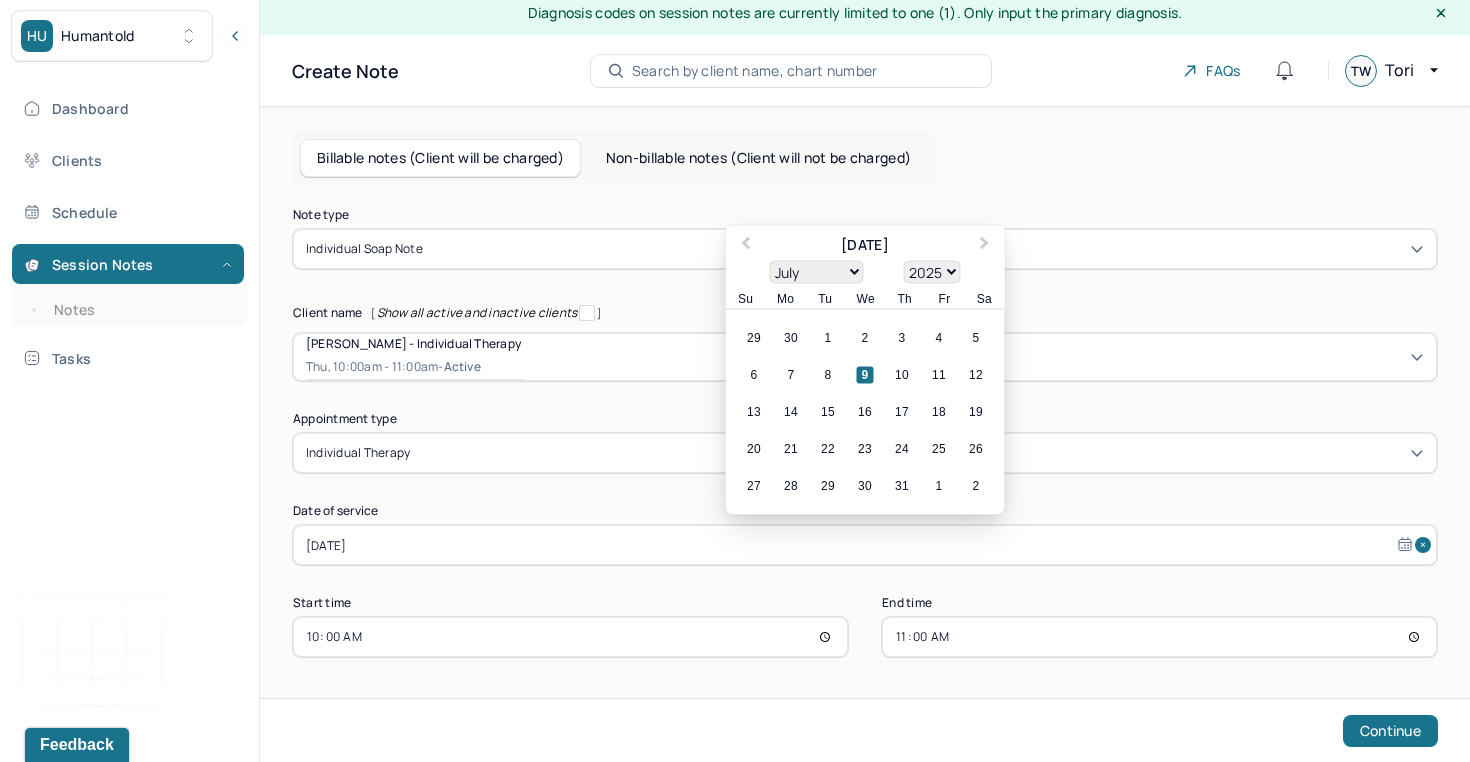click on "Note type Individual soap note Client name [ Show all active and inactive clients ] [PERSON_NAME] - Individual therapy Thu, 10:00am - 11:00am  -  active Supervisee name [PERSON_NAME] Appointment type individual therapy Date of service [DATE] Previous Month Next Month July [DATE] February March April May June July August September October November [DATE] 1901 1902 1903 1904 1905 1906 1907 1908 1909 1910 1911 1912 1913 1914 1915 1916 1917 1918 1919 1920 1921 1922 1923 1924 1925 1926 1927 1928 1929 1930 1931 1932 1933 1934 1935 1936 1937 1938 1939 1940 1941 1942 1943 1944 1945 1946 1947 1948 1949 1950 1951 1952 1953 1954 1955 1956 1957 1958 1959 1960 1961 1962 1963 1964 1965 1966 1967 1968 1969 1970 1971 1972 1973 1974 1975 1976 1977 1978 1979 1980 1981 1982 1983 1984 1985 1986 1987 1988 1989 1990 1991 1992 1993 1994 1995 1996 1997 1998 1999 2000 2001 2002 2003 2004 2005 2006 2007 2008 2009 2010 2011 2012 2013 2014 2015 2016 2017 2018 2019 2020 2021 2022 2023 2024 2025 2026 2027 2028 2029 Su" at bounding box center [865, 433] 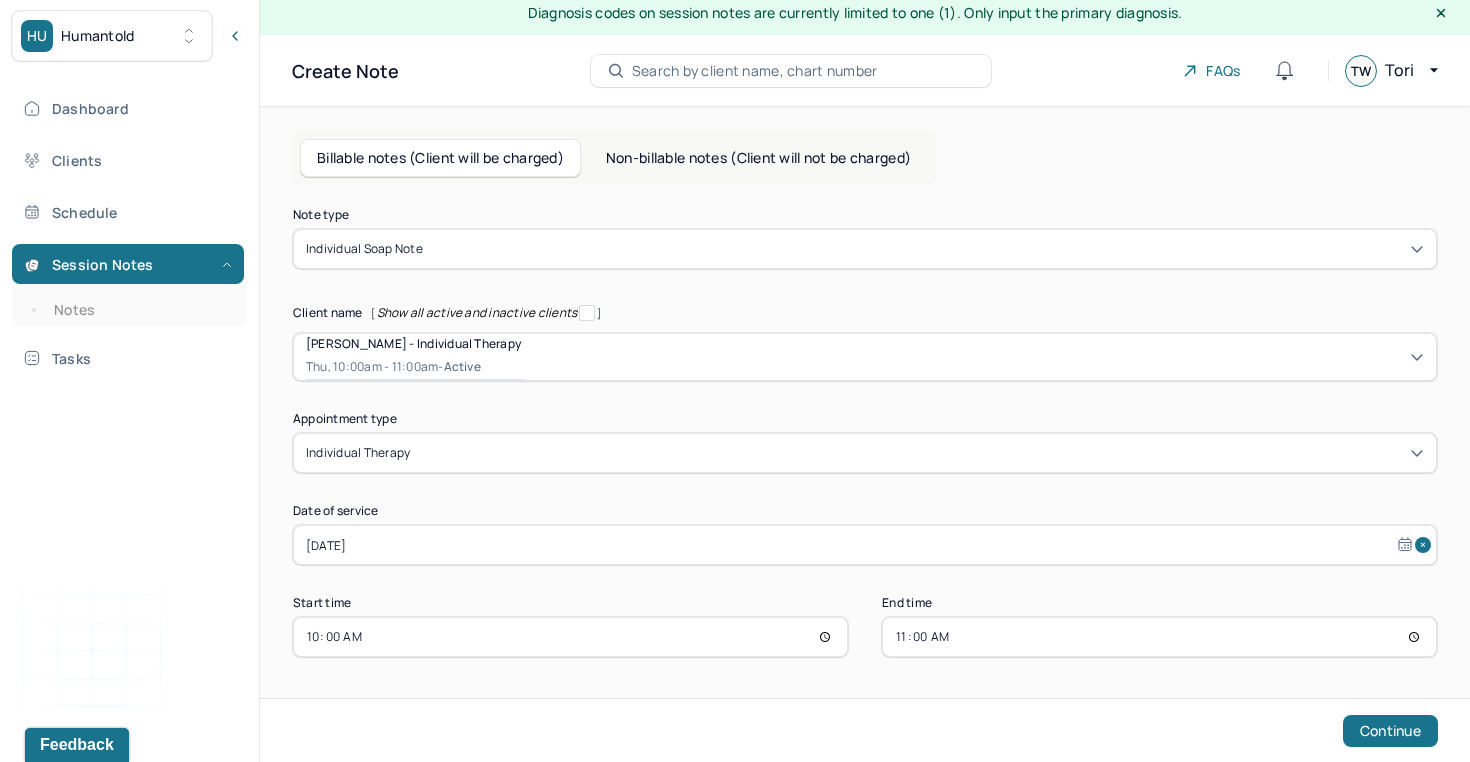 click on "10:00" at bounding box center (570, 637) 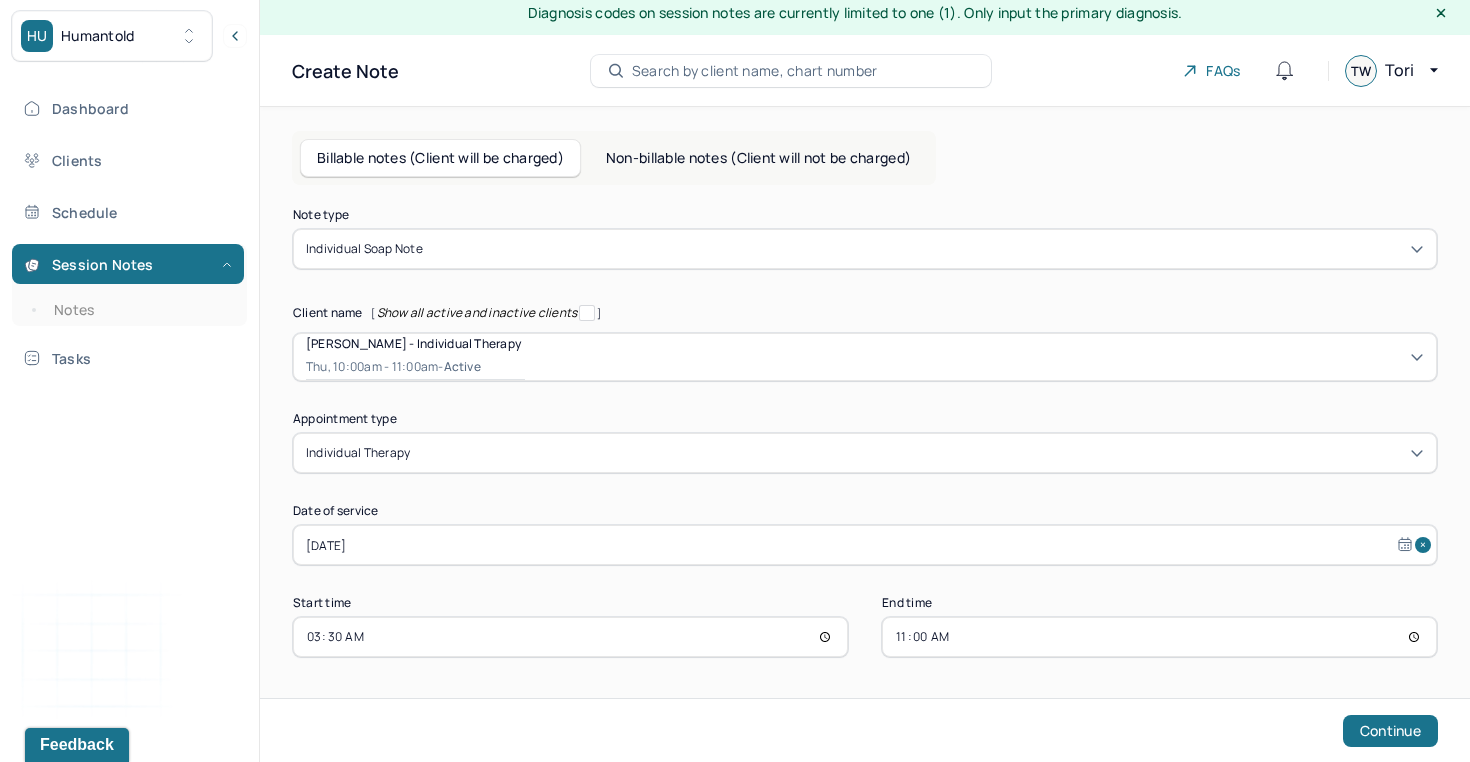 type on "15:30" 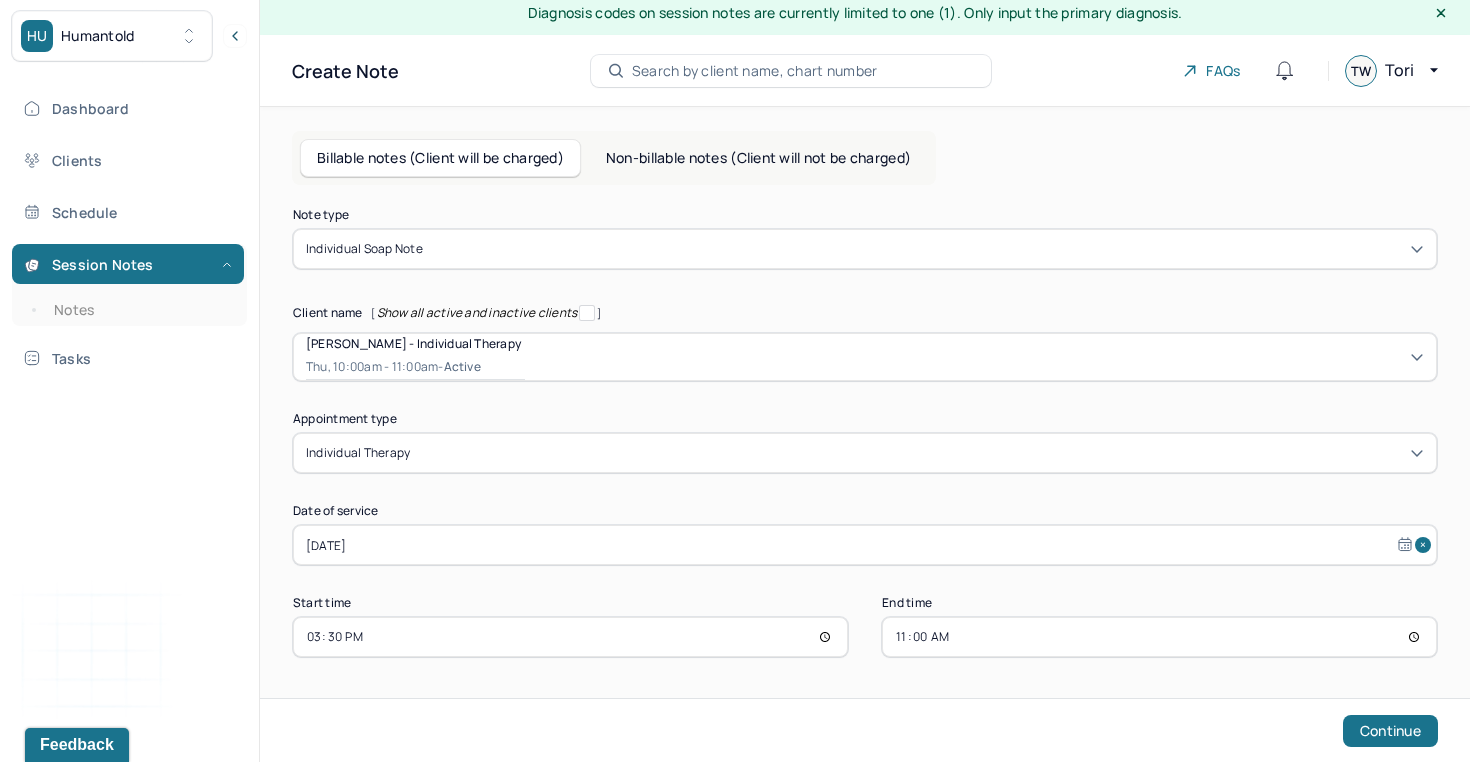 click on "11:00" at bounding box center [1159, 637] 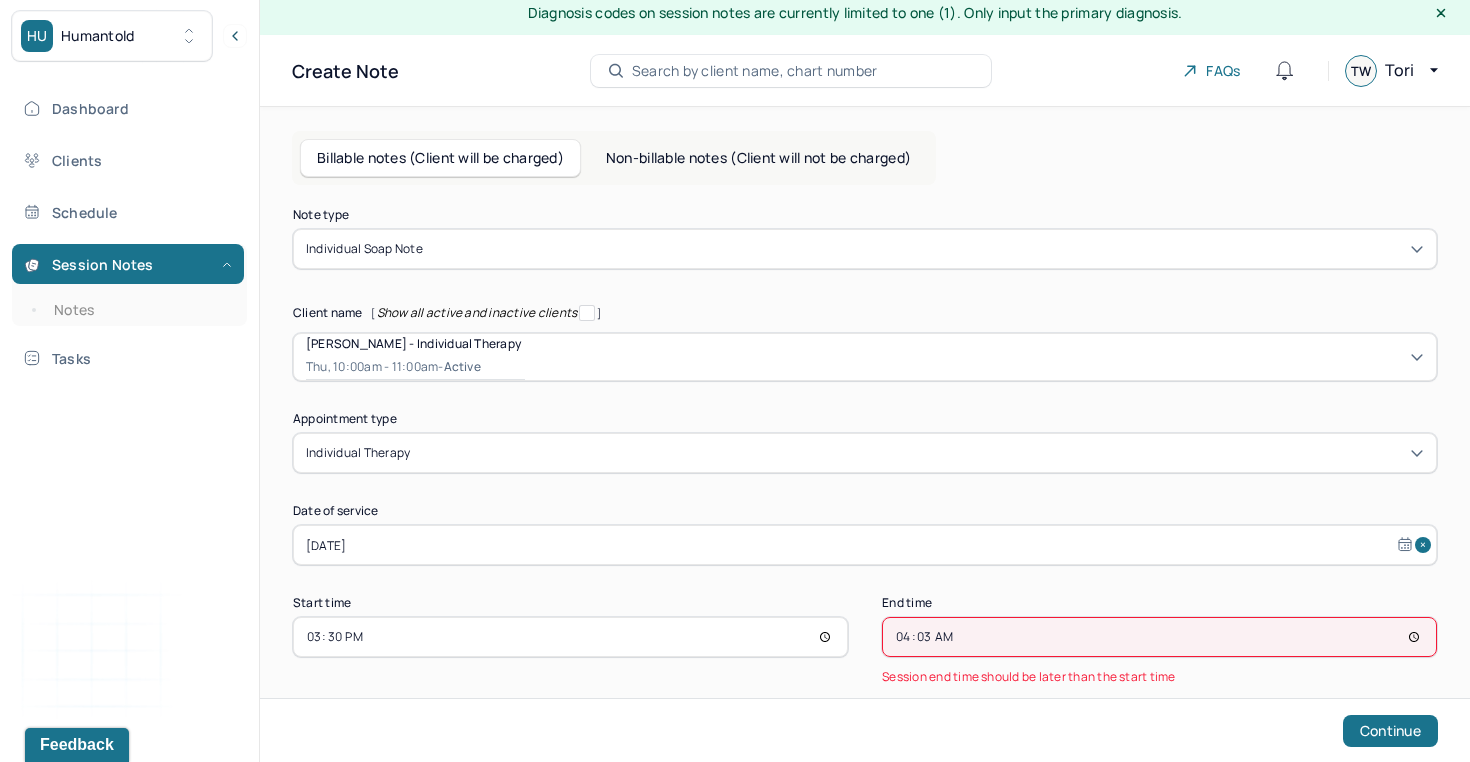 type on "04:39" 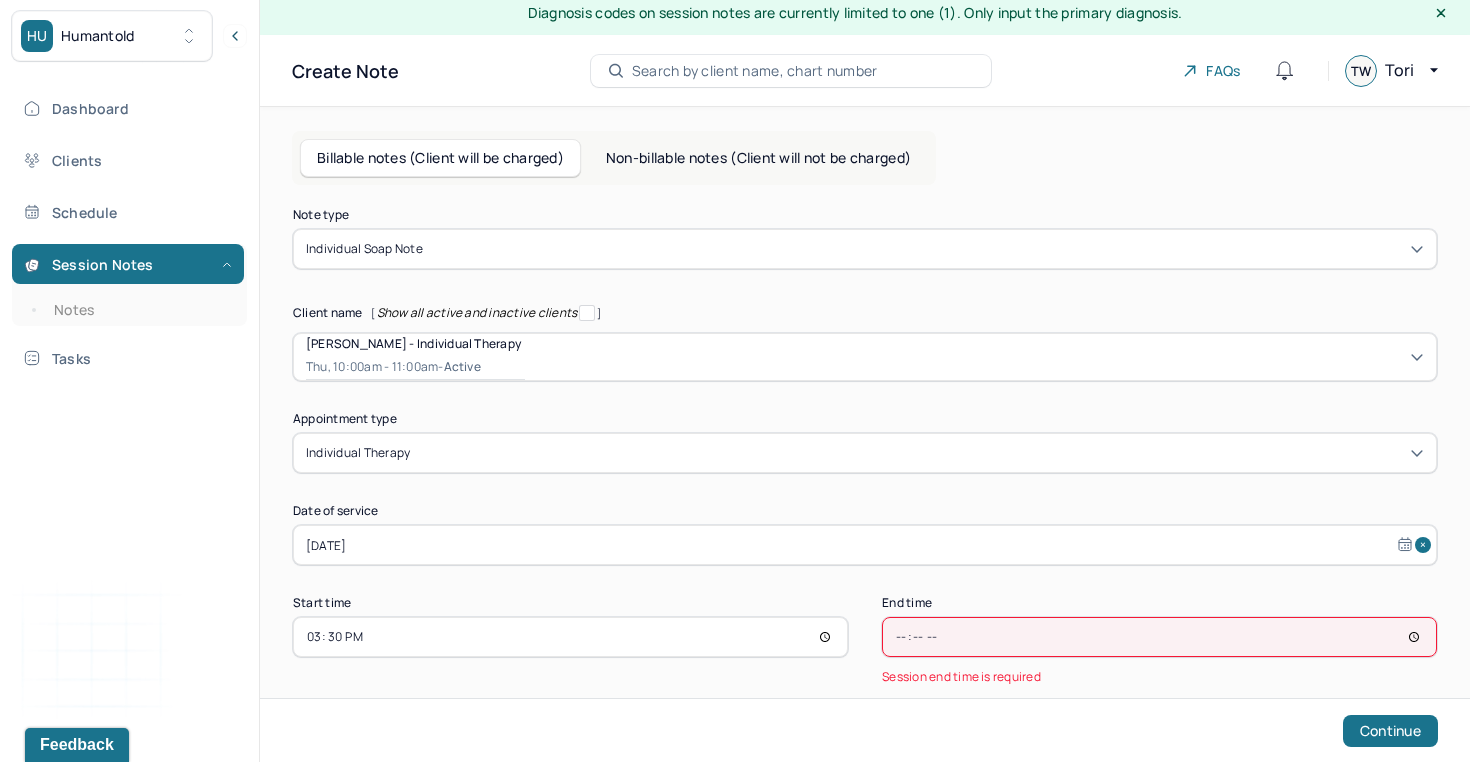 click at bounding box center (1159, 637) 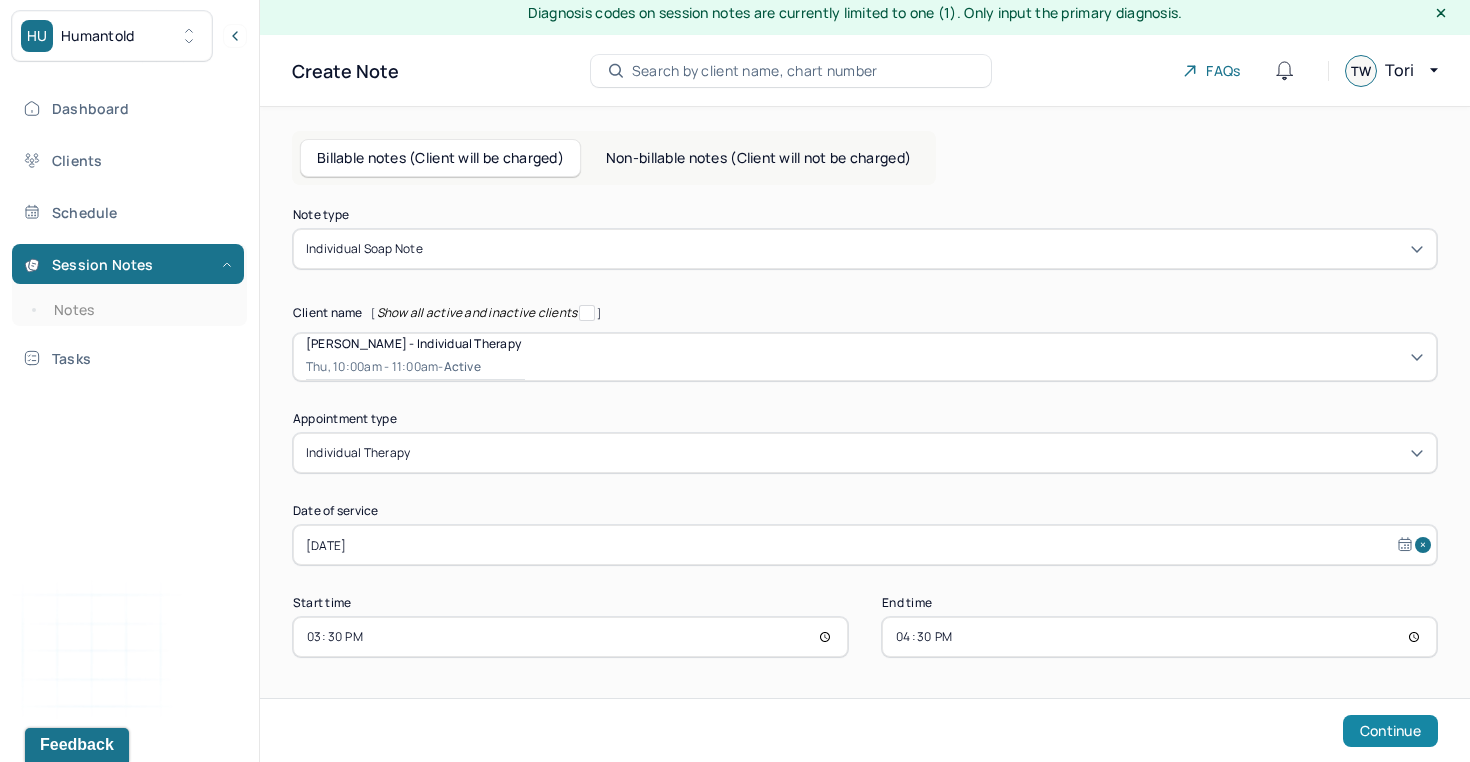 click on "Continue" at bounding box center [1390, 731] 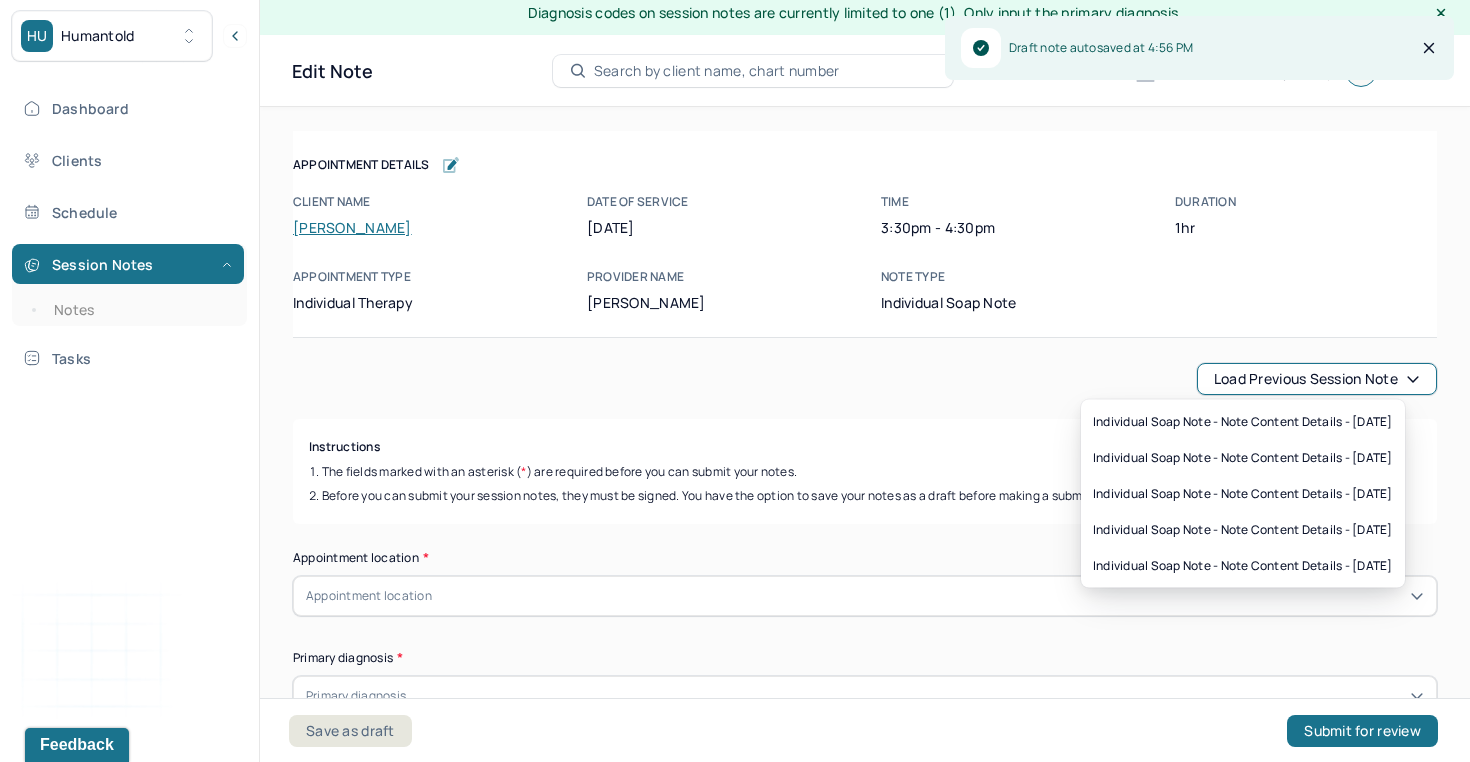 click on "Load previous session note" at bounding box center [1317, 379] 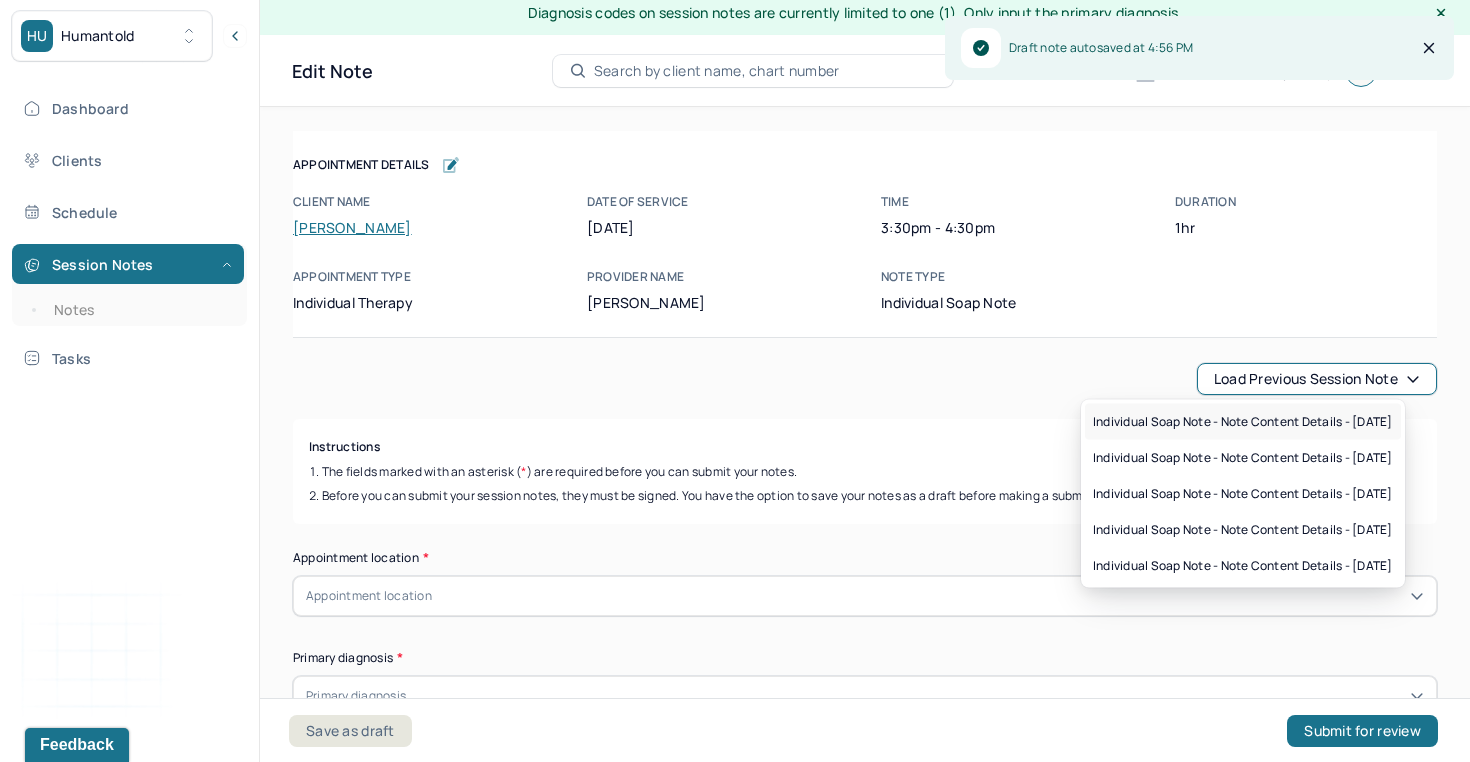click on "Individual soap note   - Note content Details -   [DATE]" at bounding box center [1243, 422] 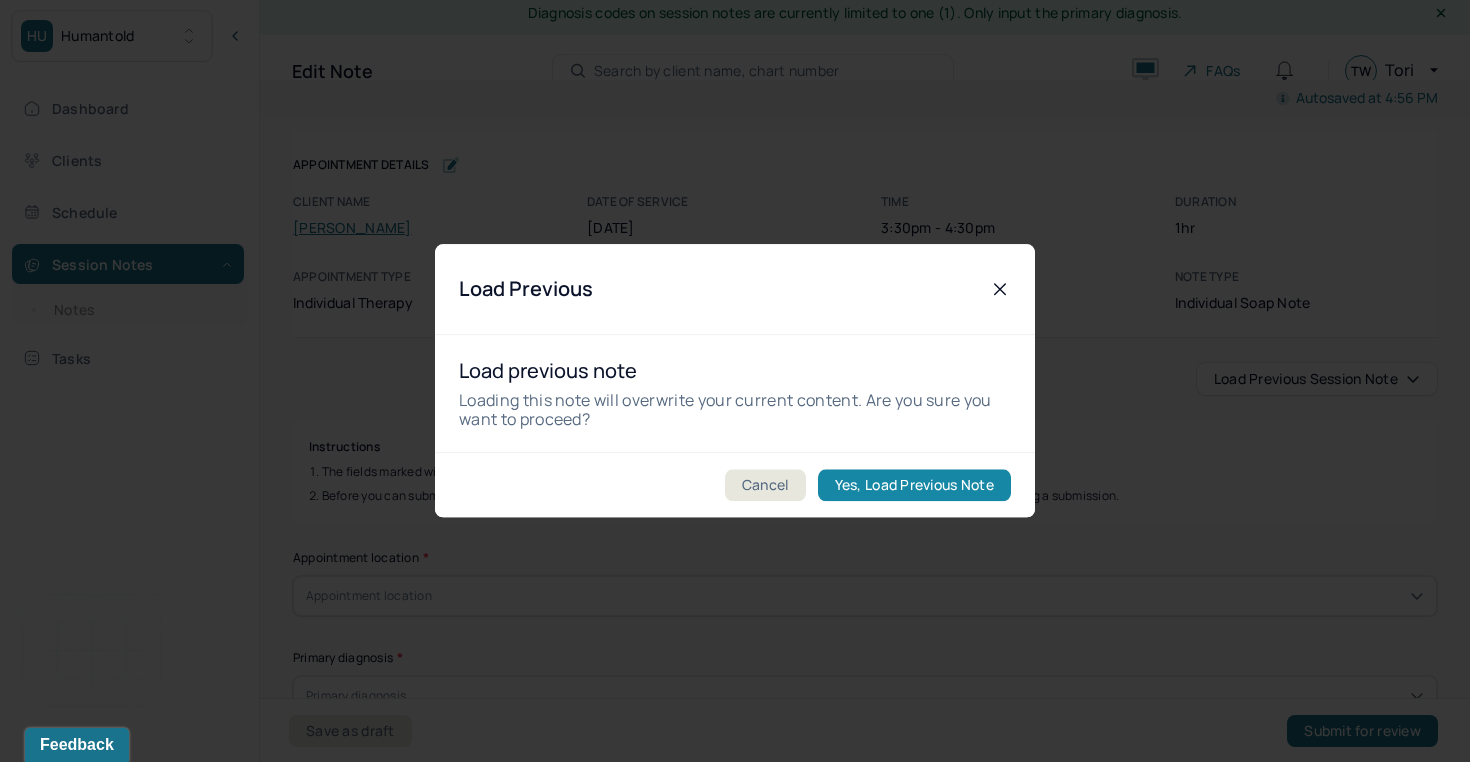 click on "Yes, Load Previous Note" at bounding box center [914, 486] 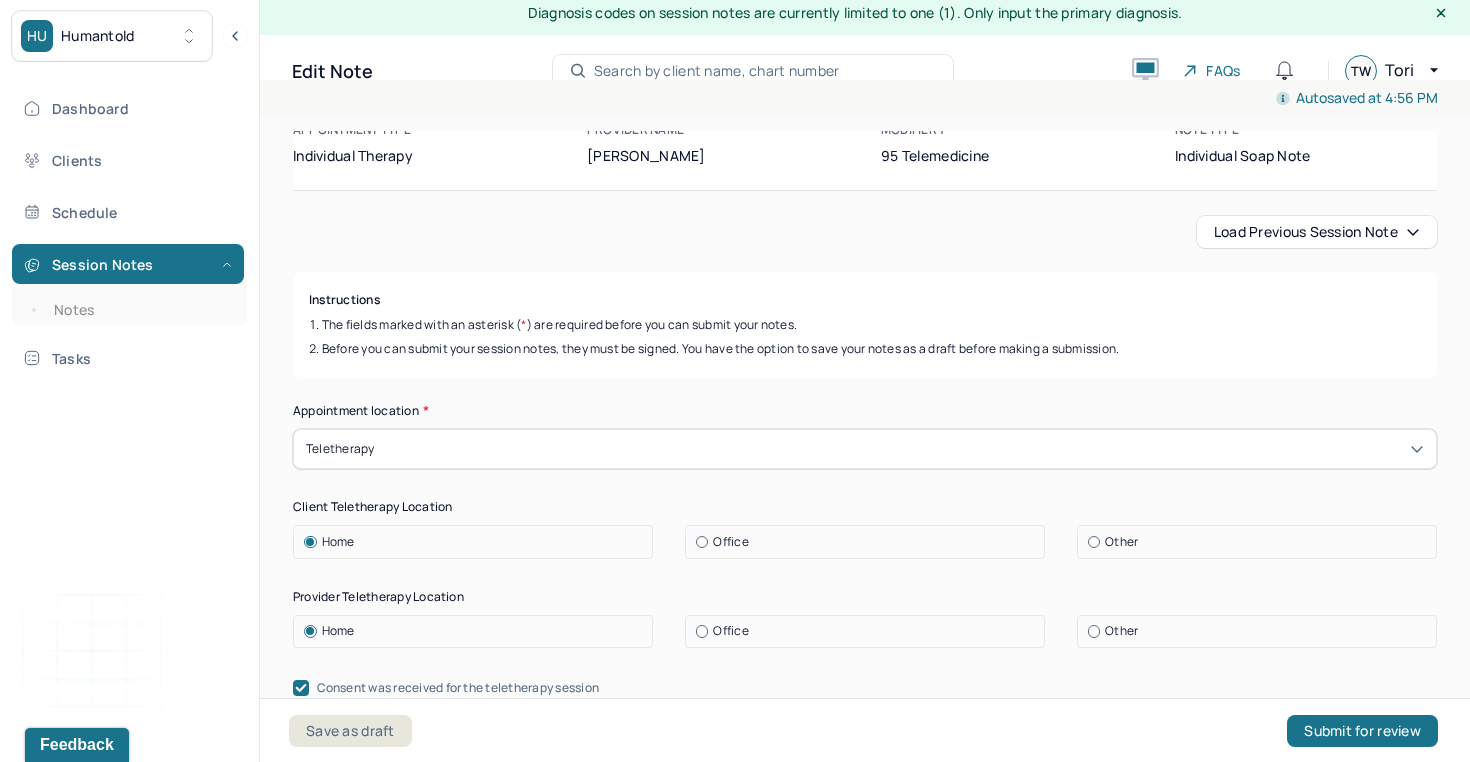 scroll, scrollTop: 207, scrollLeft: 0, axis: vertical 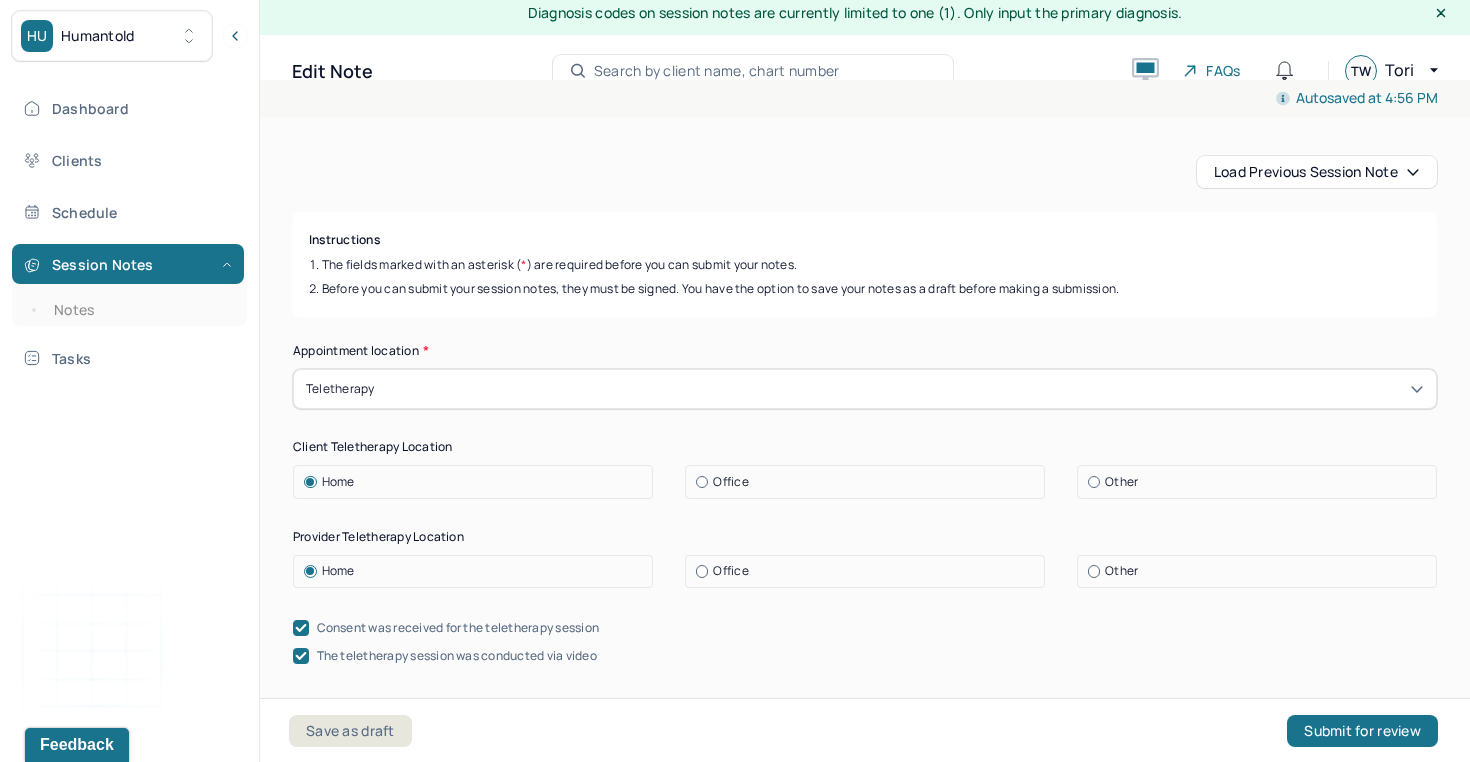 click on "Office" at bounding box center (730, 571) 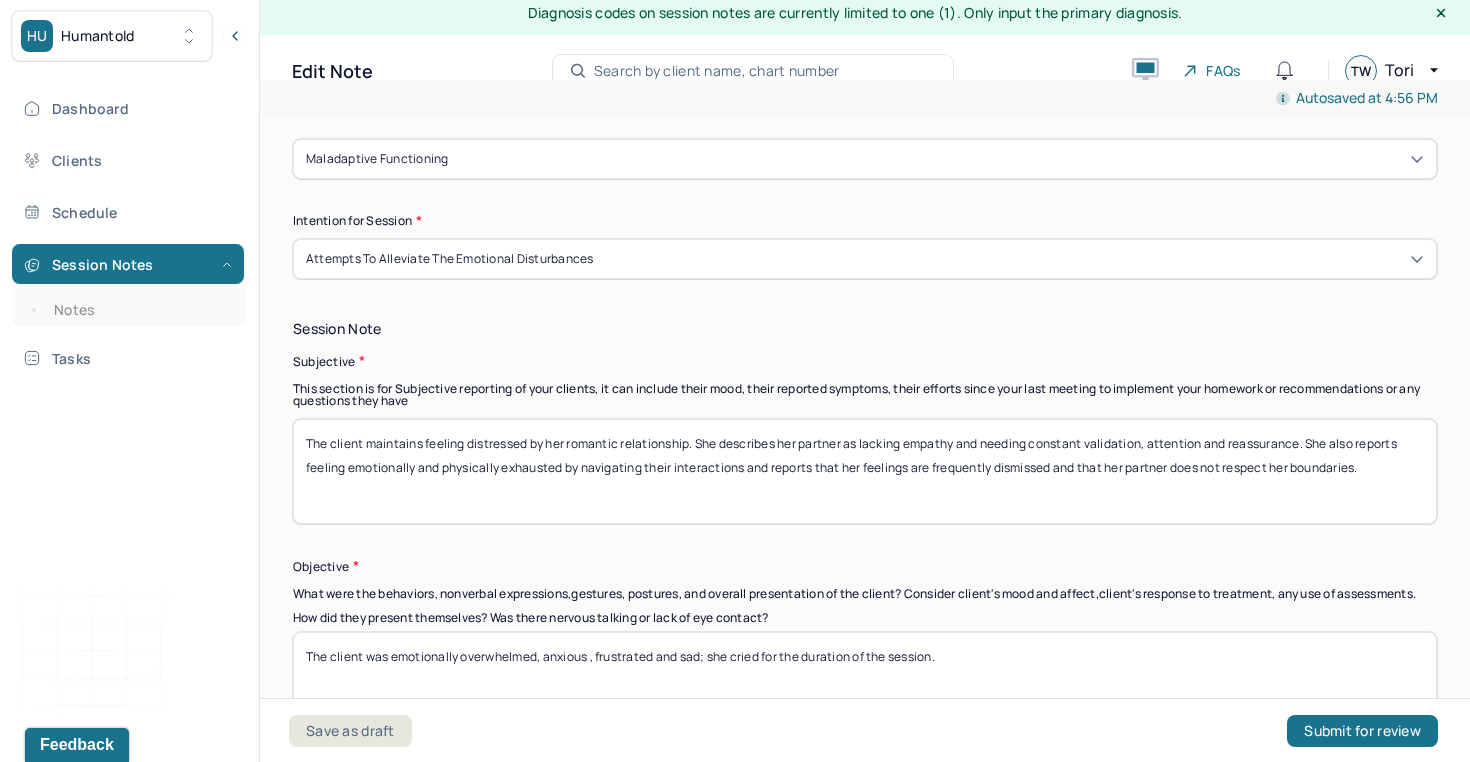 scroll, scrollTop: 1253, scrollLeft: 0, axis: vertical 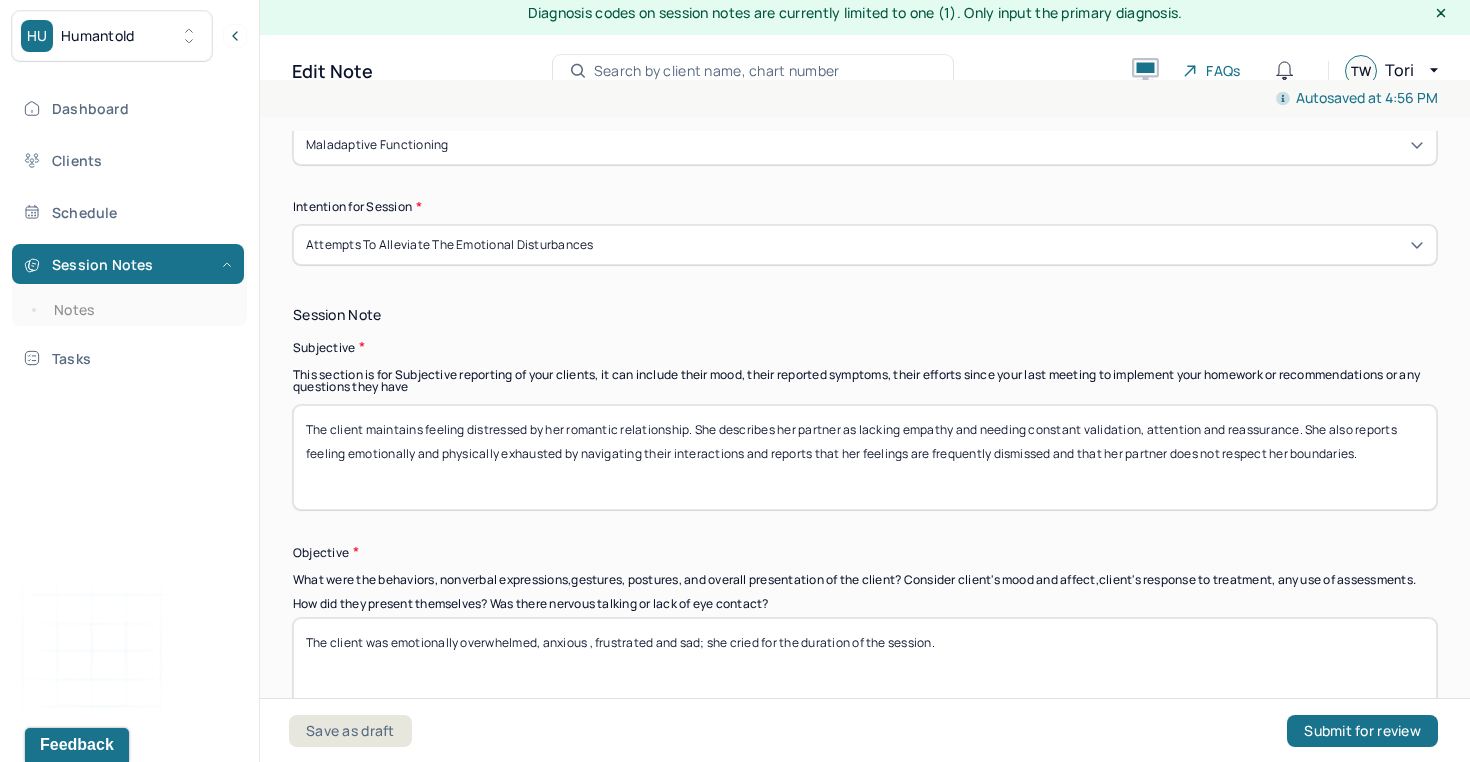 drag, startPoint x: 1388, startPoint y: 453, endPoint x: 370, endPoint y: 397, distance: 1019.5391 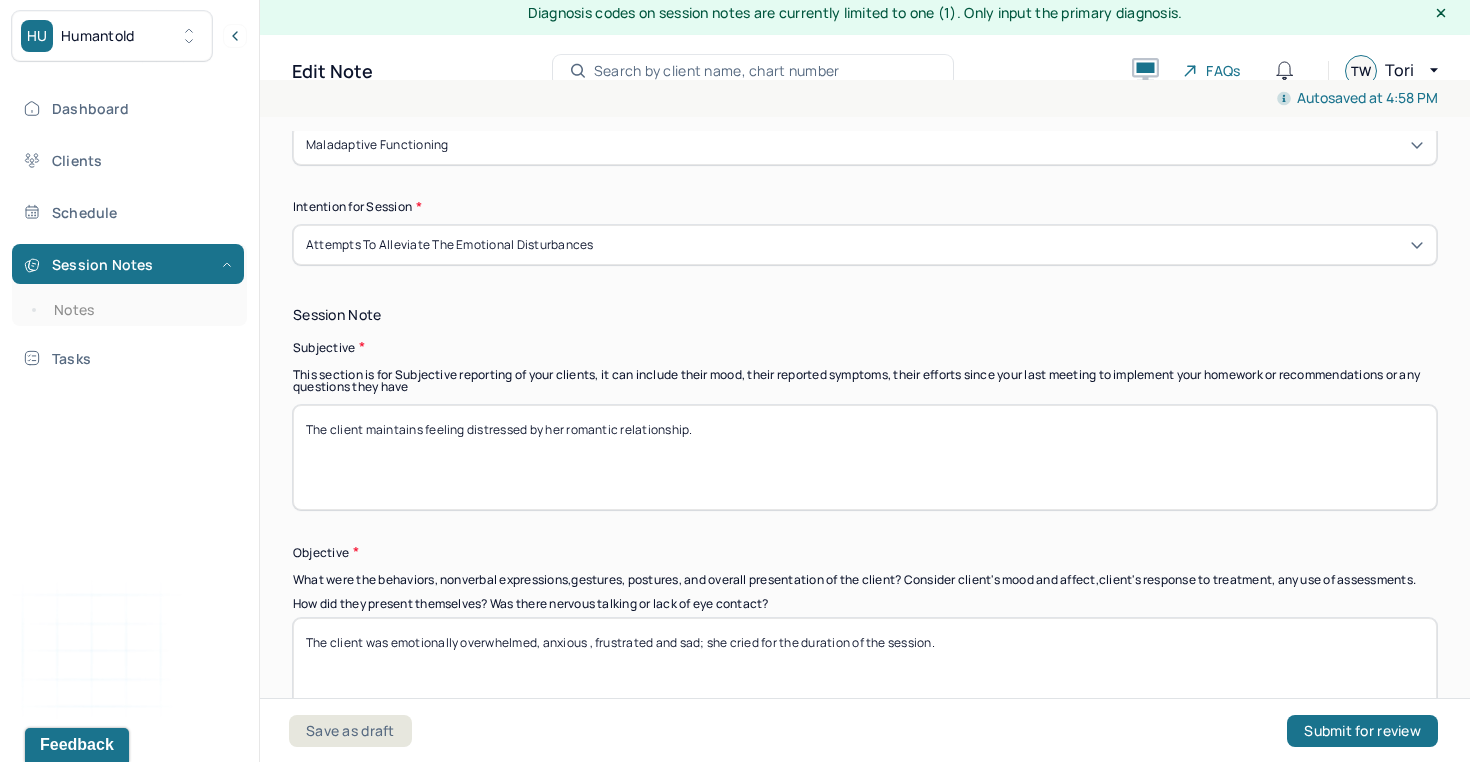 paste on "Client shared that she feels emotionally and physically exhausted by the ongoing effort it takes to manage their interactions." 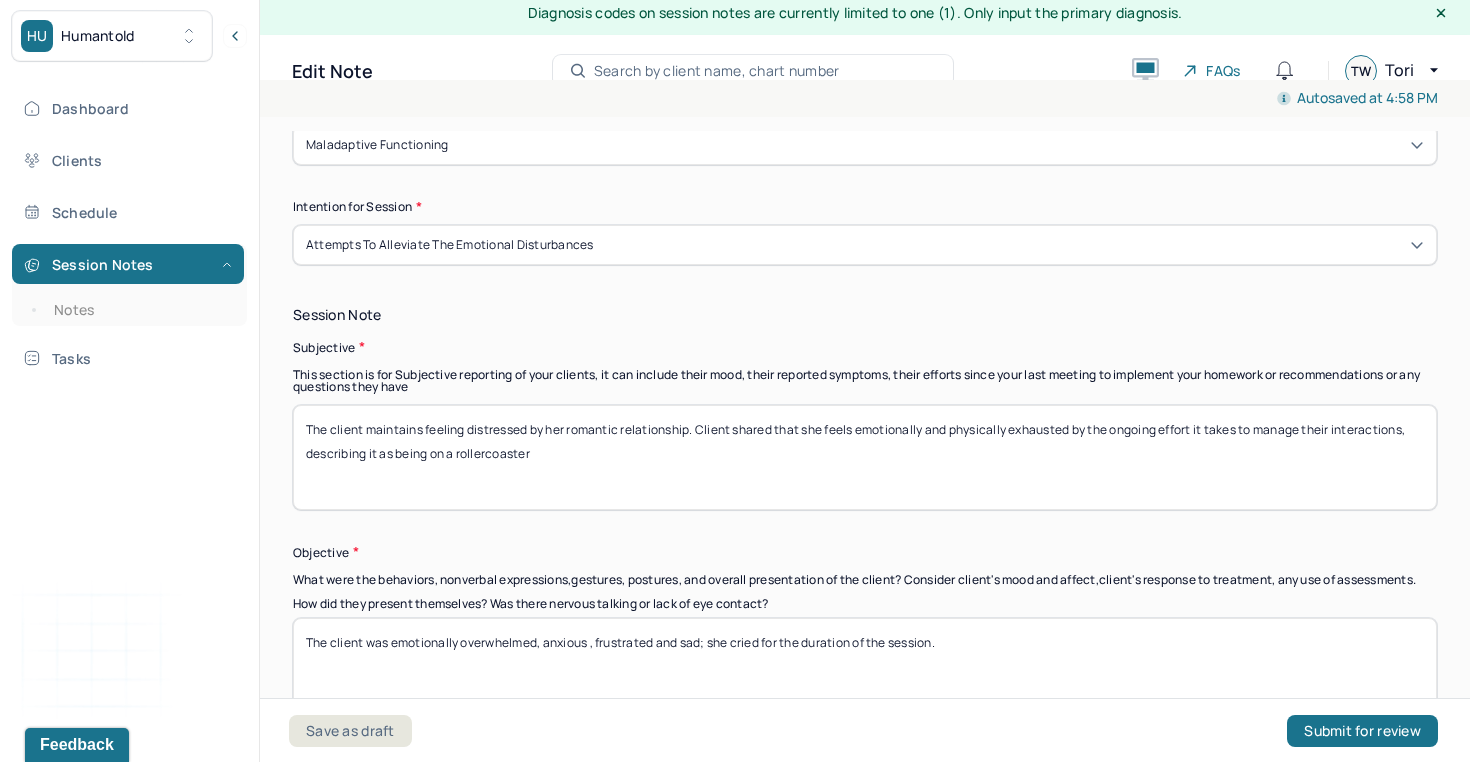 drag, startPoint x: 455, startPoint y: 450, endPoint x: 371, endPoint y: 448, distance: 84.0238 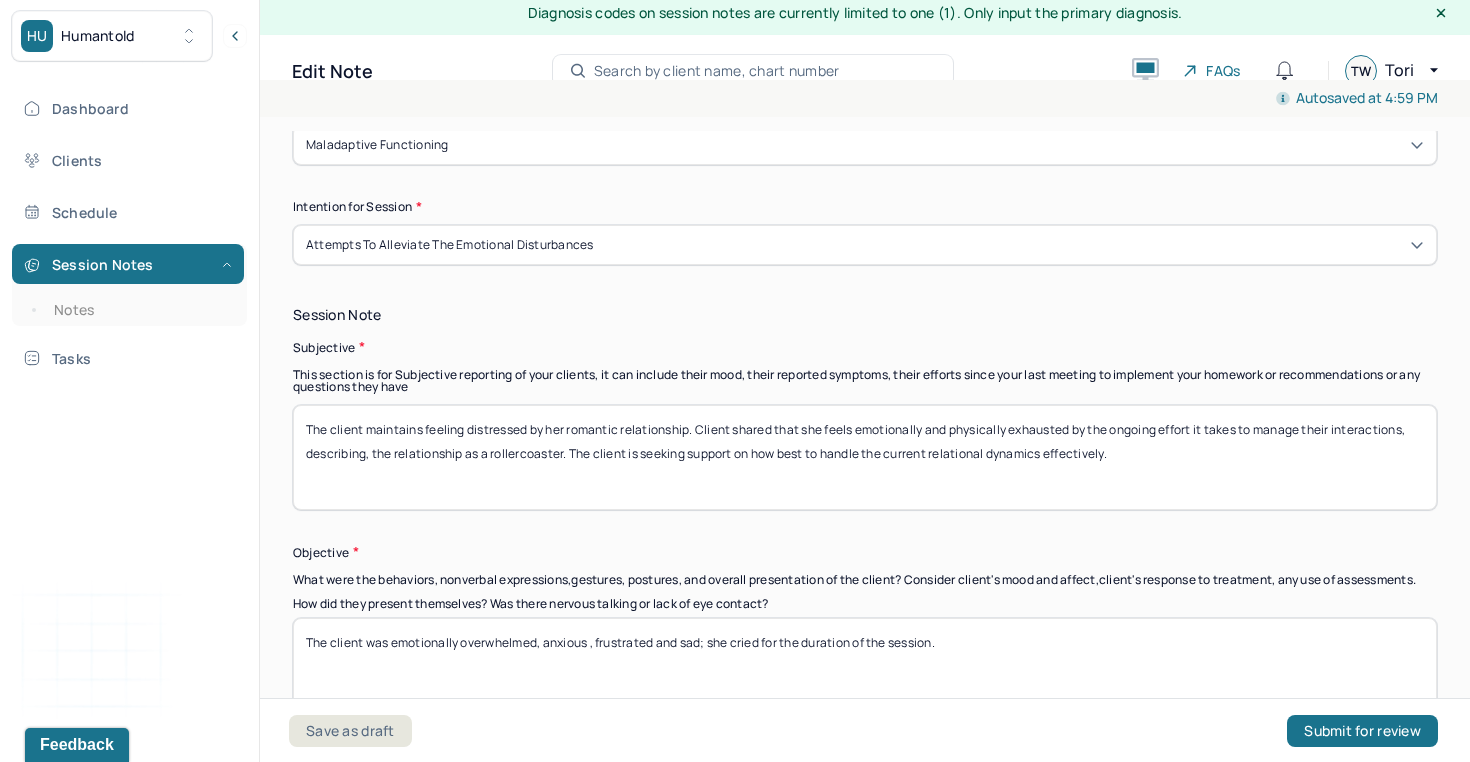drag, startPoint x: 1140, startPoint y: 454, endPoint x: 282, endPoint y: 371, distance: 862.00525 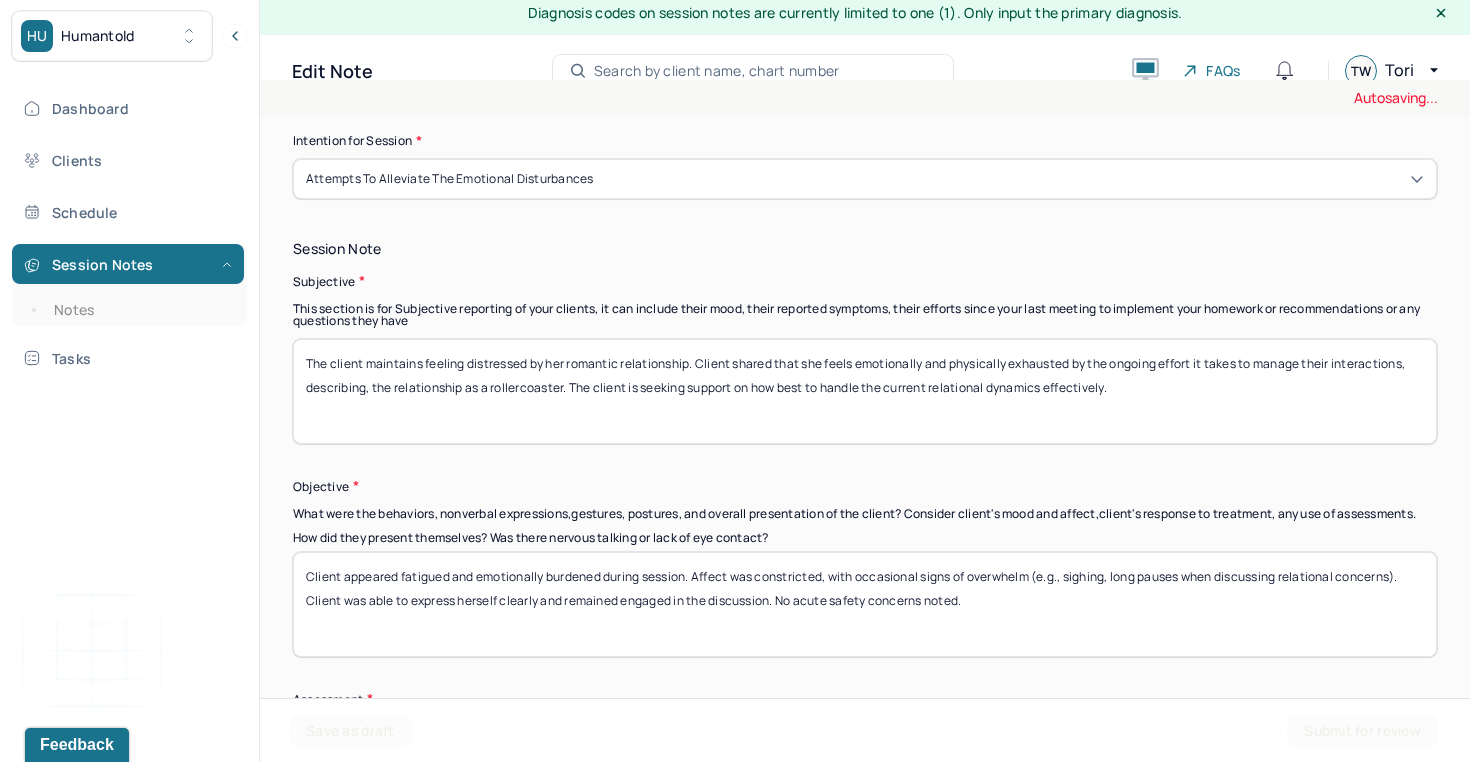 scroll, scrollTop: 1358, scrollLeft: 0, axis: vertical 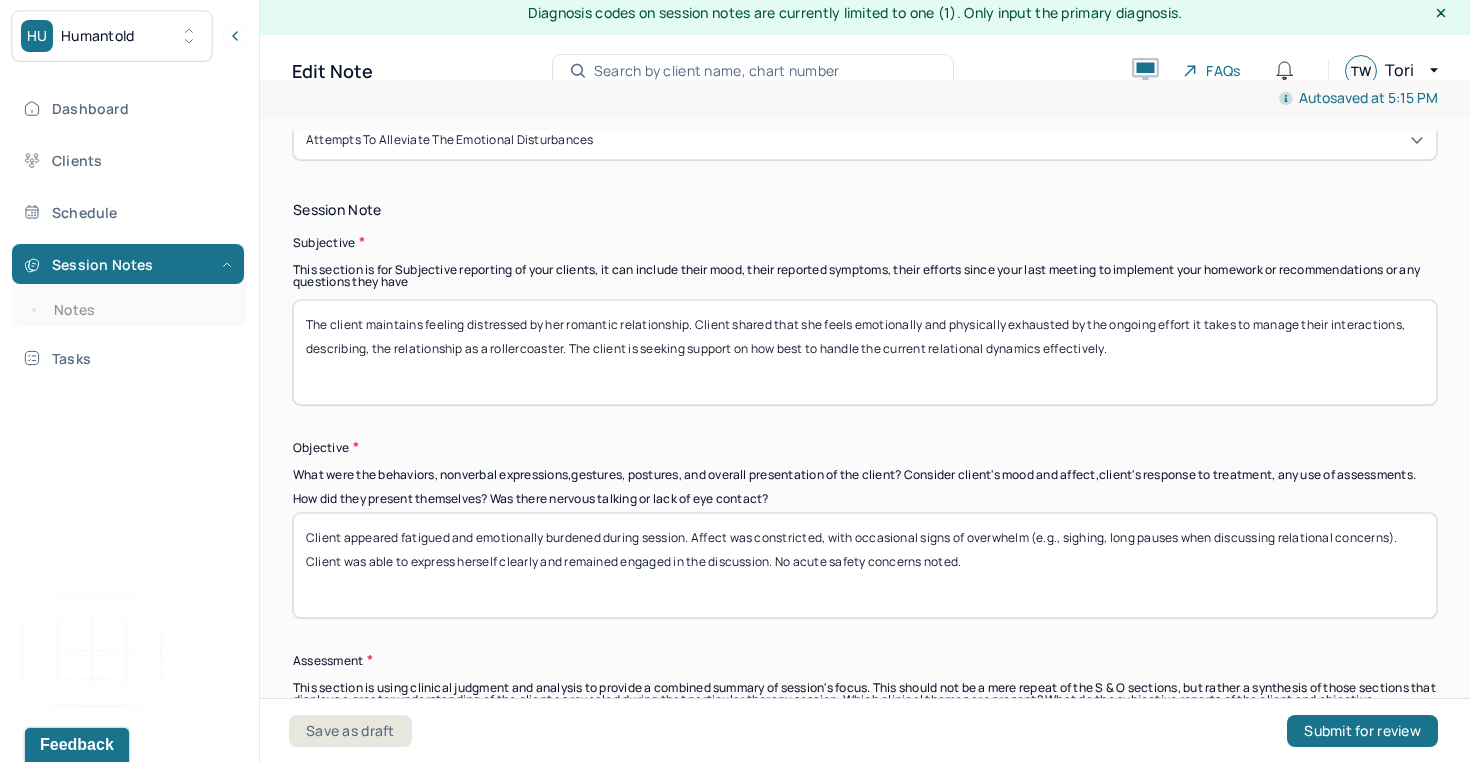 drag, startPoint x: 395, startPoint y: 571, endPoint x: 693, endPoint y: 542, distance: 299.40775 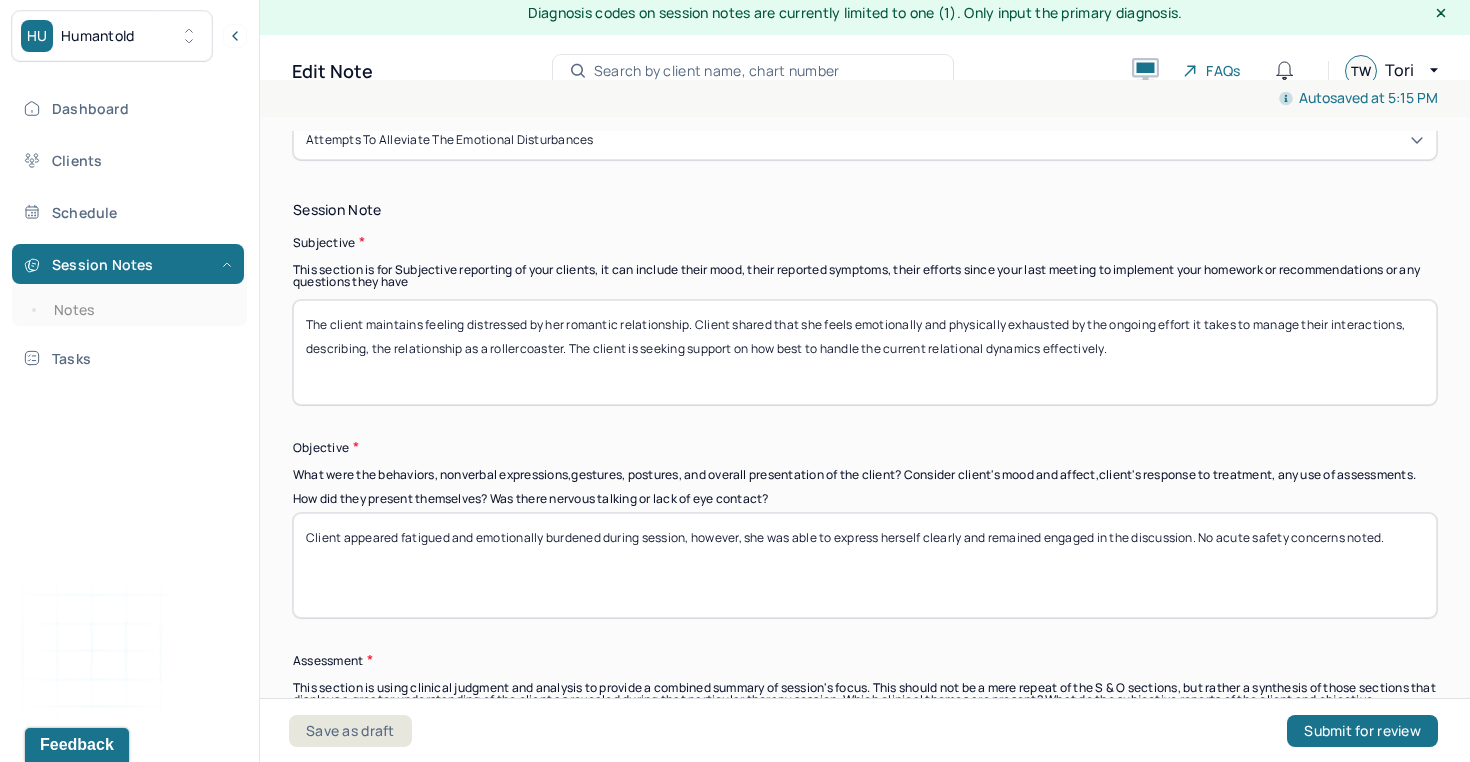 drag, startPoint x: 1411, startPoint y: 549, endPoint x: 1213, endPoint y: 548, distance: 198.00252 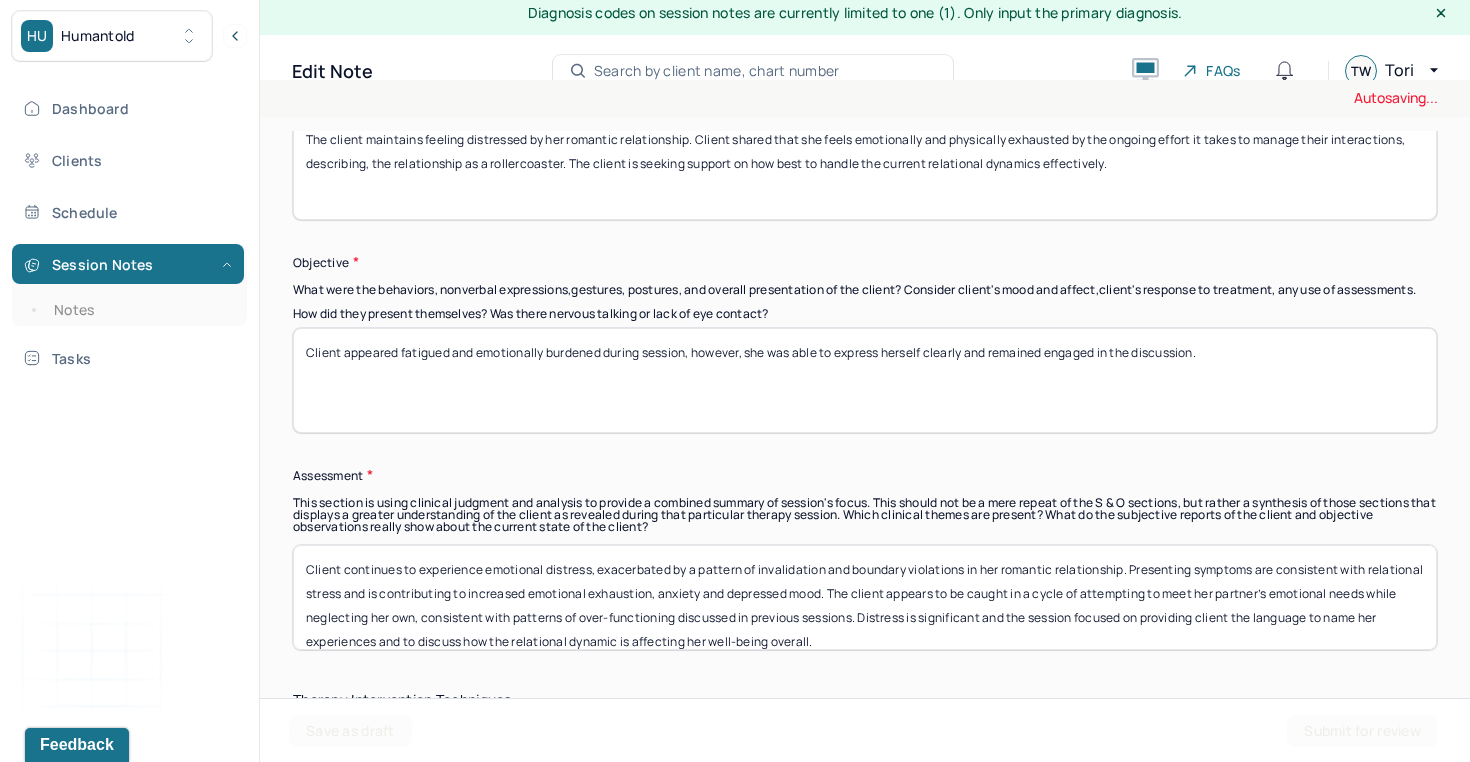 scroll, scrollTop: 1590, scrollLeft: 0, axis: vertical 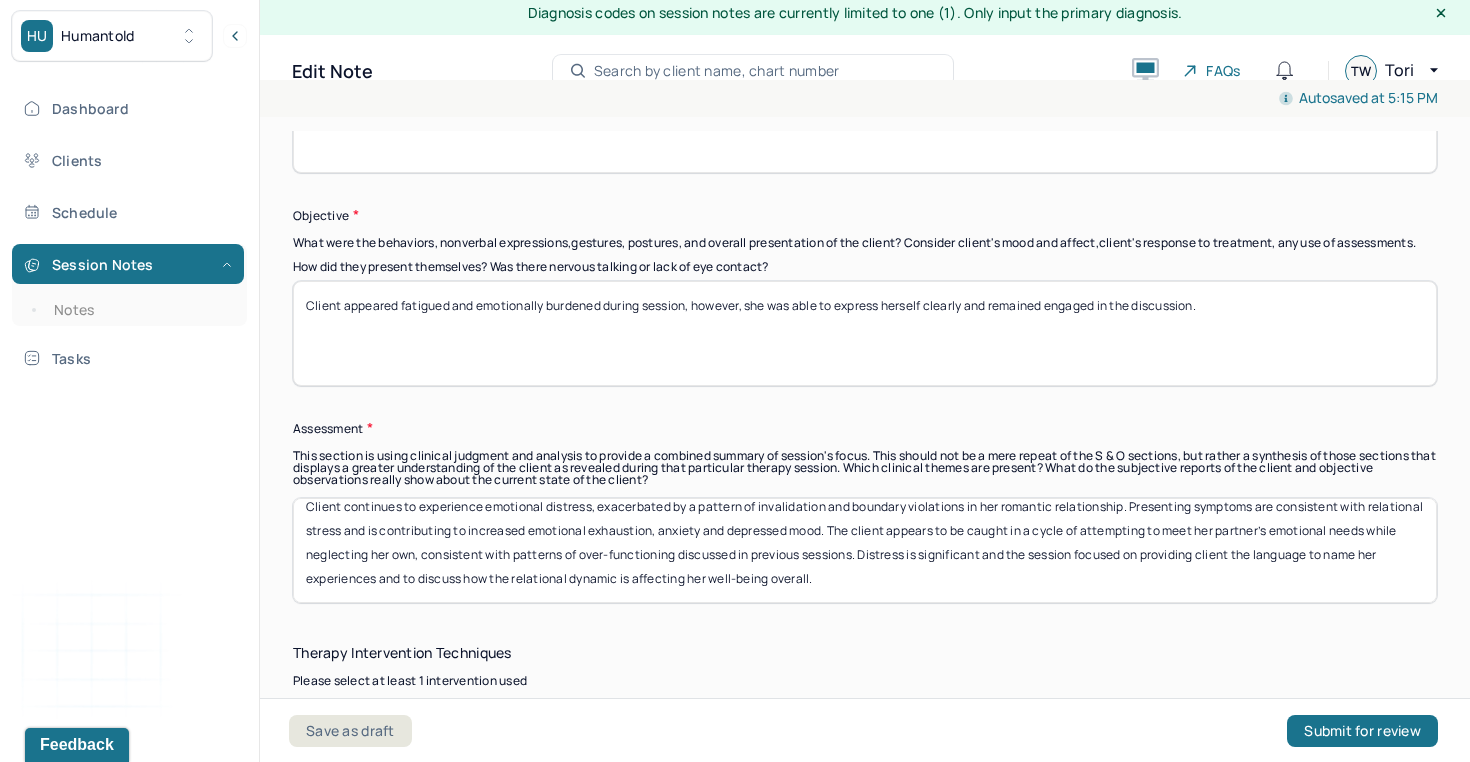 type on "Client appeared fatigued and emotionally burdened during session, however, she was able to express herself clearly and remained engaged in the discussion." 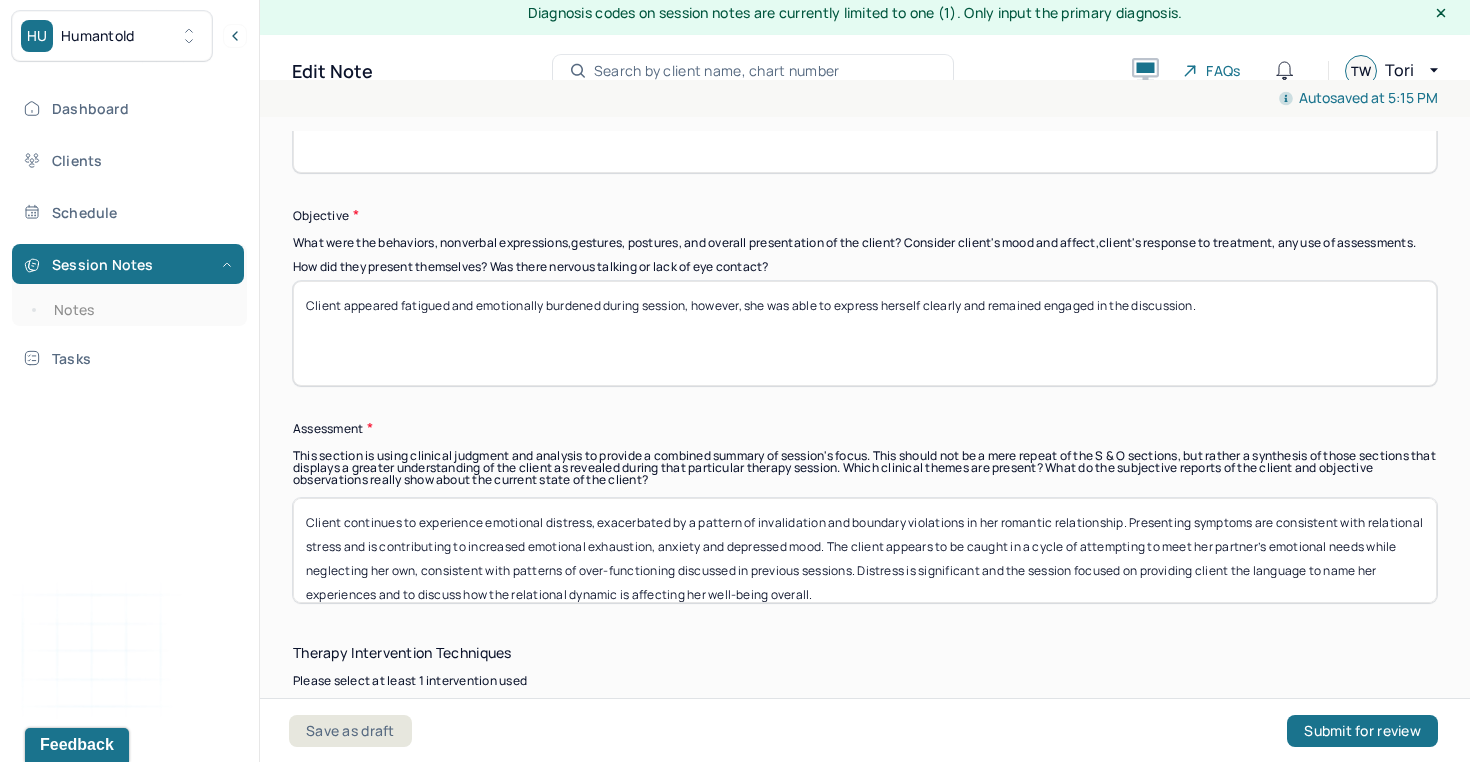 scroll, scrollTop: 1, scrollLeft: 0, axis: vertical 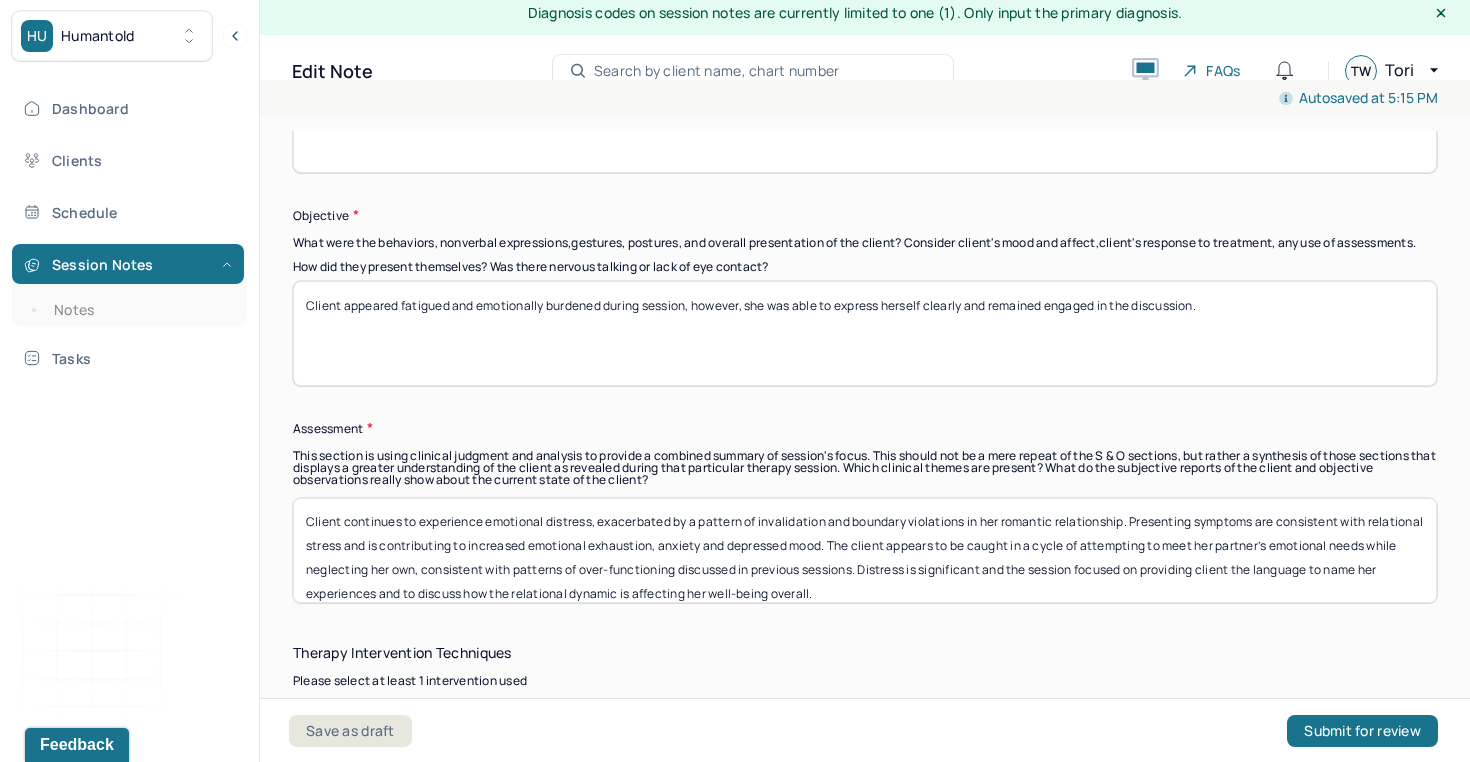 drag, startPoint x: 1127, startPoint y: 528, endPoint x: 291, endPoint y: 524, distance: 836.0096 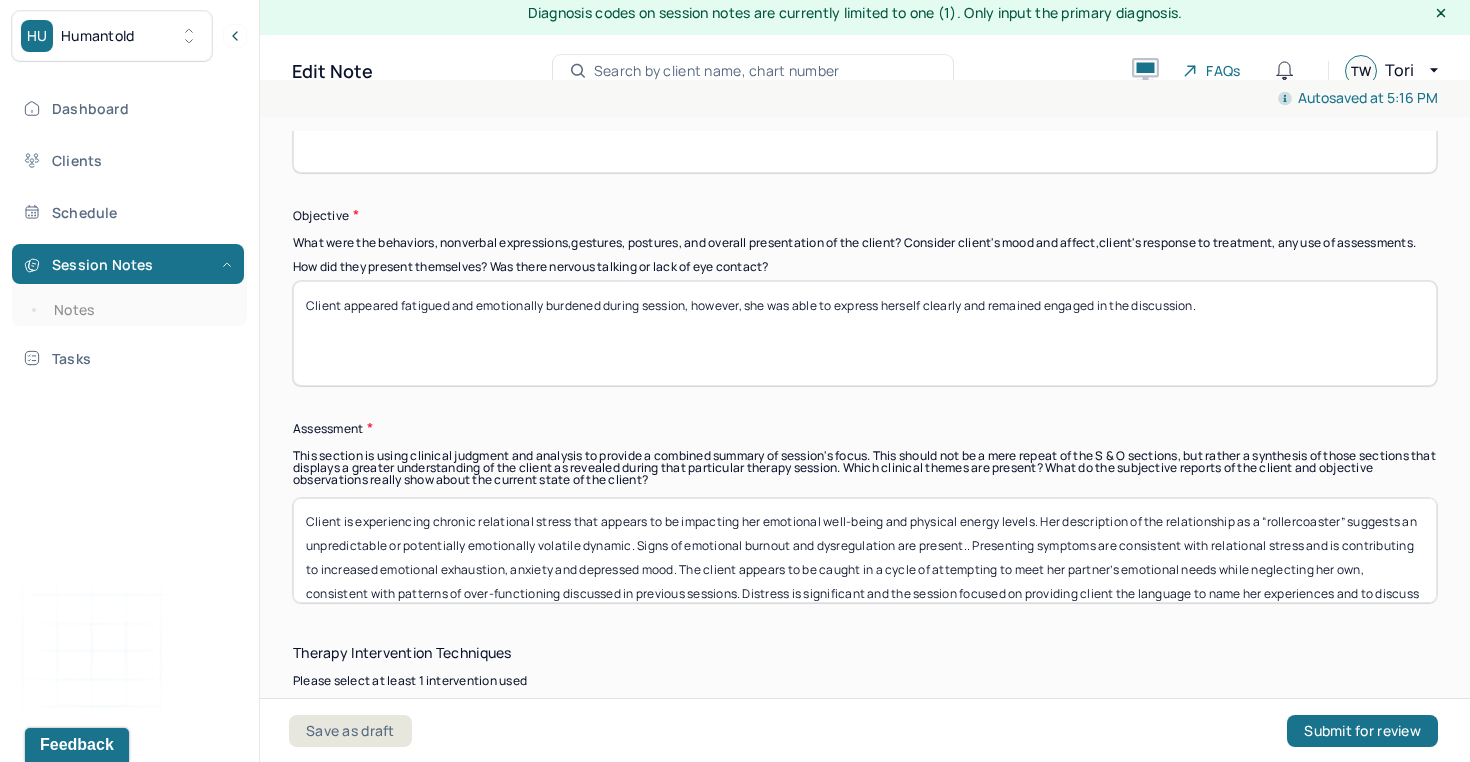 drag, startPoint x: 755, startPoint y: 578, endPoint x: 988, endPoint y: 550, distance: 234.67638 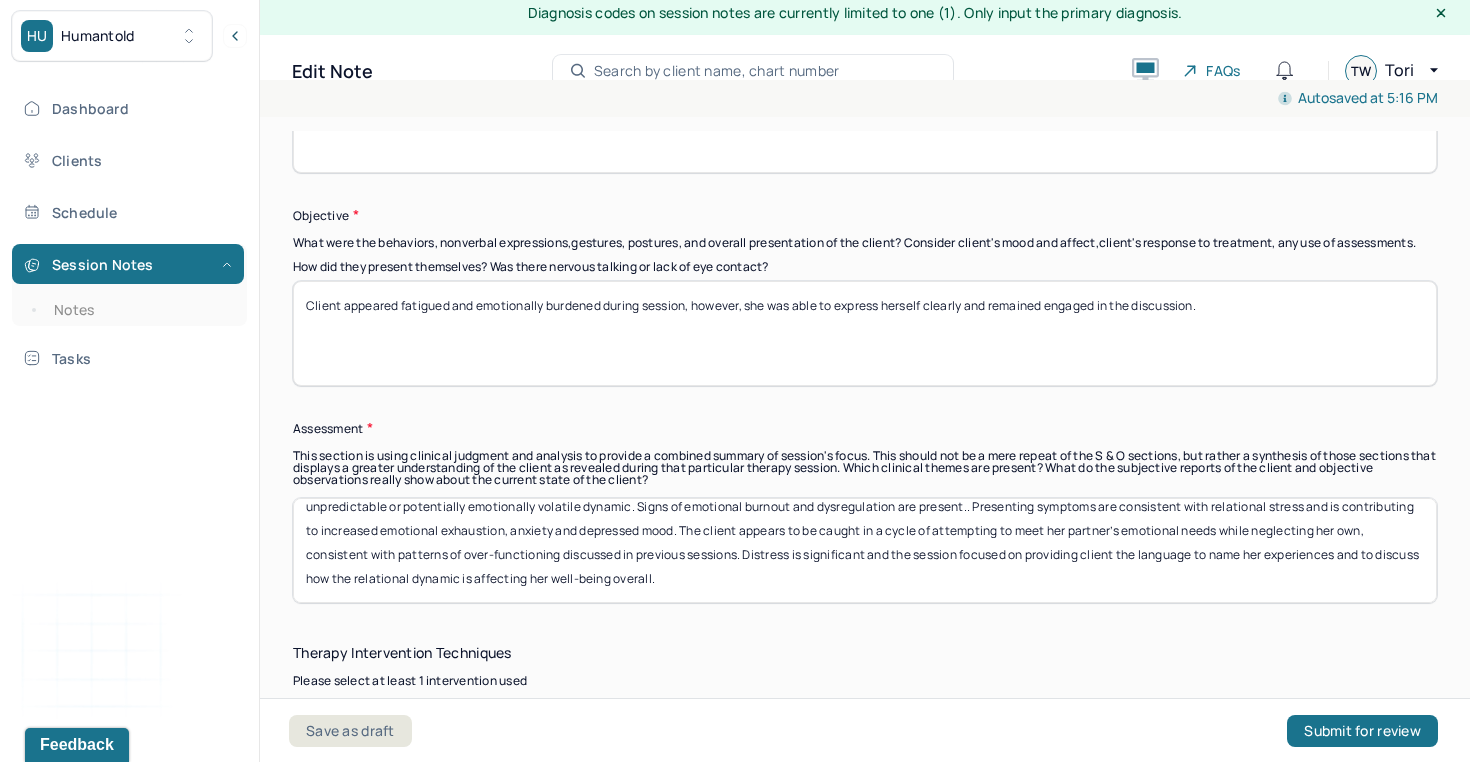 drag, startPoint x: 992, startPoint y: 557, endPoint x: 755, endPoint y: 537, distance: 237.84239 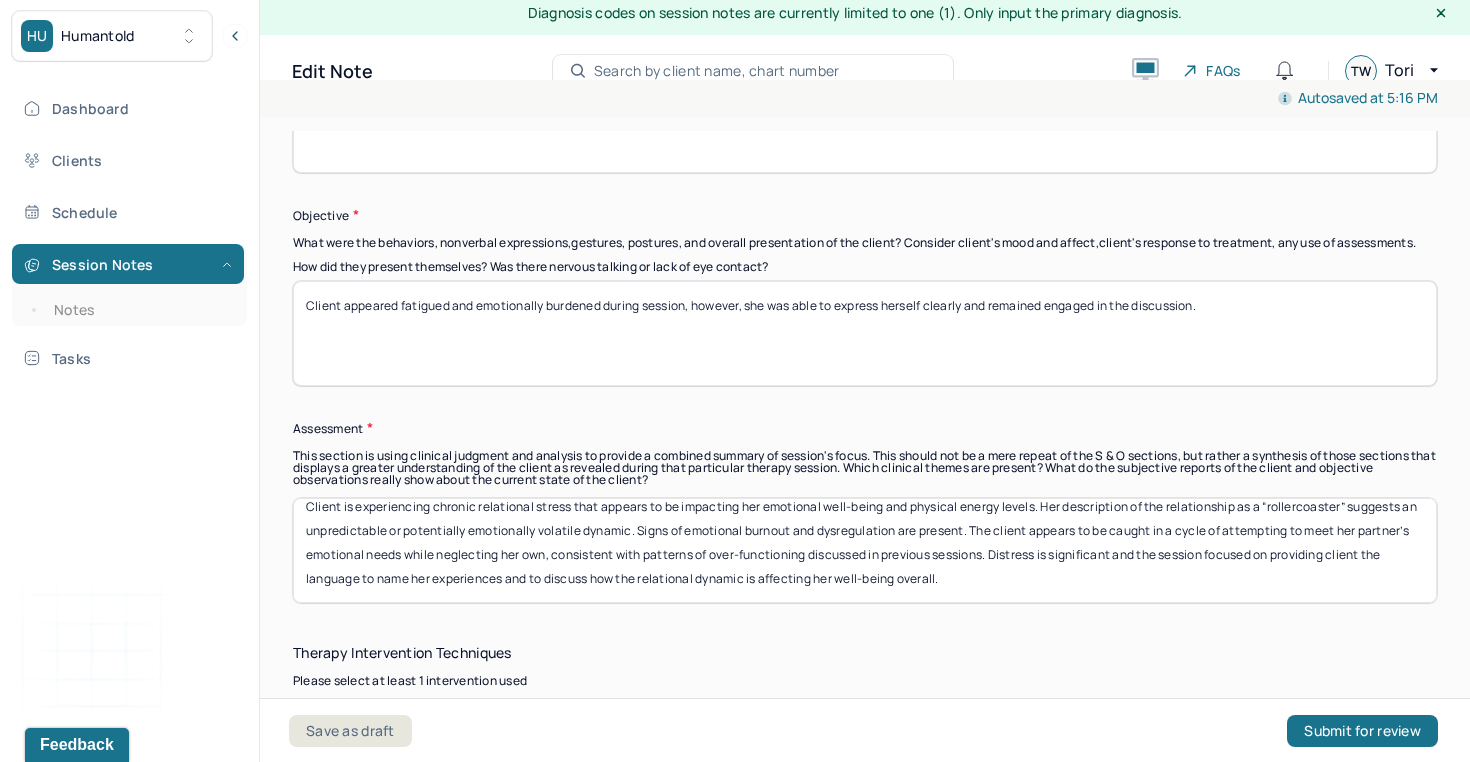 scroll, scrollTop: 0, scrollLeft: 0, axis: both 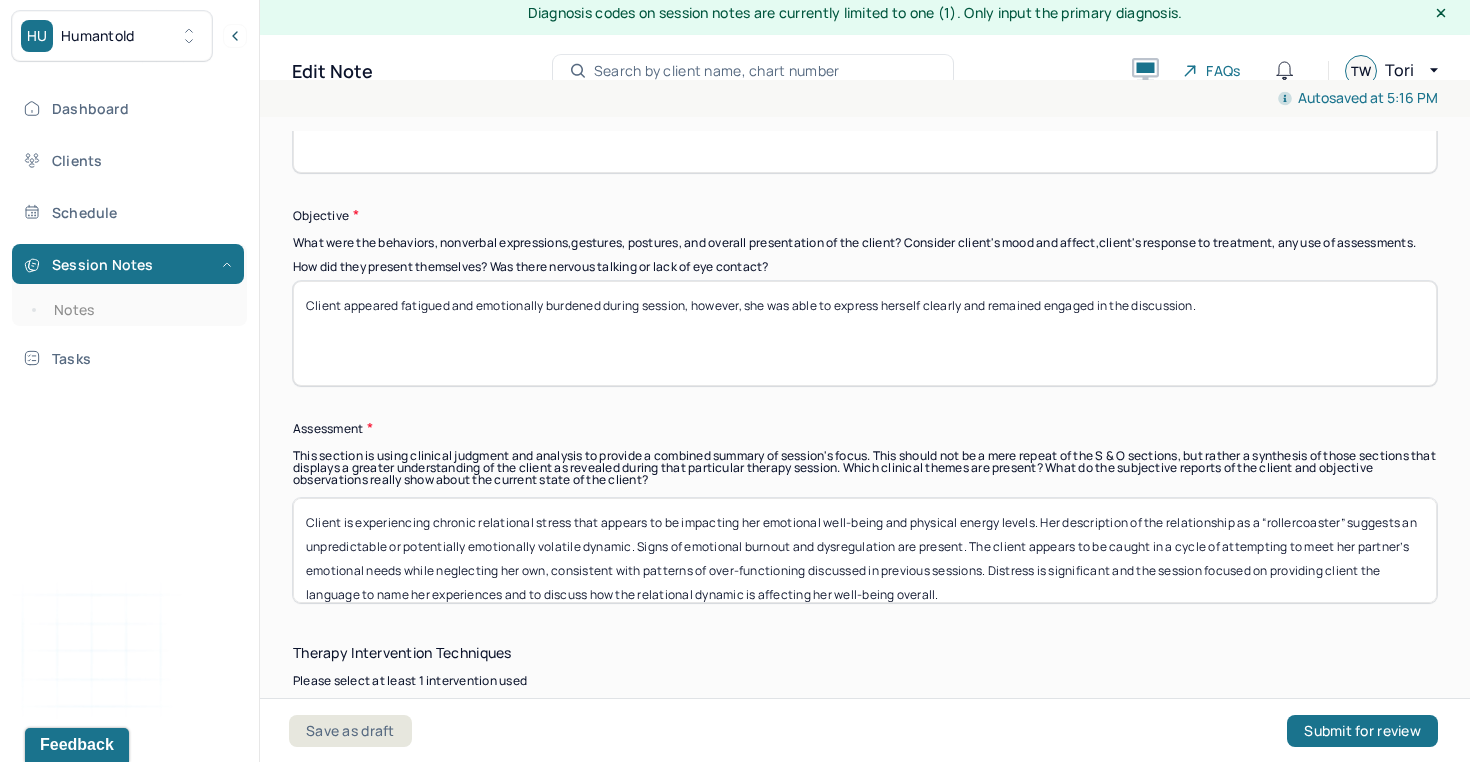 drag, startPoint x: 1036, startPoint y: 531, endPoint x: 909, endPoint y: 525, distance: 127.141655 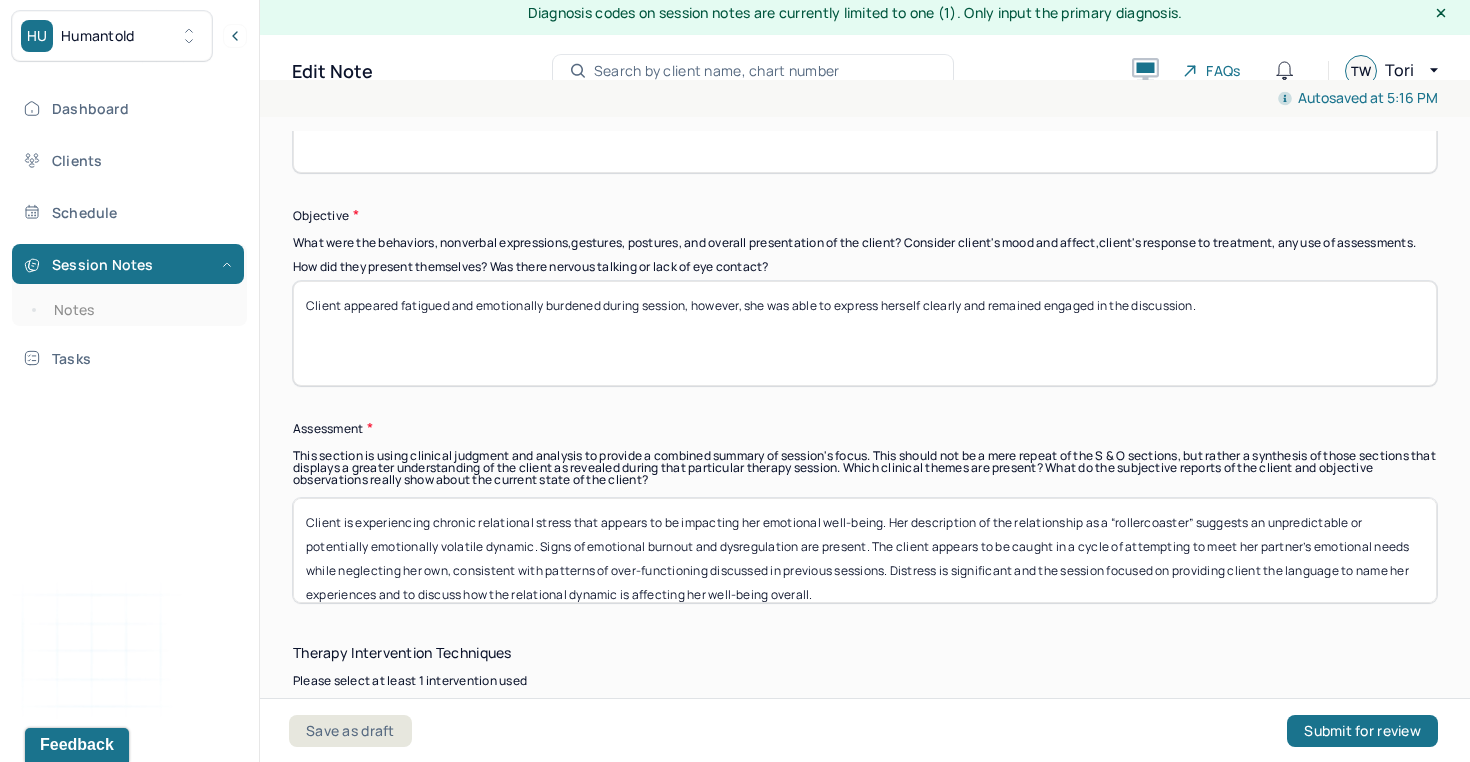 click on "Client is experiencing chronic relational stress that appears to be impacting her emotional well-being. Her description of the relationship as a “rollercoaster” suggests an unpredictable or potentially emotionally volatile dynamic. Signs of emotional burnout and dysregulation are present. The client appears to be caught in a cycle of attempting to meet her partner’s emotional needs while neglecting her own, consistent with patterns of over-functioning discussed in previous sessions. Distress is significant and the session focused on providing client the language to name her experiences and to discuss how the relational dynamic is affecting her well-being overall." at bounding box center (865, 550) 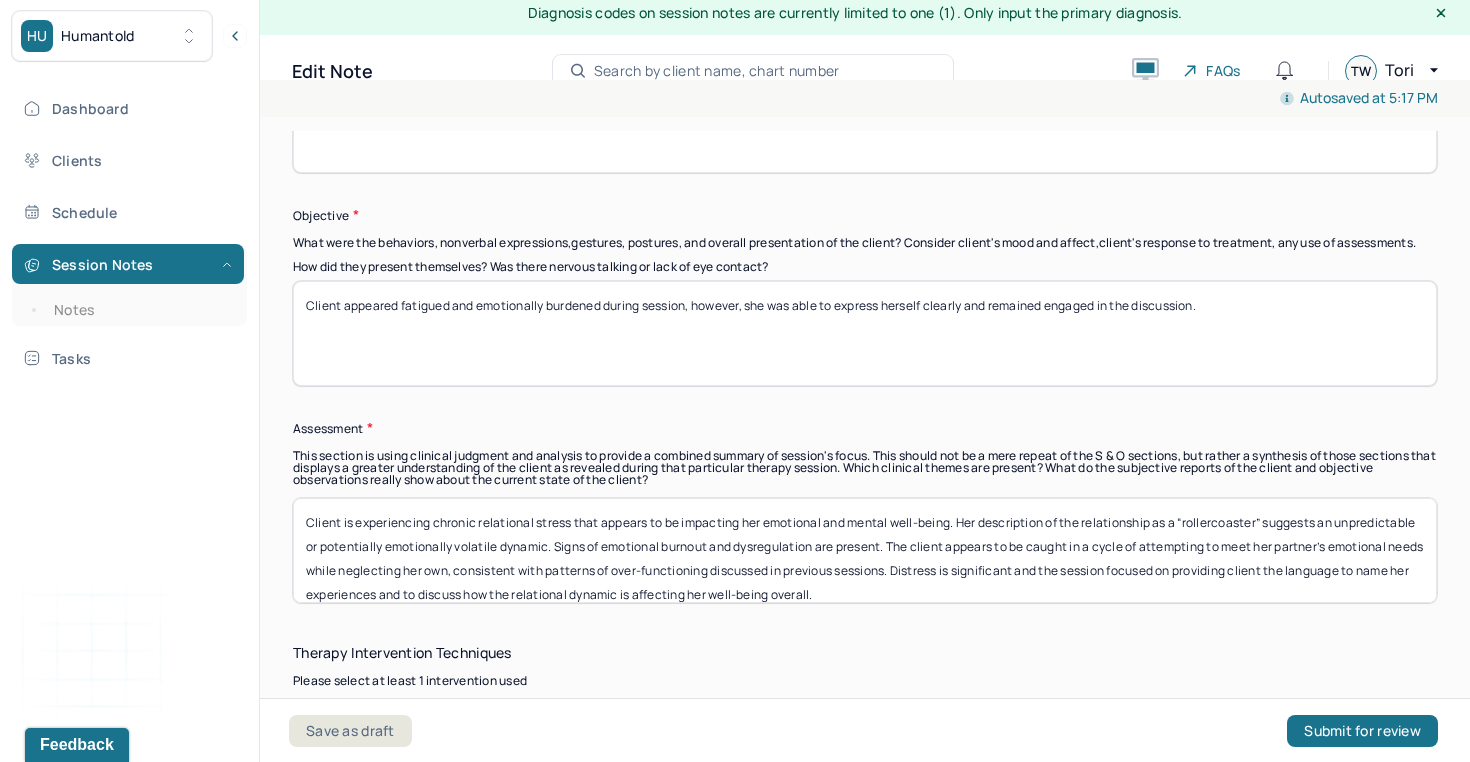 click on "Client is experiencing chronic relational stress that appears to be impacting her emotional and mental well-being. Her description of the relationship as a “rollercoaster” suggests an unpredictable or potentially emotionally volatile dynamic. Signs of emotional burnout and dysregulation are present. The client appears to be caught in a cycle of attempting to meet her partner’s emotional needs while neglecting her own, consistent with patterns of over-functioning discussed in previous sessions. Distress is significant and the session focused on providing client the language to name her experiences and to discuss how the relational dynamic is affecting her well-being overall." at bounding box center [865, 550] 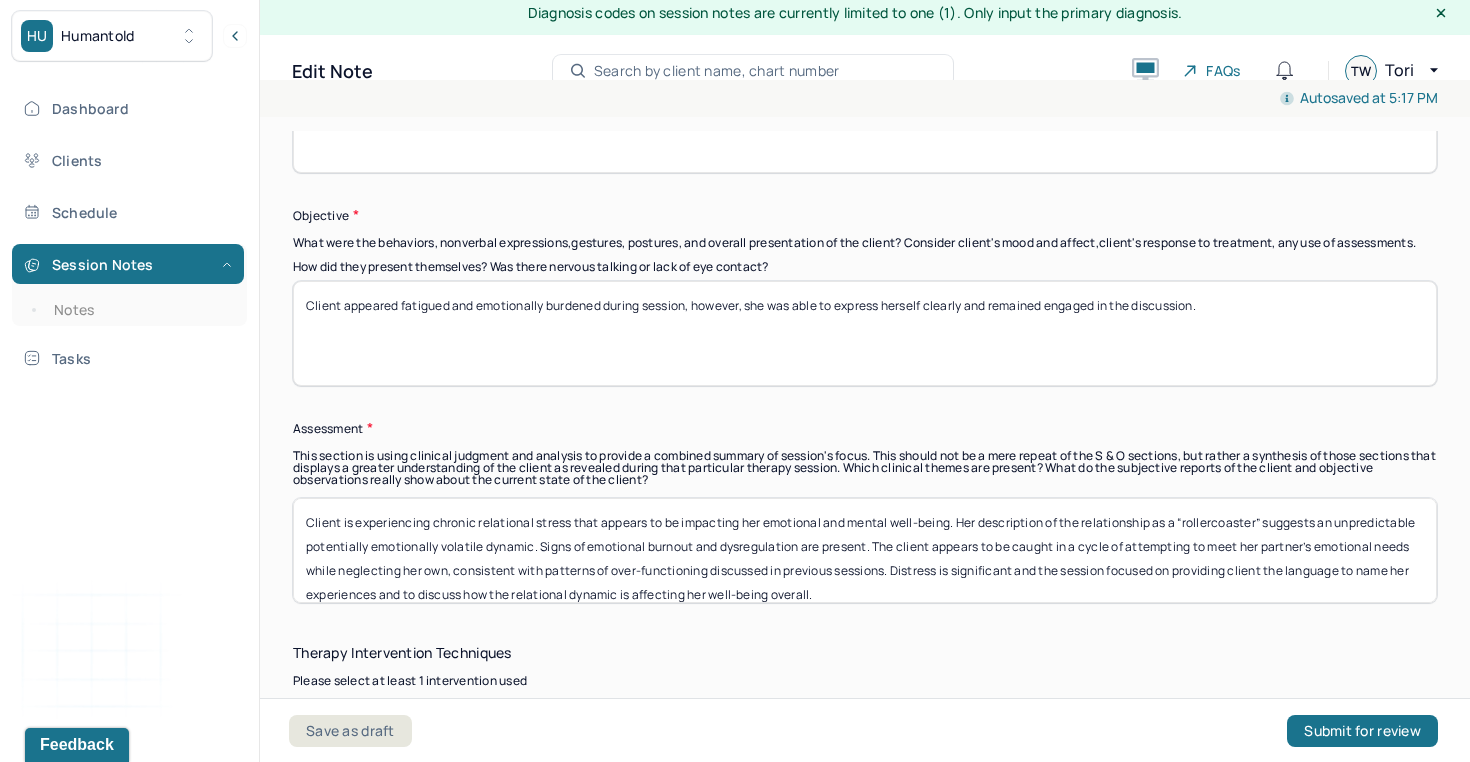click on "Client is experiencing chronic relational stress that appears to be impacting her emotional and mental well-being. Her description of the relationship as a “rollercoaster” suggests an unpredictable  potentially emotionally volatile dynamic. Signs of emotional burnout and dysregulation are present. The client appears to be caught in a cycle of attempting to meet her partner’s emotional needs while neglecting her own, consistent with patterns of over-functioning discussed in previous sessions. Distress is significant and the session focused on providing client the language to name her experiences and to discuss how the relational dynamic is affecting her well-being overall." at bounding box center [865, 550] 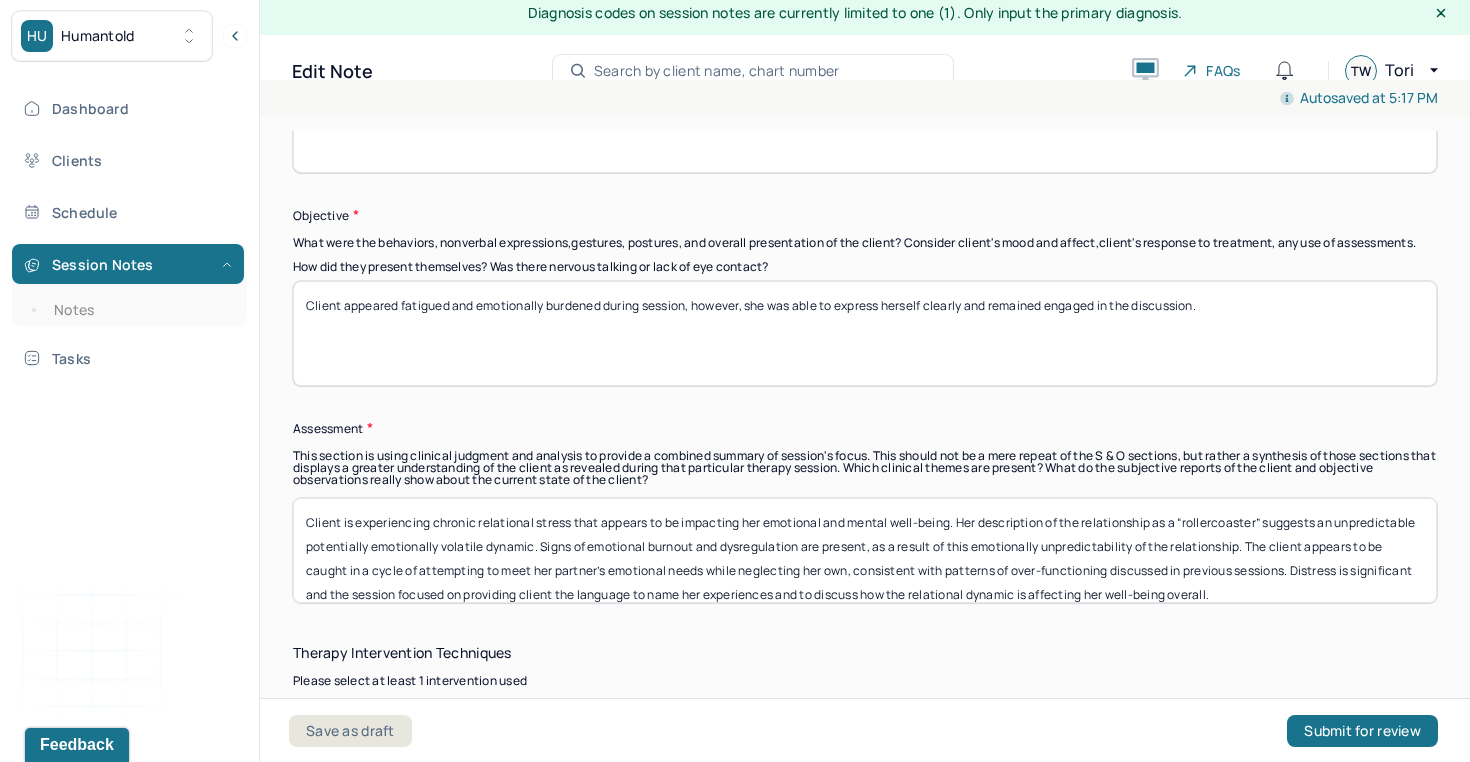drag, startPoint x: 539, startPoint y: 562, endPoint x: 958, endPoint y: 534, distance: 419.9345 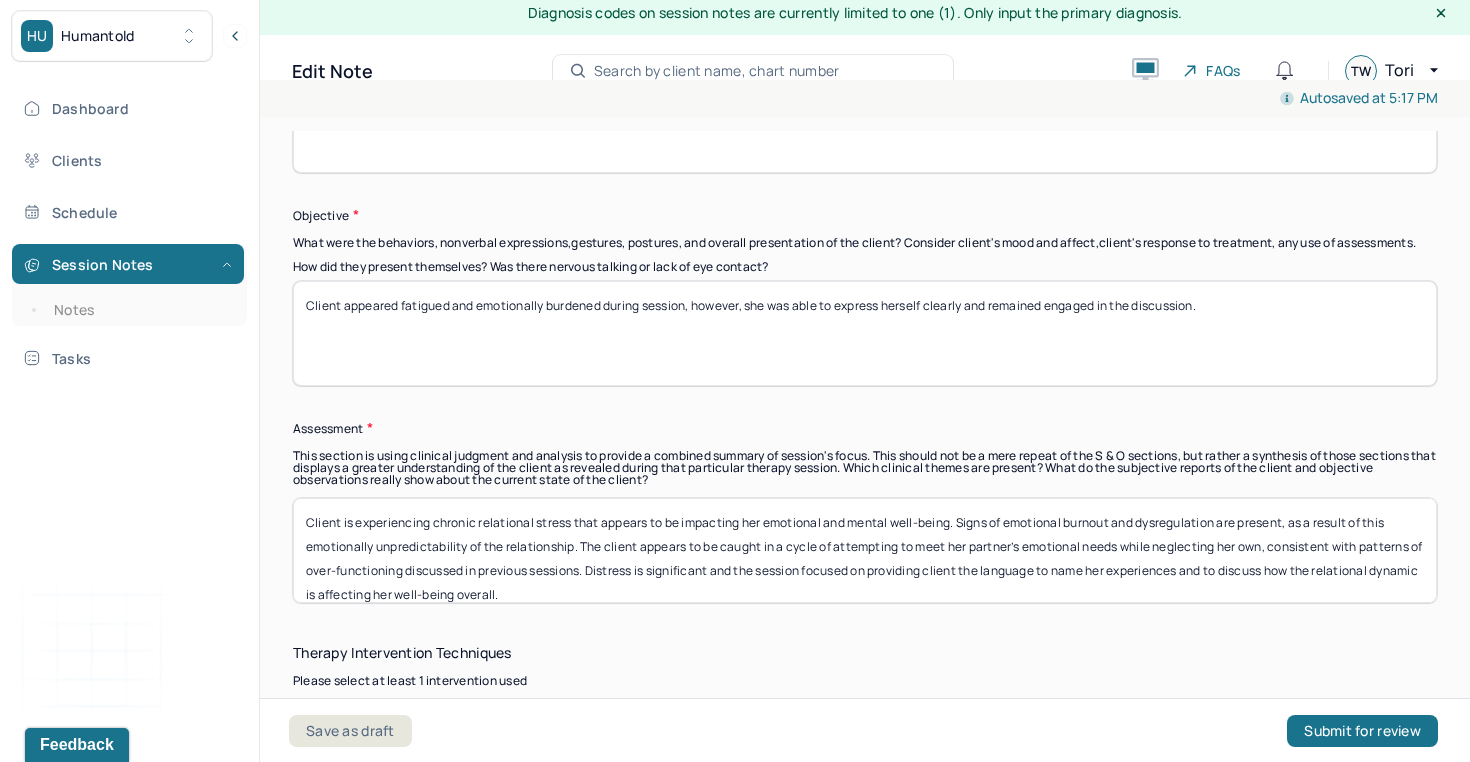 drag, startPoint x: 1297, startPoint y: 530, endPoint x: 1394, endPoint y: 533, distance: 97.04638 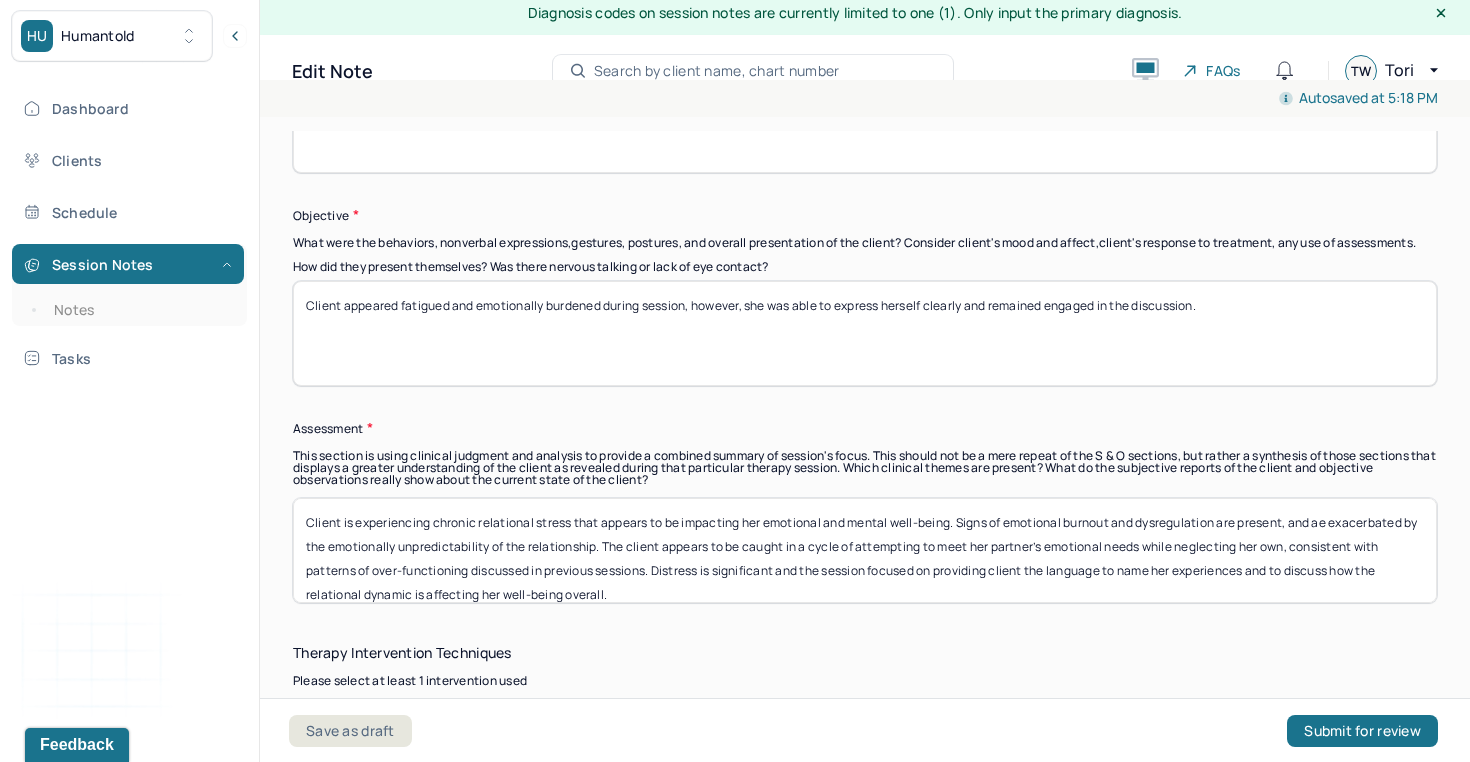 click on "Client is experiencing chronic relational stress that appears to be impacting her emotional and mental well-being. Signs of emotional burnout and dysregulation are present, and ae exacerbated by emotionally unpredictability of the relationship. The client appears to be caught in a cycle of attempting to meet her partner’s emotional needs while neglecting her own, consistent with patterns of over-functioning discussed in previous sessions. Distress is significant and the session focused on providing client the language to name her experiences and to discuss how the relational dynamic is affecting her well-being overall." at bounding box center [865, 550] 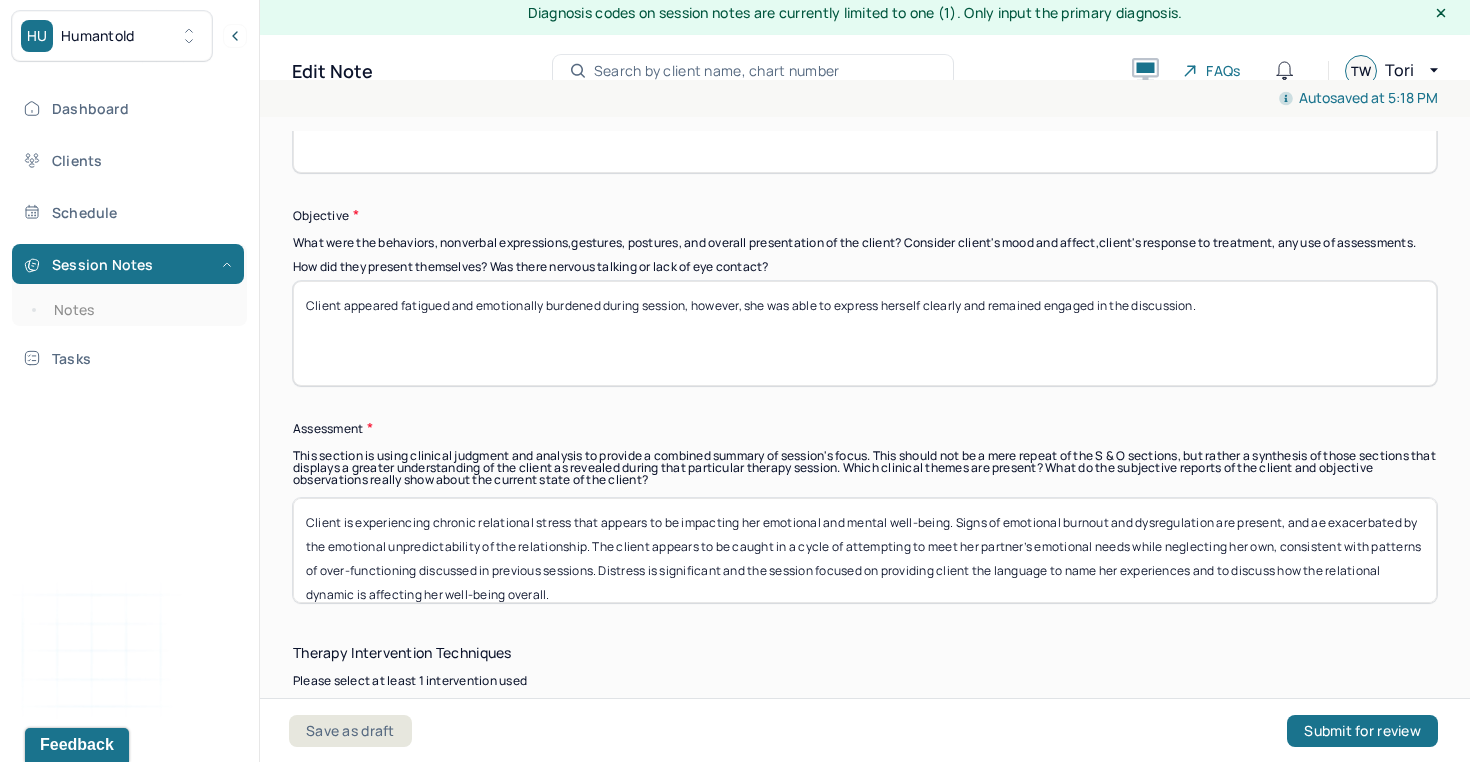 scroll, scrollTop: 16, scrollLeft: 0, axis: vertical 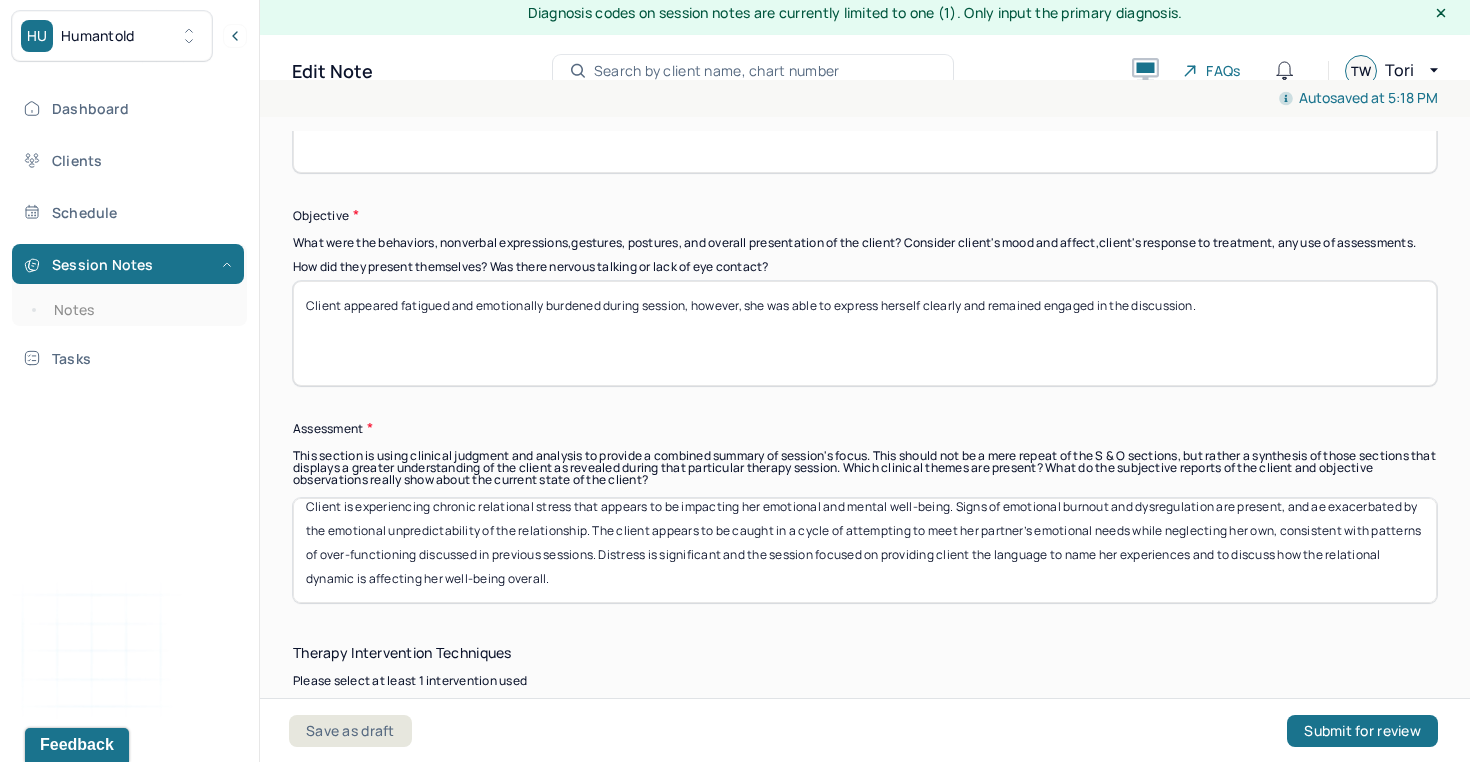 click on "Client is experiencing chronic relational stress that appears to be impacting her emotional and mental well-being. Signs of emotional burnout and dysregulation are present, and ae exacerbated by the emotional unpredictability of the relationship. The client appears to be caught in a cycle of attempting to meet her partner’s emotional needs while neglecting her own, consistent with patterns of over-functioning discussed in previous sessions. Distress is significant and the session focused on providing client the language to name her experiences and to discuss how the relational dynamic is affecting her well-being overall." at bounding box center (865, 550) 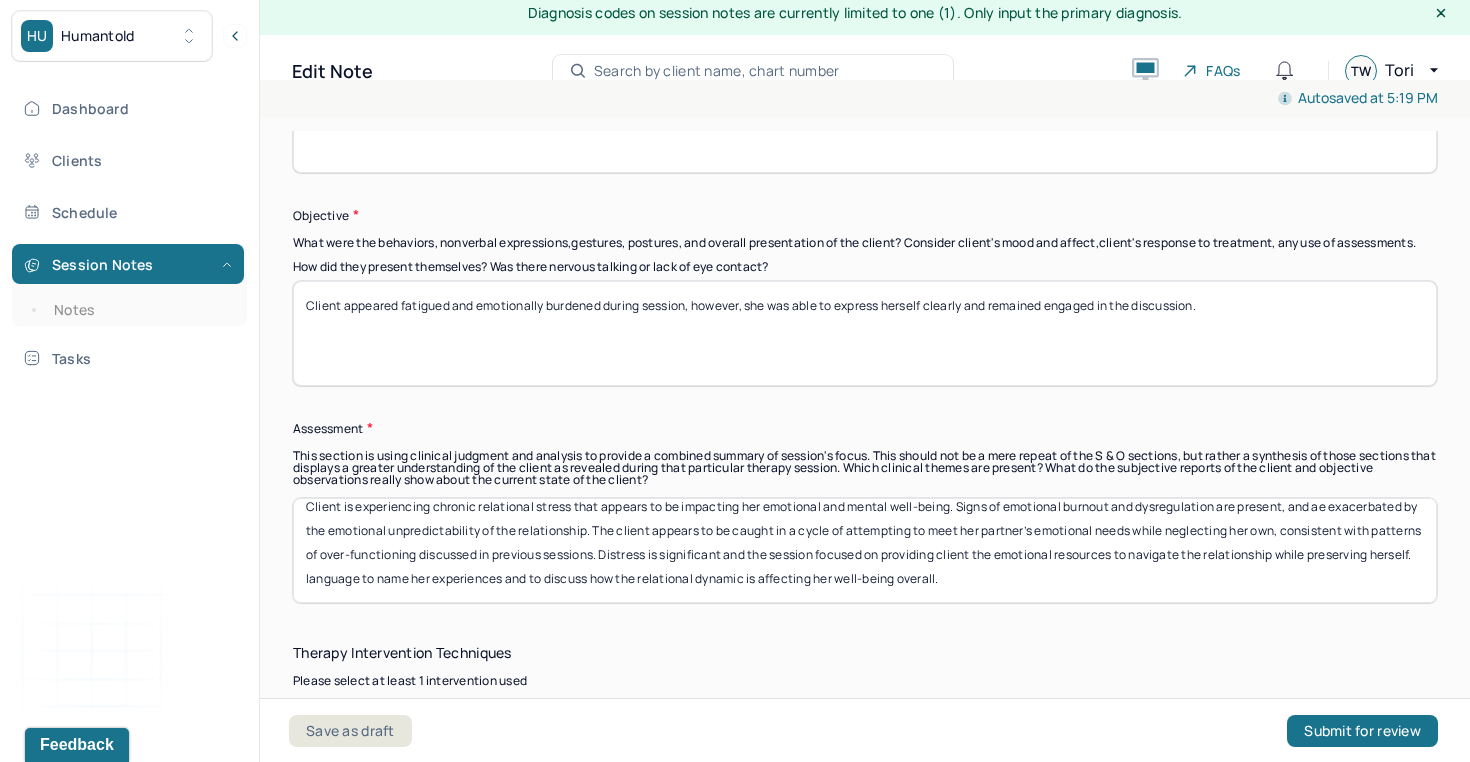 drag, startPoint x: 1057, startPoint y: 585, endPoint x: 419, endPoint y: 596, distance: 638.09485 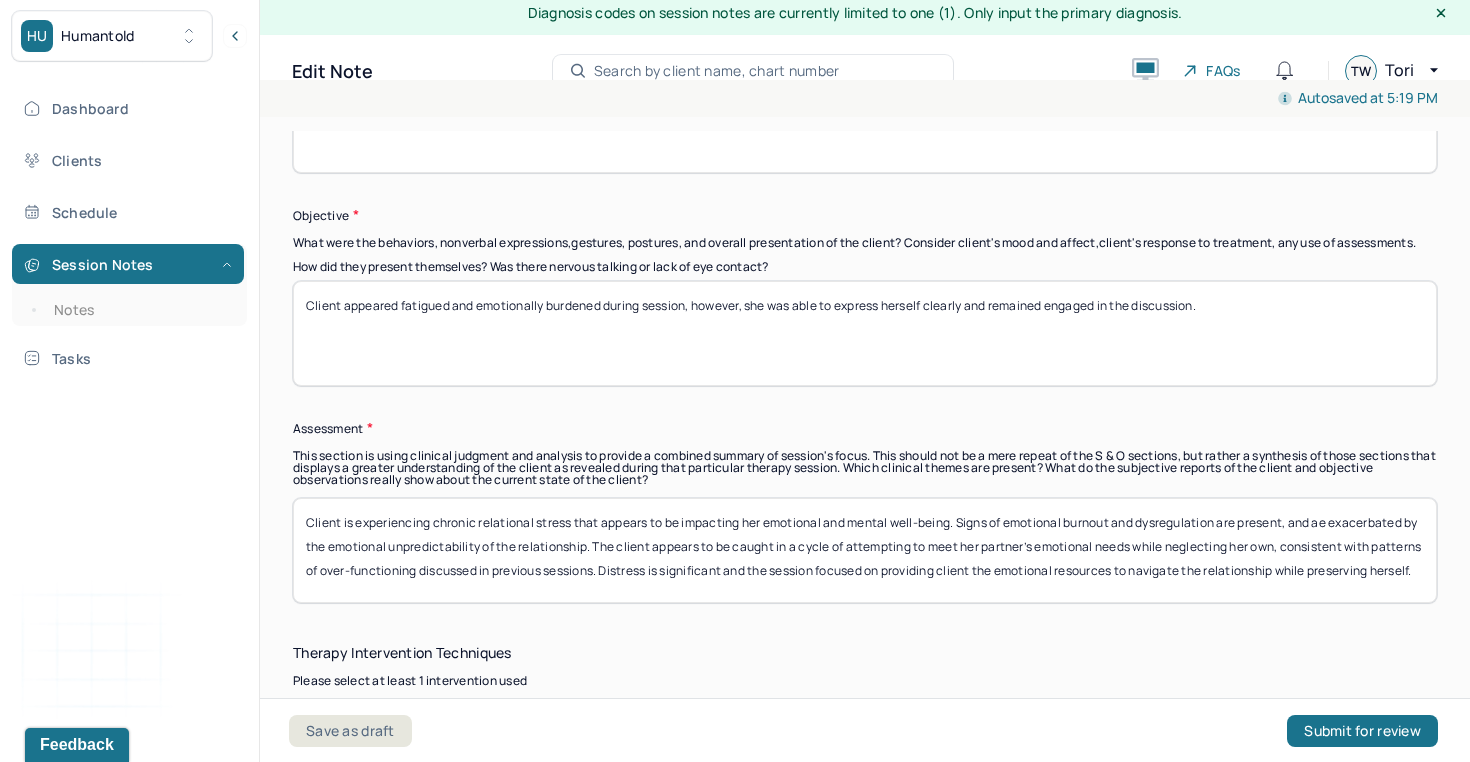 scroll, scrollTop: 0, scrollLeft: 0, axis: both 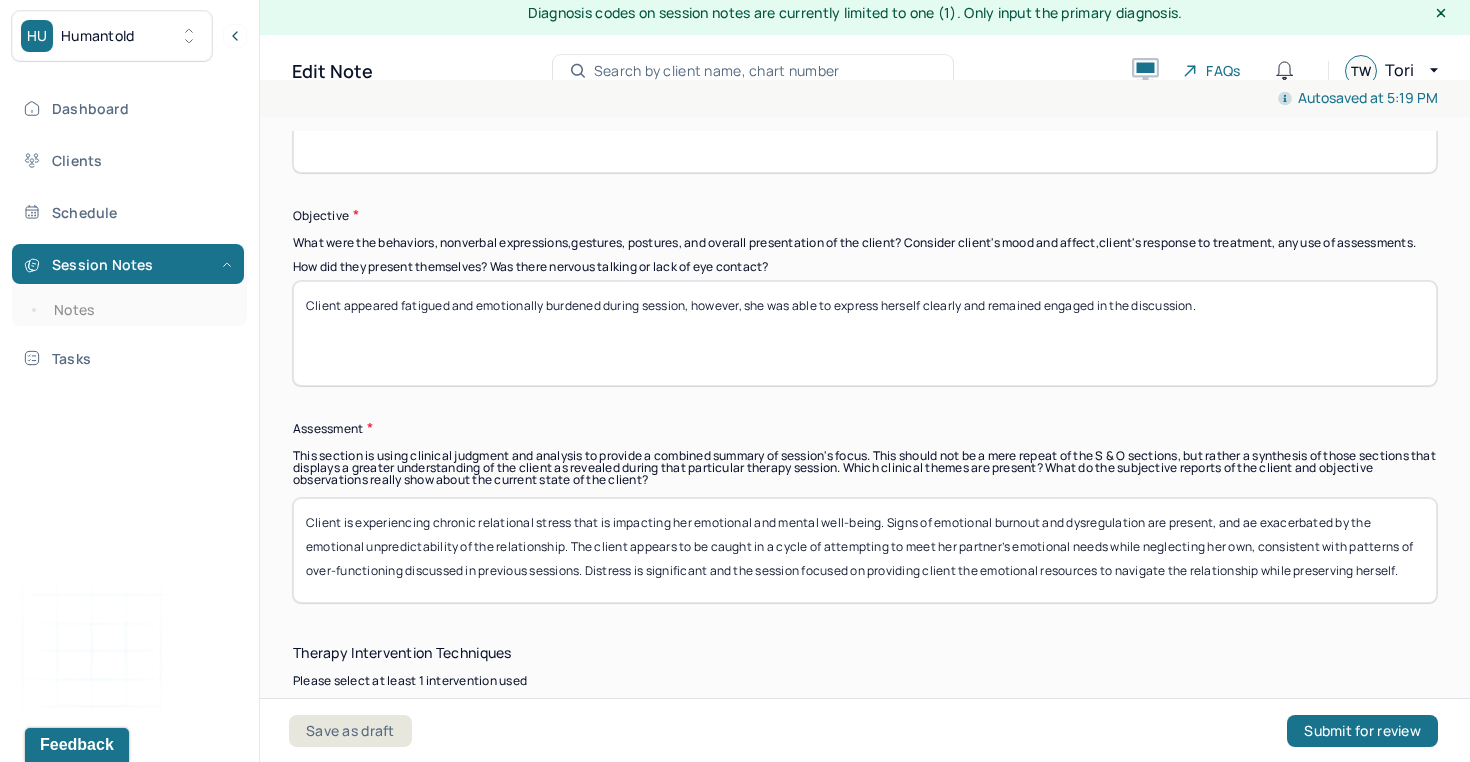 click on "Client is experiencing chronic relational stress that is impacting her emotional and mental well-being. Signs of emotional burnout and dysregulation are present, and ae exacerbated by the emotional unpredictability of the relationship. The client appears to be caught in a cycle of attempting to meet her partner’s emotional needs while neglecting her own, consistent with patterns of over-functioning discussed in previous sessions. Distress is significant and the session focused on providing client the emotional resources to navigate the relationship while preserving herself." at bounding box center [865, 550] 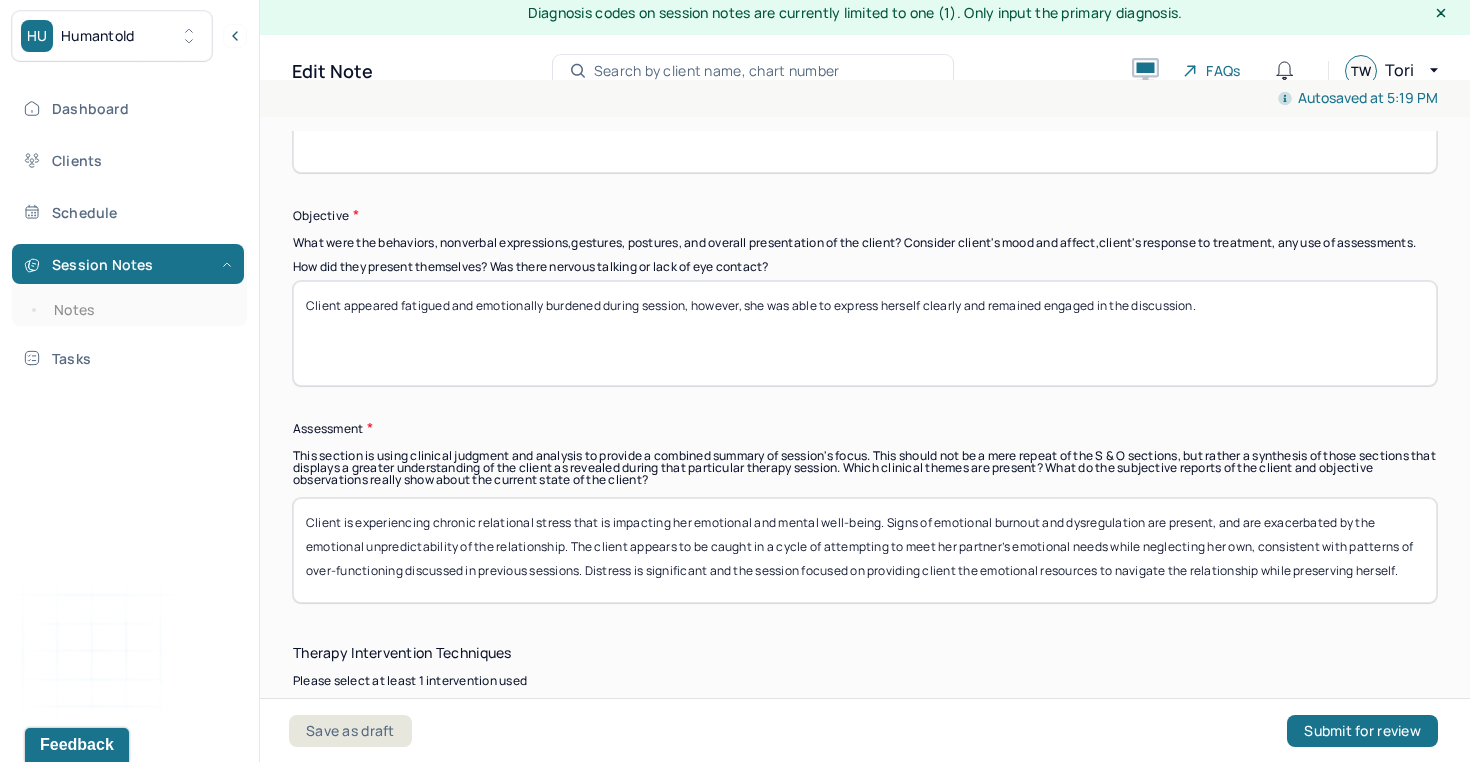drag, startPoint x: 566, startPoint y: 556, endPoint x: 401, endPoint y: 554, distance: 165.01212 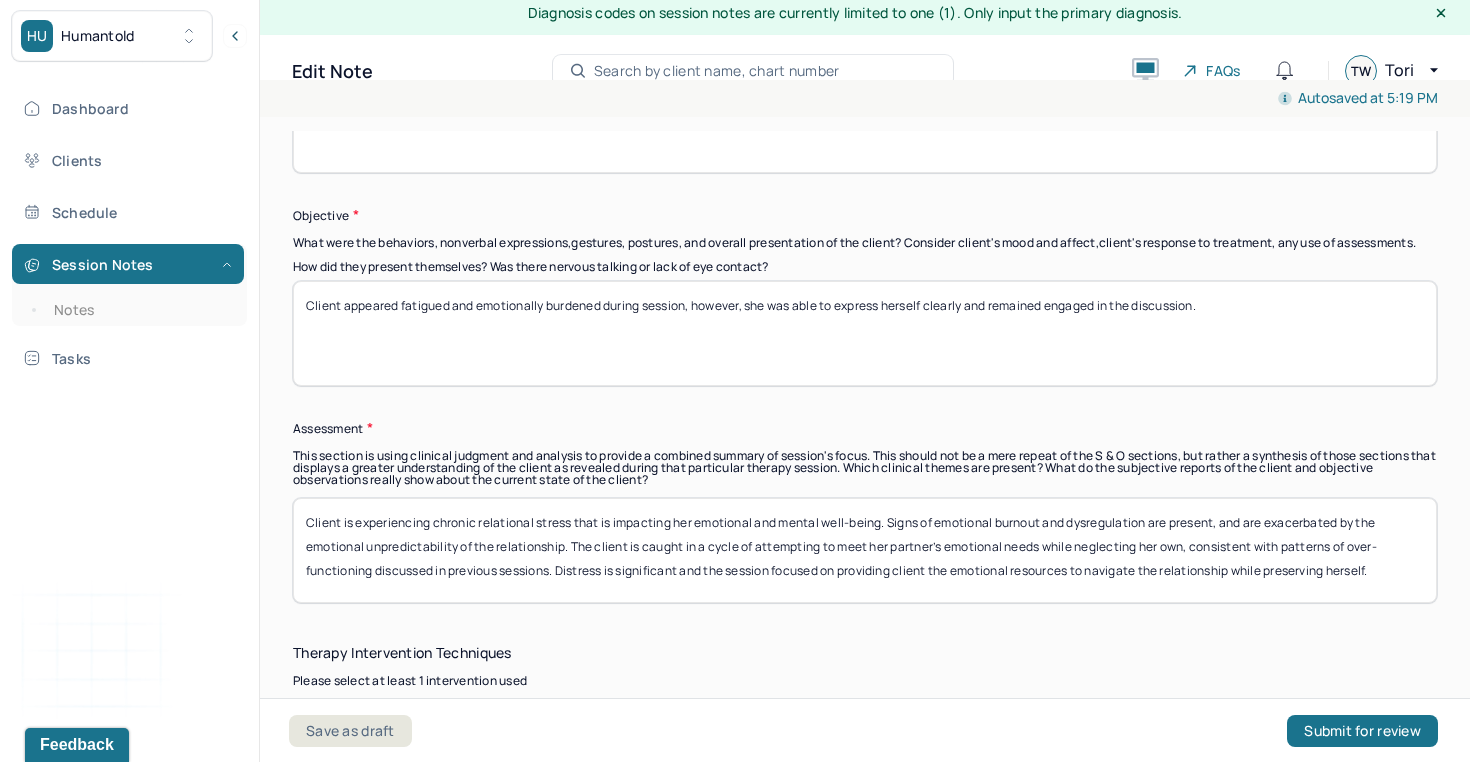 click on "Client is experiencing chronic relational stress that is impacting her emotional and mental well-being. Signs of emotional burnout and dysregulation are present, and are exacerbated by the emotional unpredictability of the relationship. The client is caught in a cycle of attempting to meet her partner’s emotional needs while neglecting her own, consistent with patterns of over-functioning discussed in previous sessions. Distress is significant and the session focused on providing client the emotional resources to navigate the relationship while preserving herself." at bounding box center [865, 550] 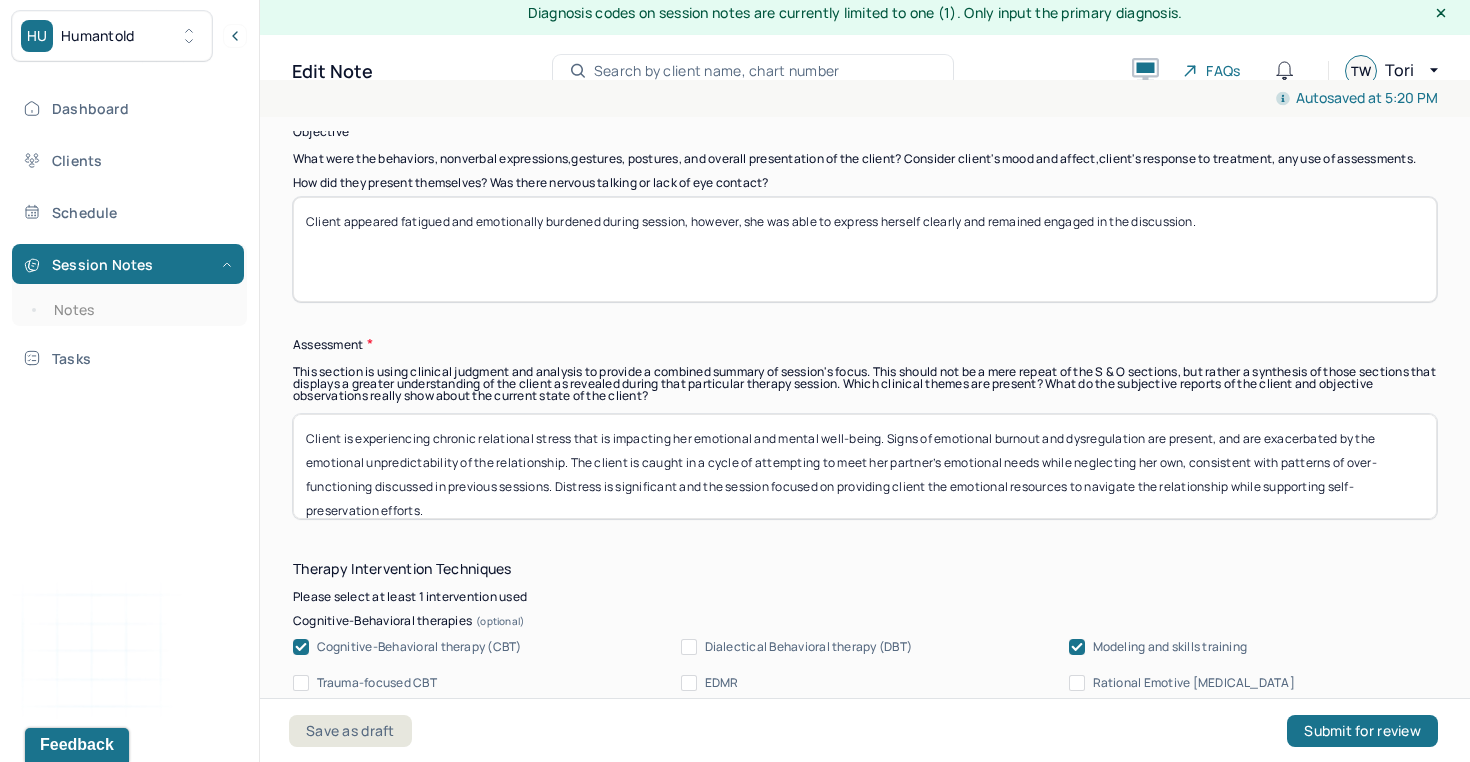 scroll, scrollTop: 1703, scrollLeft: 0, axis: vertical 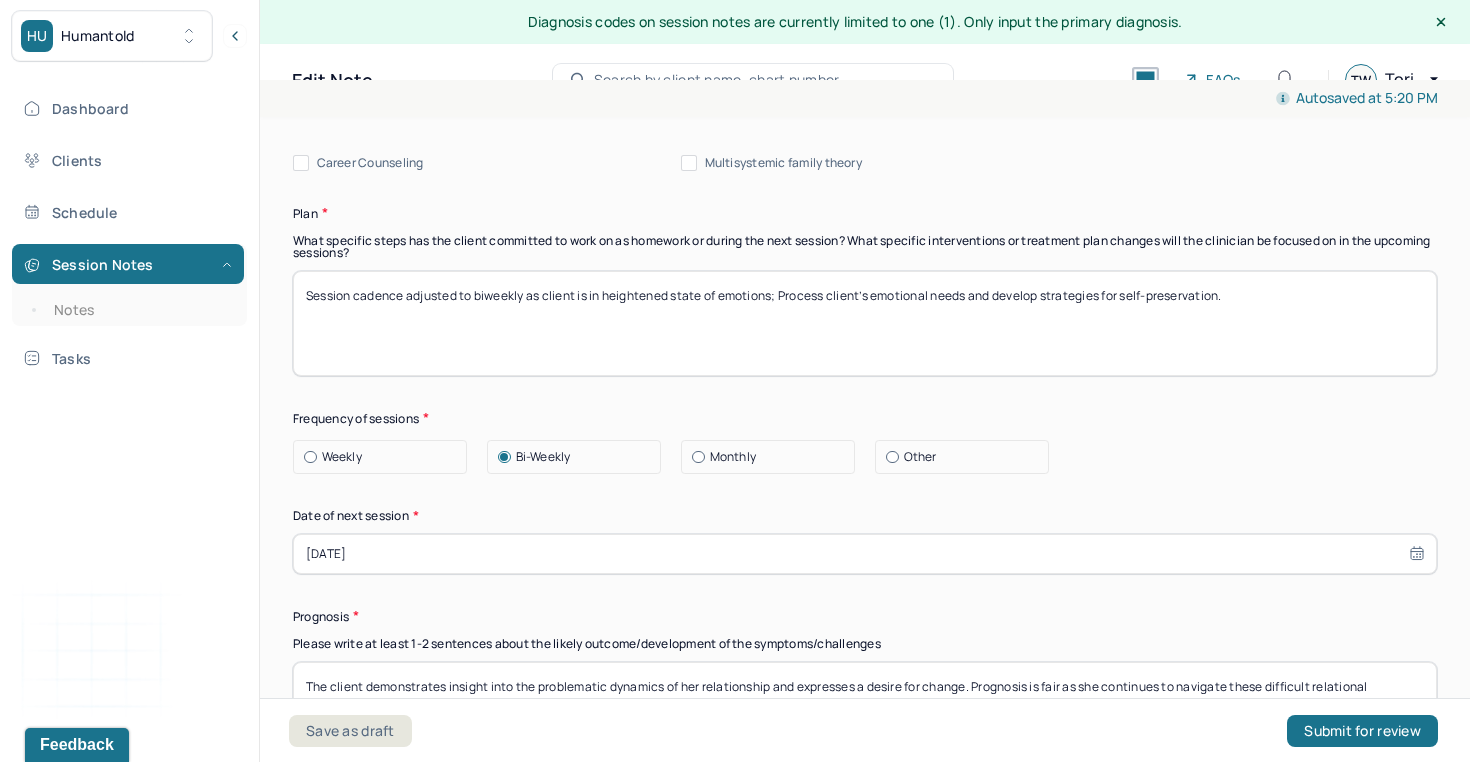 type on "Client is experiencing chronic relational stress that is impacting her emotional and mental well-being. Signs of emotional burnout and dysregulation are present, and are exacerbated by the emotional unpredictability of the relationship. The client is caught in a cycle of attempting to meet her partner’s emotional needs while neglecting her own, consistent with patterns of over-functioning discussed in previous sessions. Distress is significant and the session focused on providing client the emotional resources to navigate the relationship while supporting self-preservation efforts." 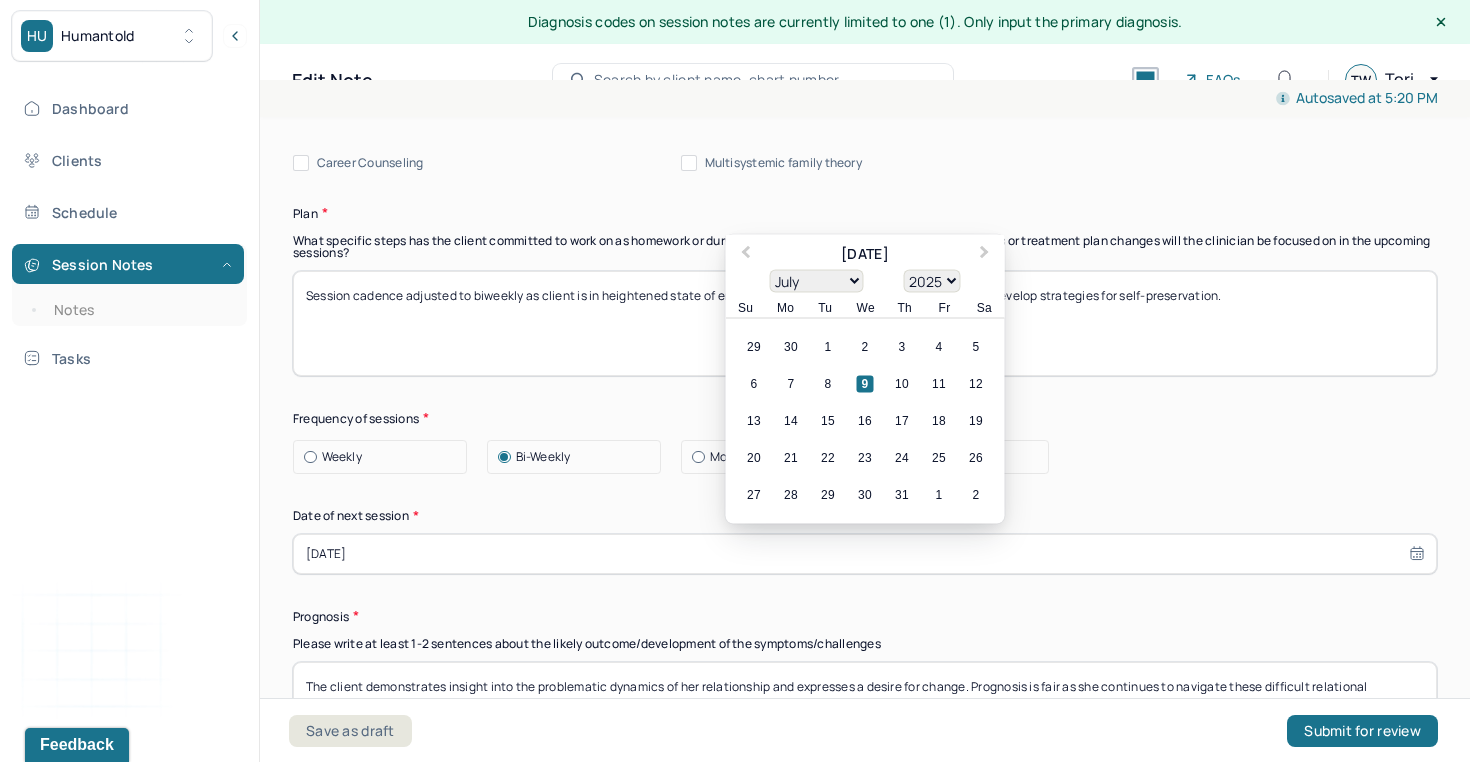 click on "[DATE]" at bounding box center (865, 554) 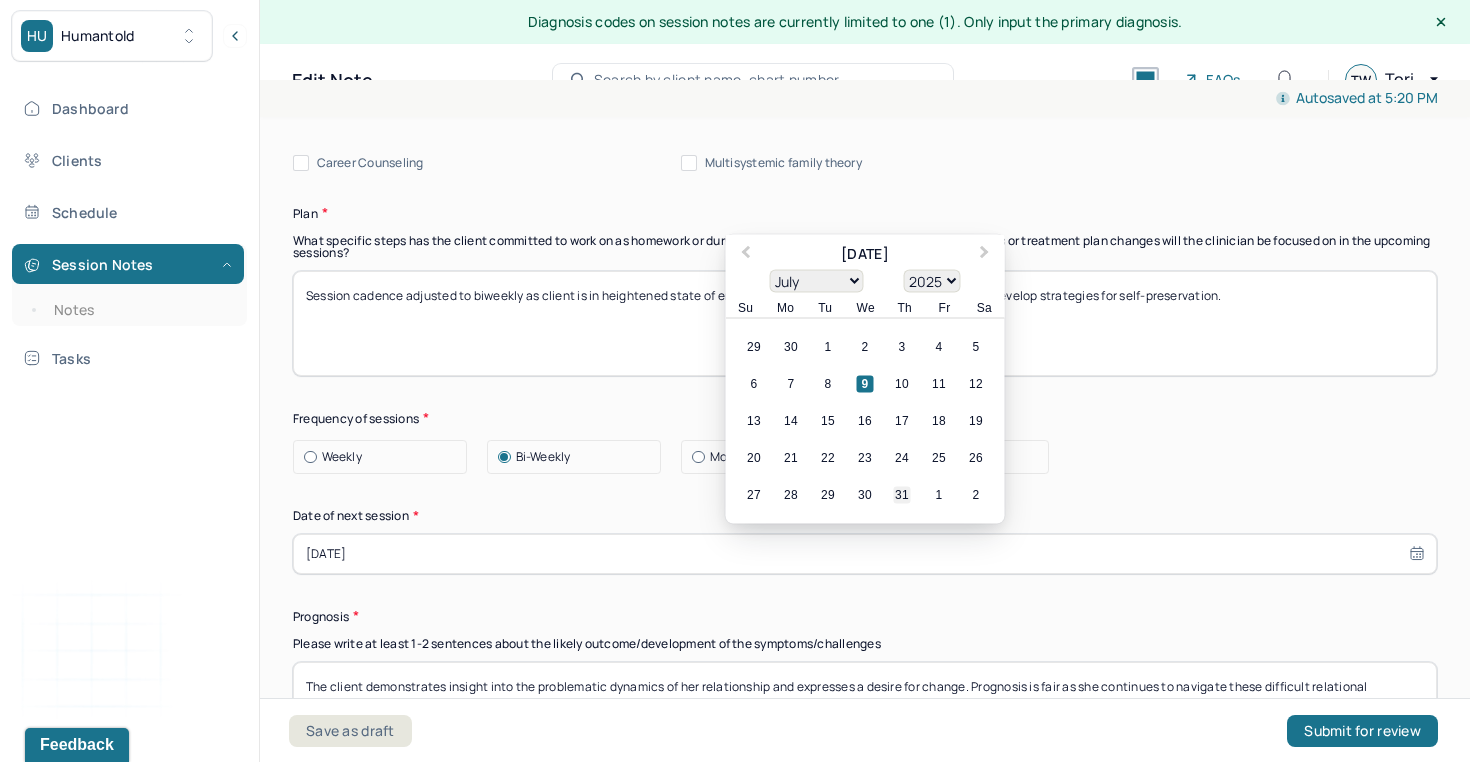 click on "31" at bounding box center [902, 494] 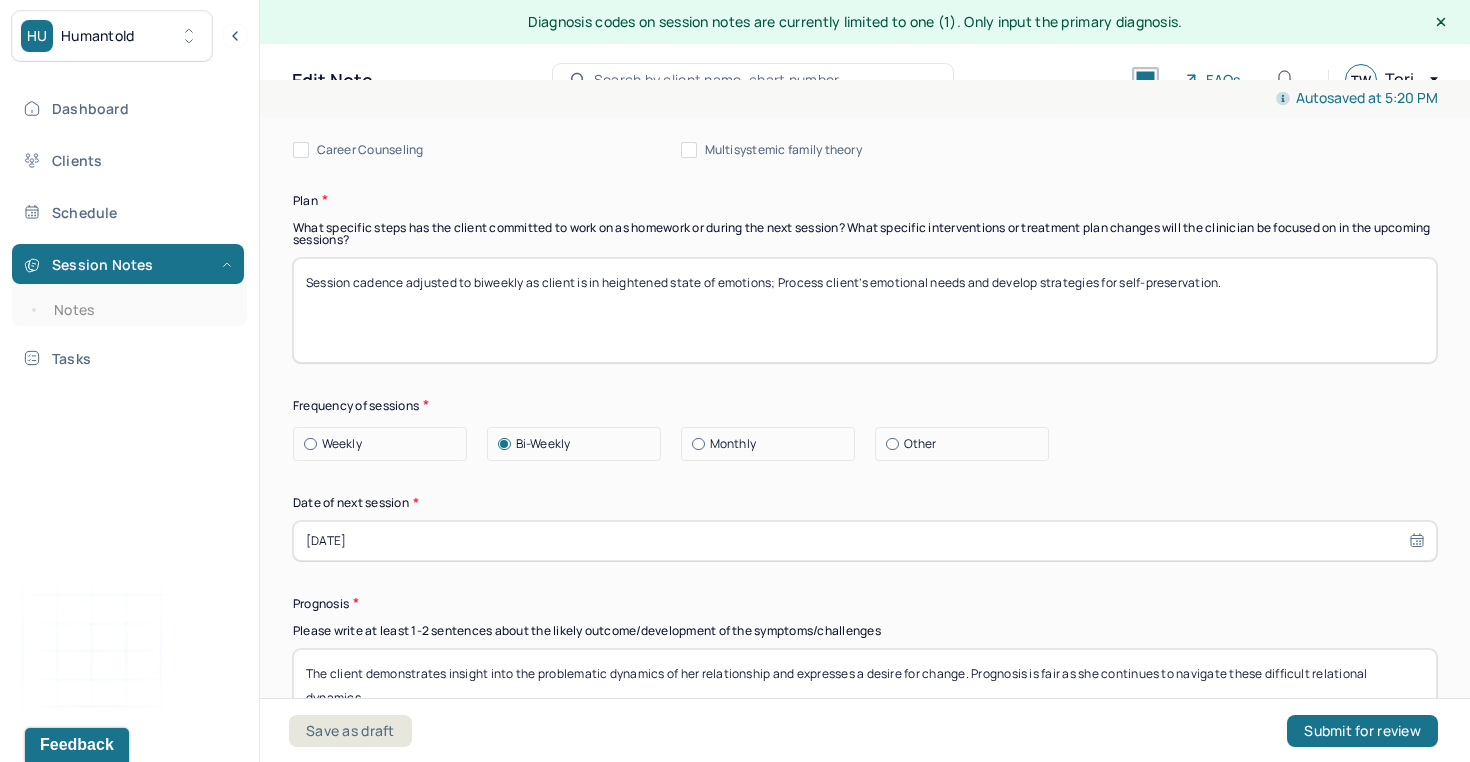 scroll, scrollTop: 2534, scrollLeft: 0, axis: vertical 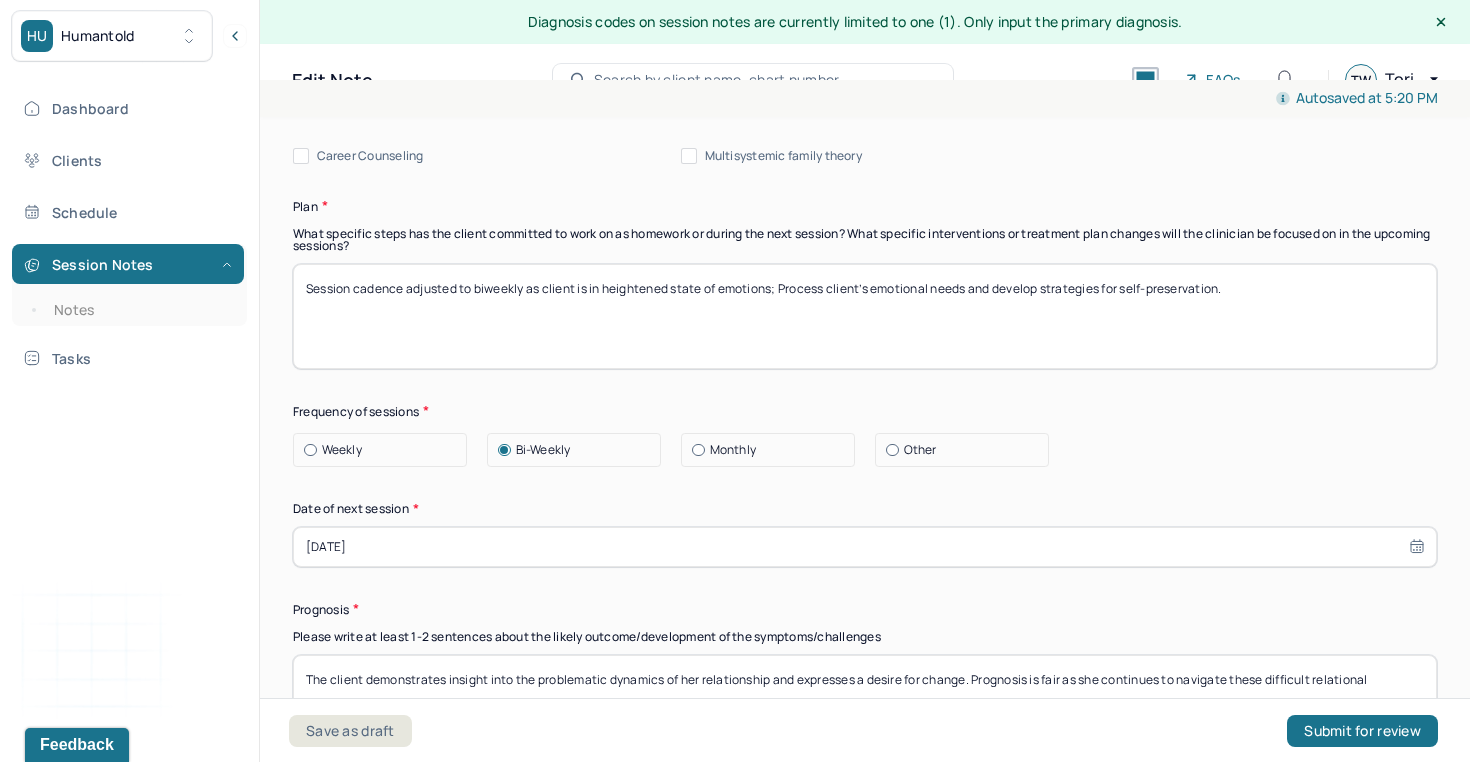 select on "6" 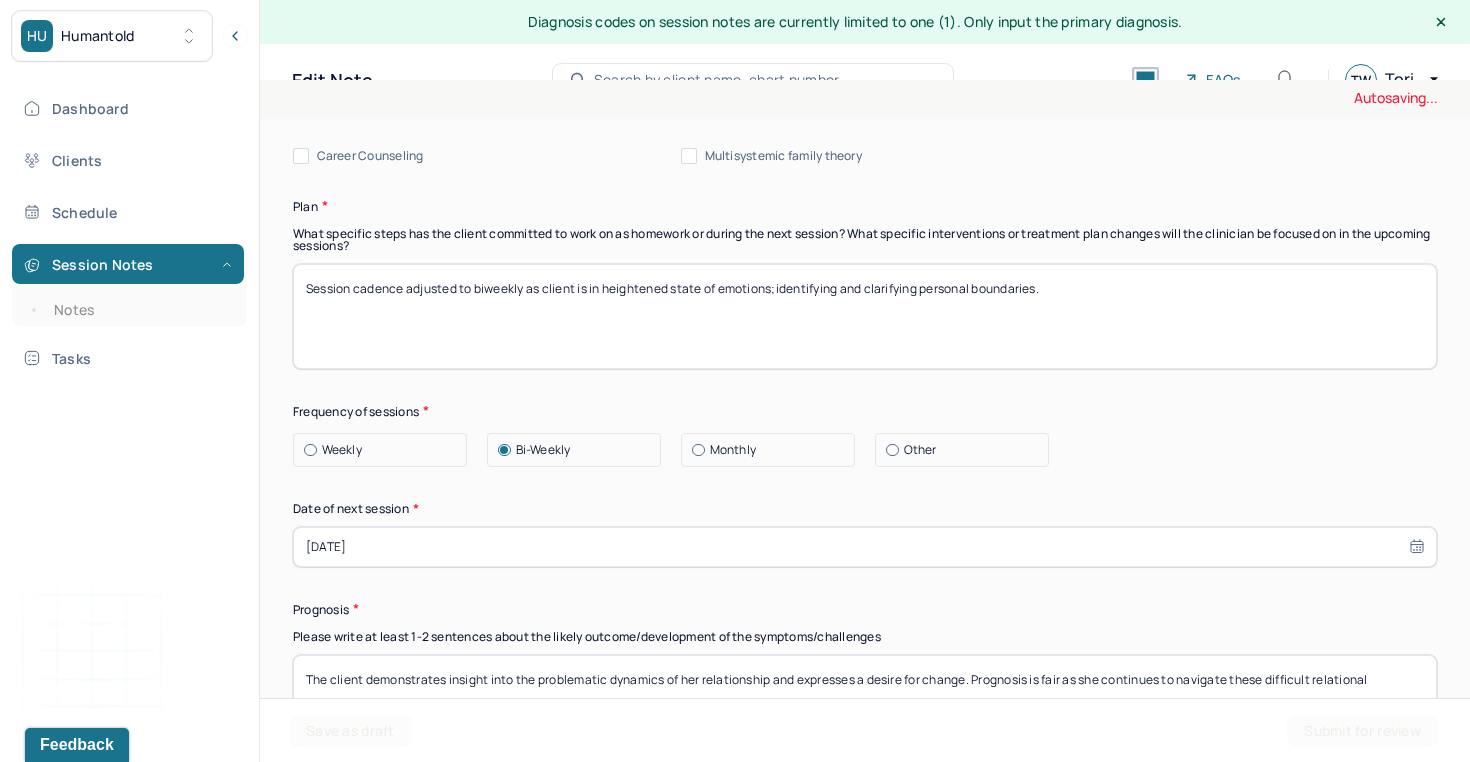 click on "Session cadence adjusted to biweekly as client is in heightened state of emotions; Process client’s emotional needs and develop strategies for self-preservation." at bounding box center (865, 316) 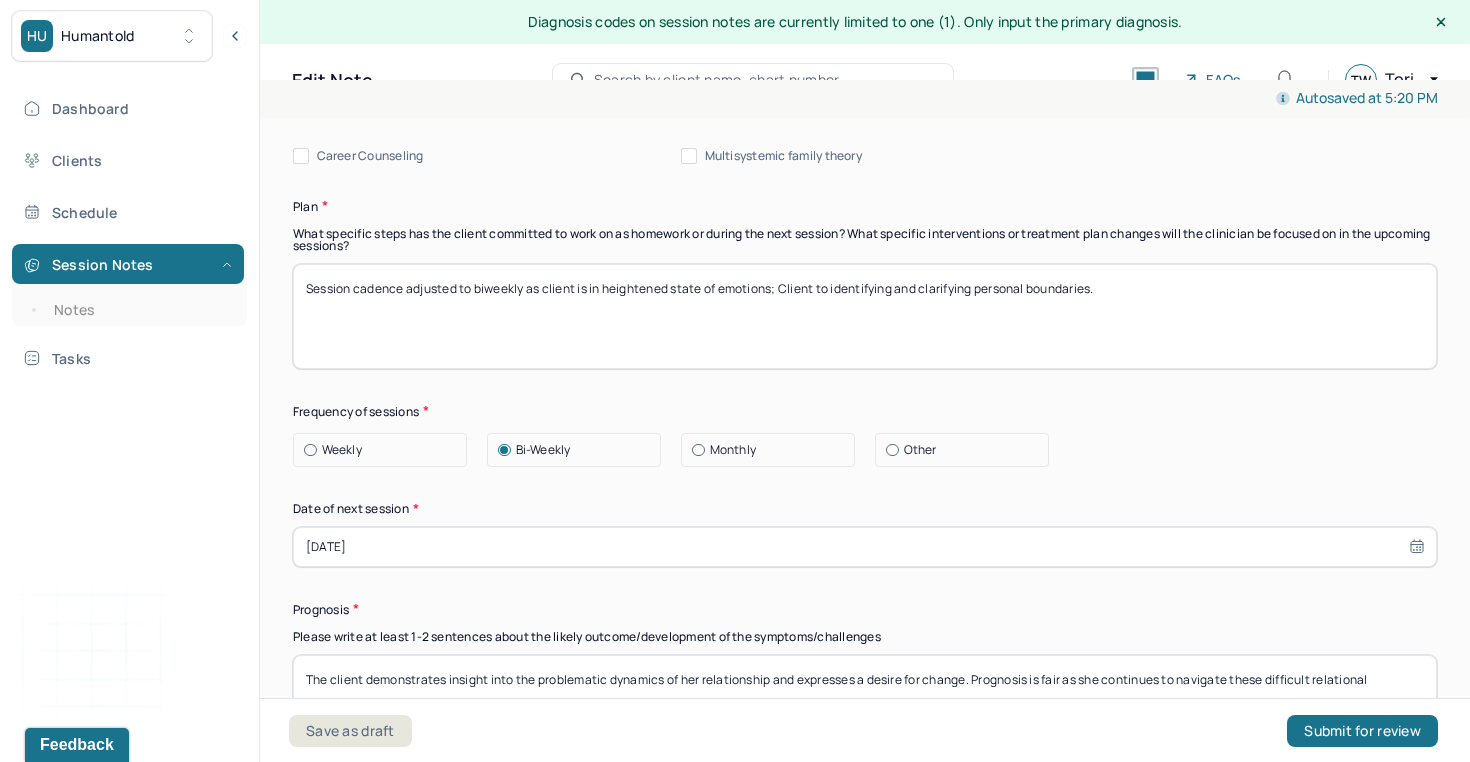 click on "Session cadence adjusted to biweekly as client is in heightened state of emotions; Client to identifying and clarifying personal boundaries." at bounding box center (865, 316) 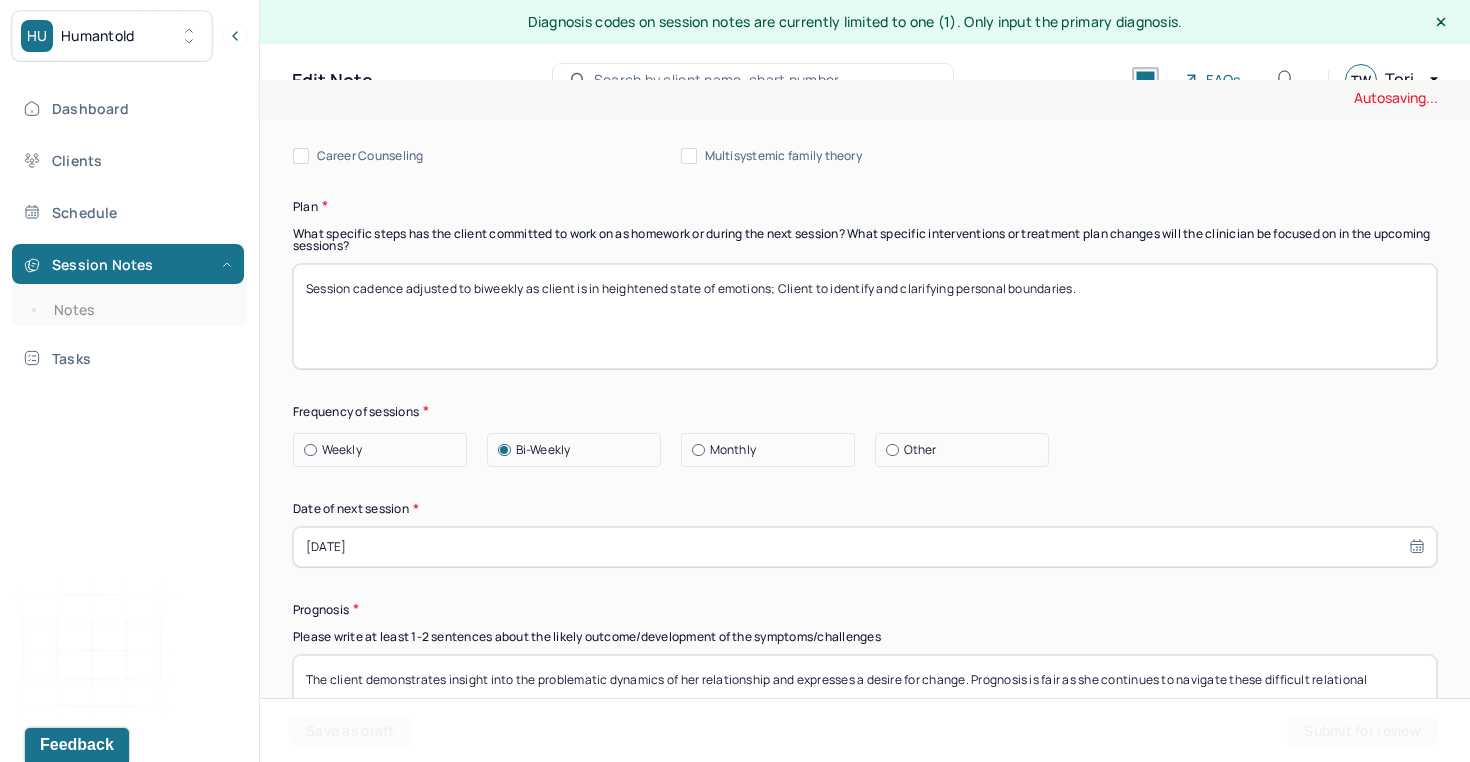 click on "Session cadence adjusted to biweekly as client is in heightened state of emotions; Client to identifying and clarifying personal boundaries." at bounding box center (865, 316) 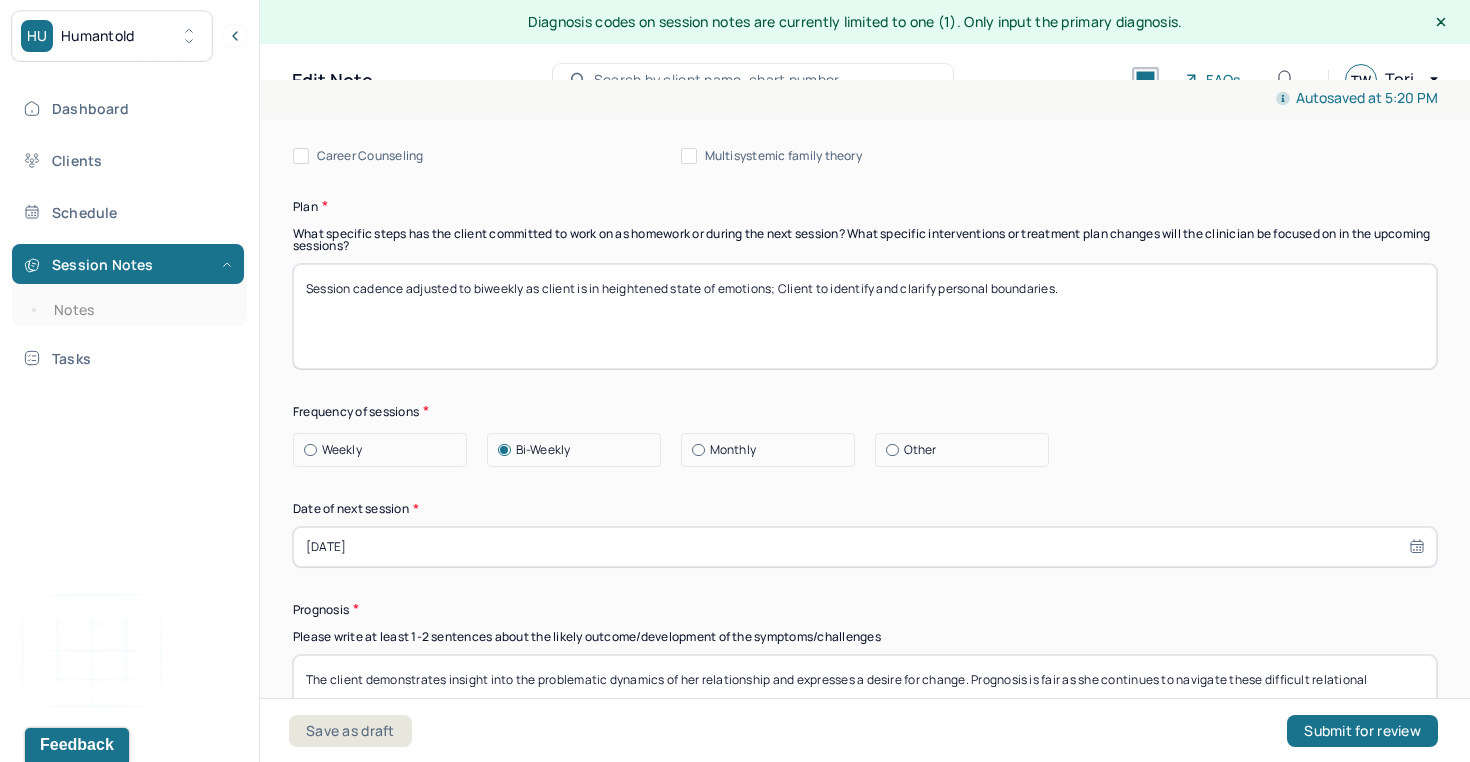 click on "Session cadence adjusted to biweekly as client is in heightened state of emotions; Client to identify and clarifying personal boundaries." at bounding box center (865, 316) 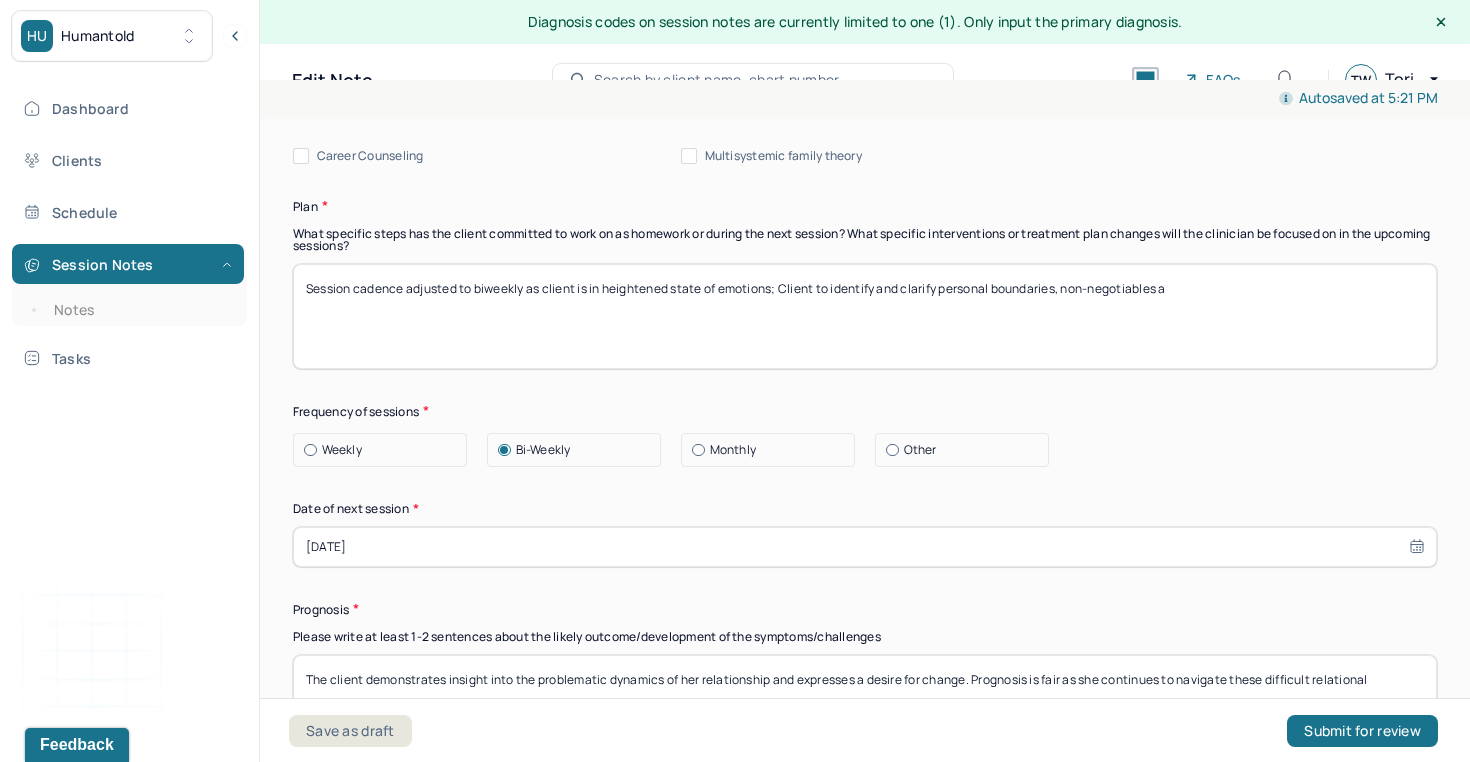 click on "Session cadence adjusted to biweekly as client is in heightened state of emotions; Client to identify and clarify personal boundaries, non-negotiables a" at bounding box center [865, 316] 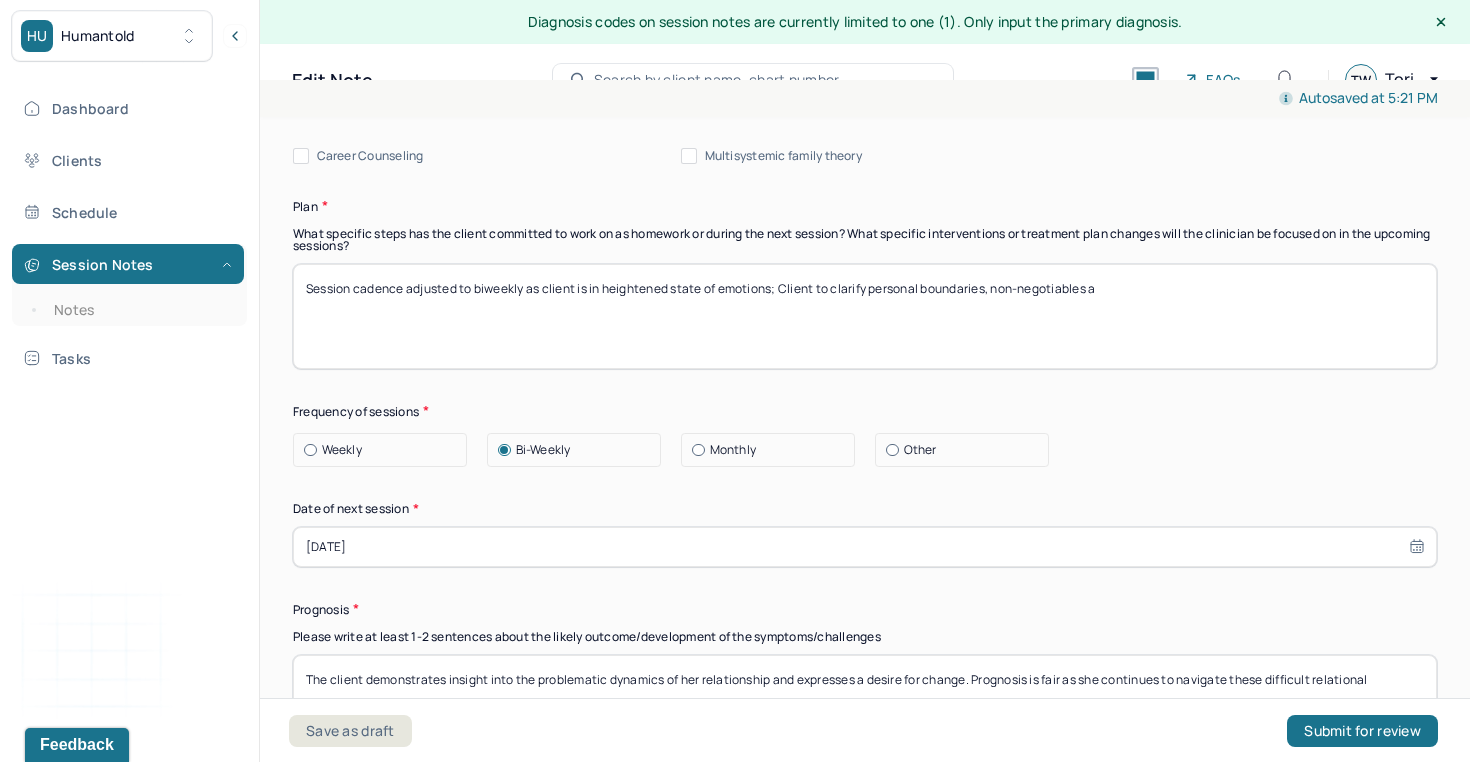 click on "Session cadence adjusted to biweekly as client is in heightened state of emotions; Client to clarify personal boundaries, non-negotiables a" at bounding box center [865, 316] 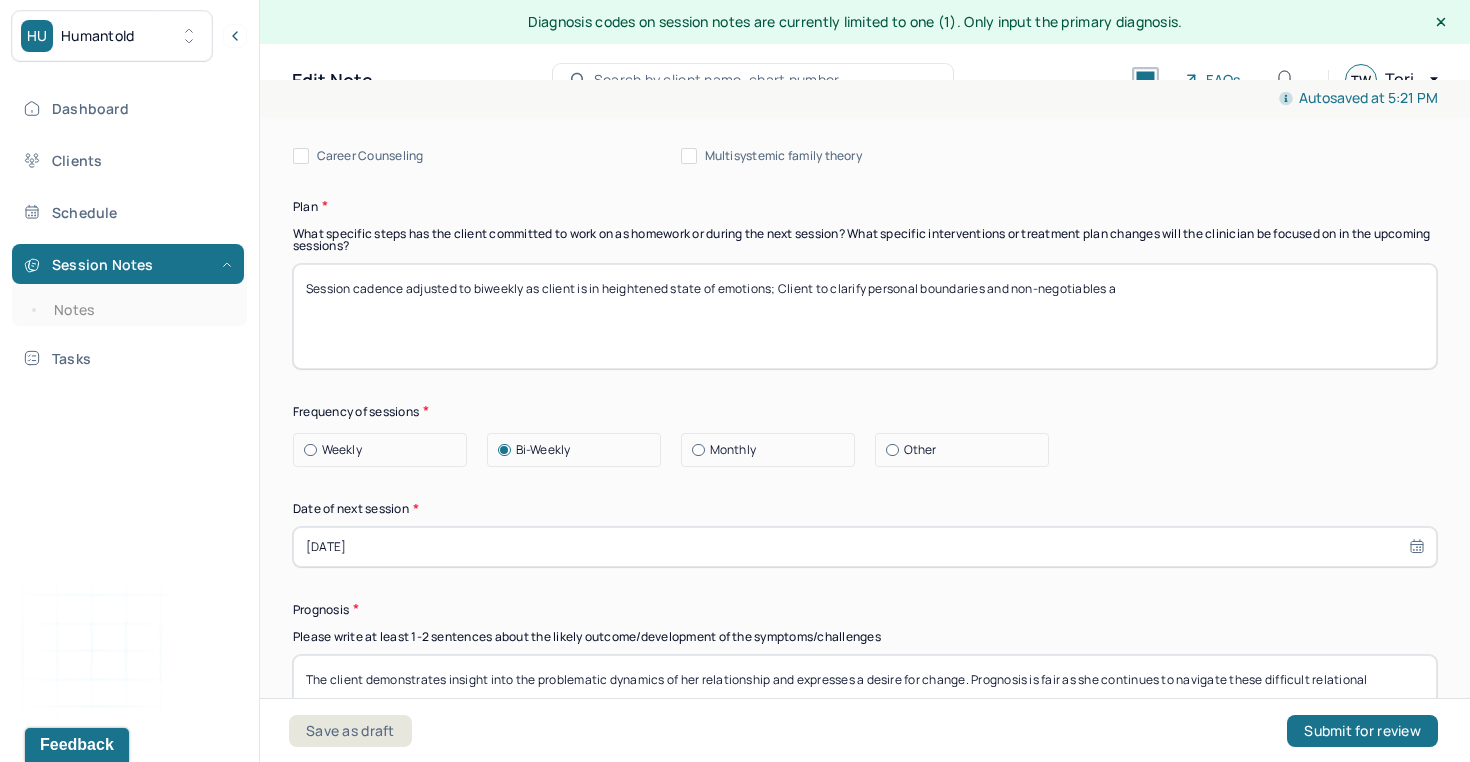 click on "Session cadence adjusted to biweekly as client is in heightened state of emotions; Client to clarify personal boundaries, non-negotiables a" at bounding box center (865, 316) 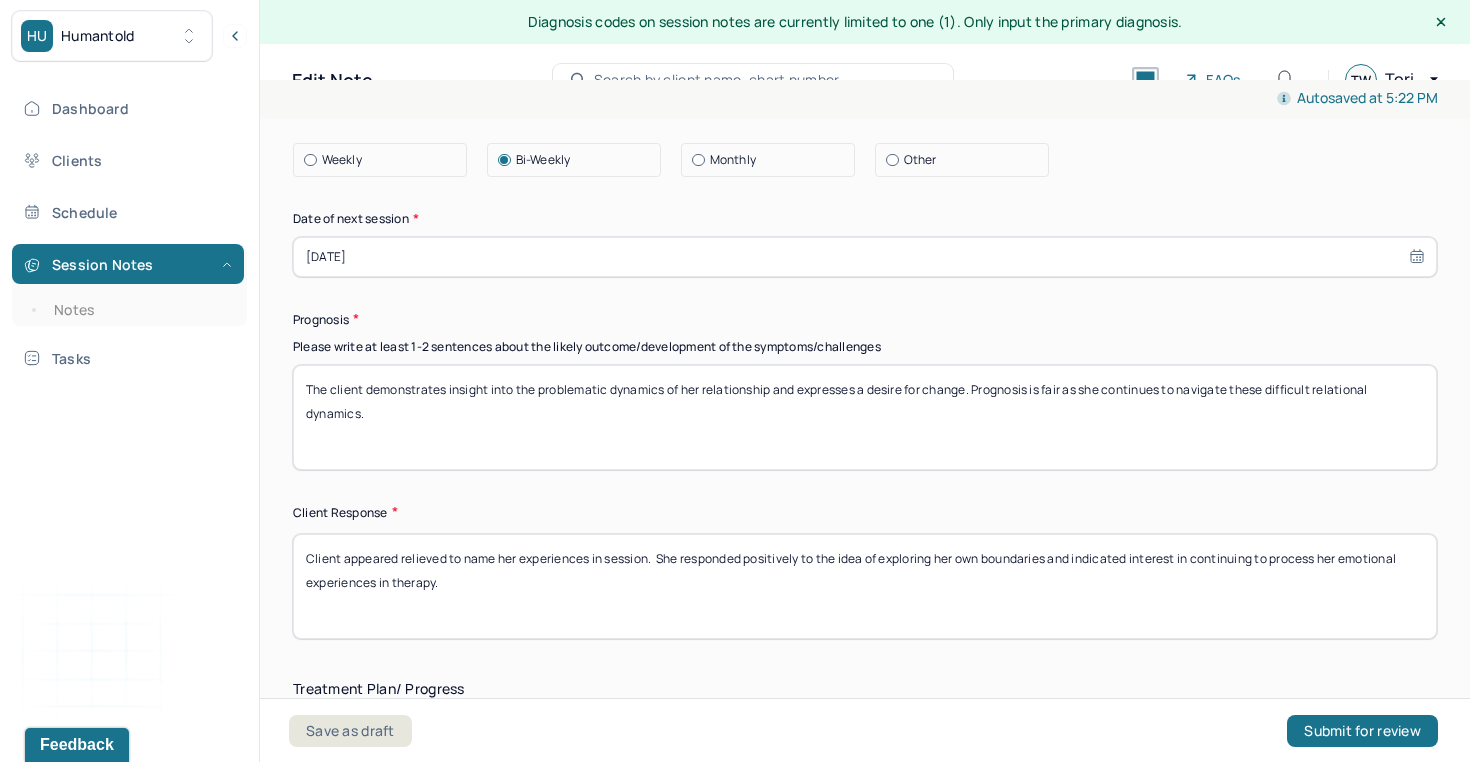 scroll, scrollTop: 2832, scrollLeft: 0, axis: vertical 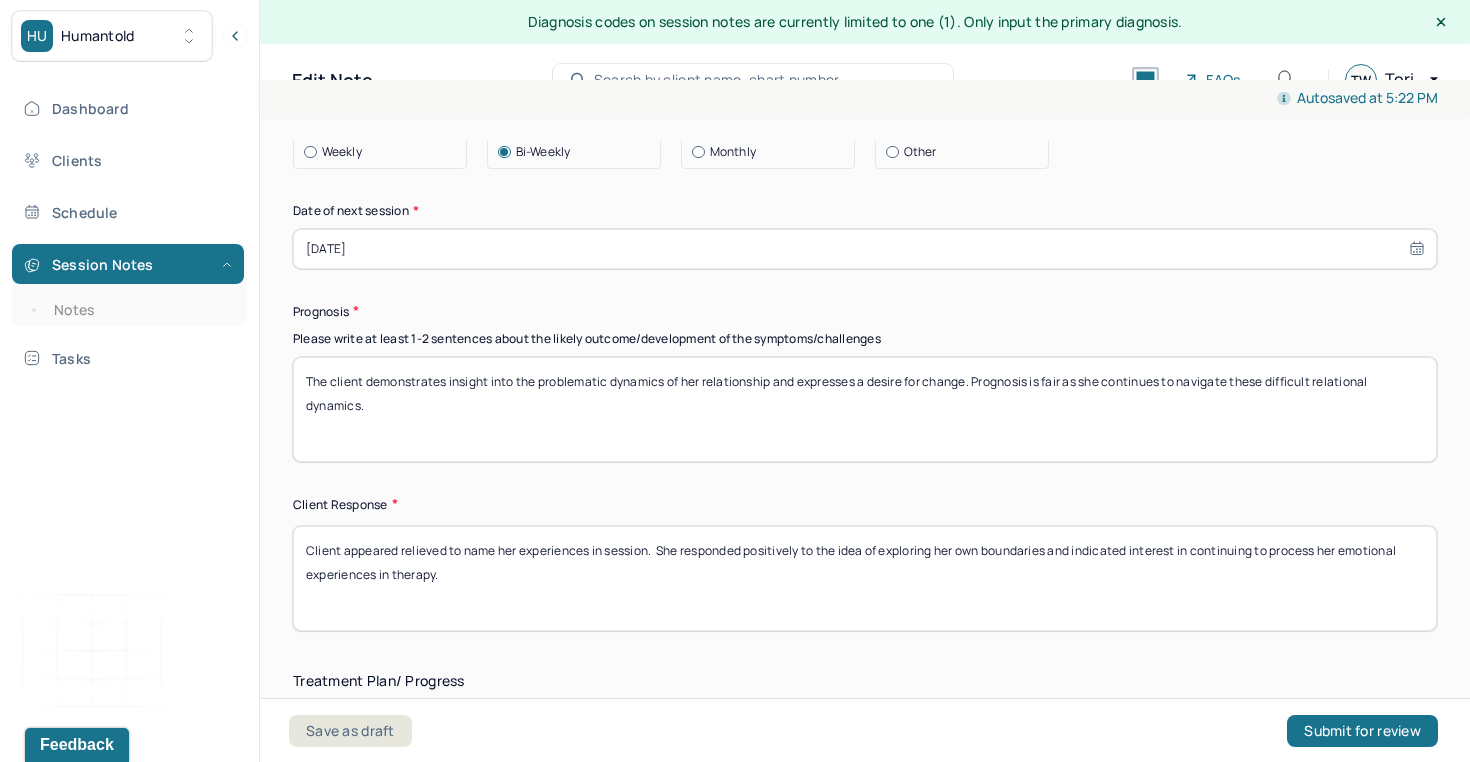 type on "Session cadence adjusted to biweekly as client is in heightened state of emotions; Client to clarify personal boundaries and non-negotiables for herself before communicating them to her partner." 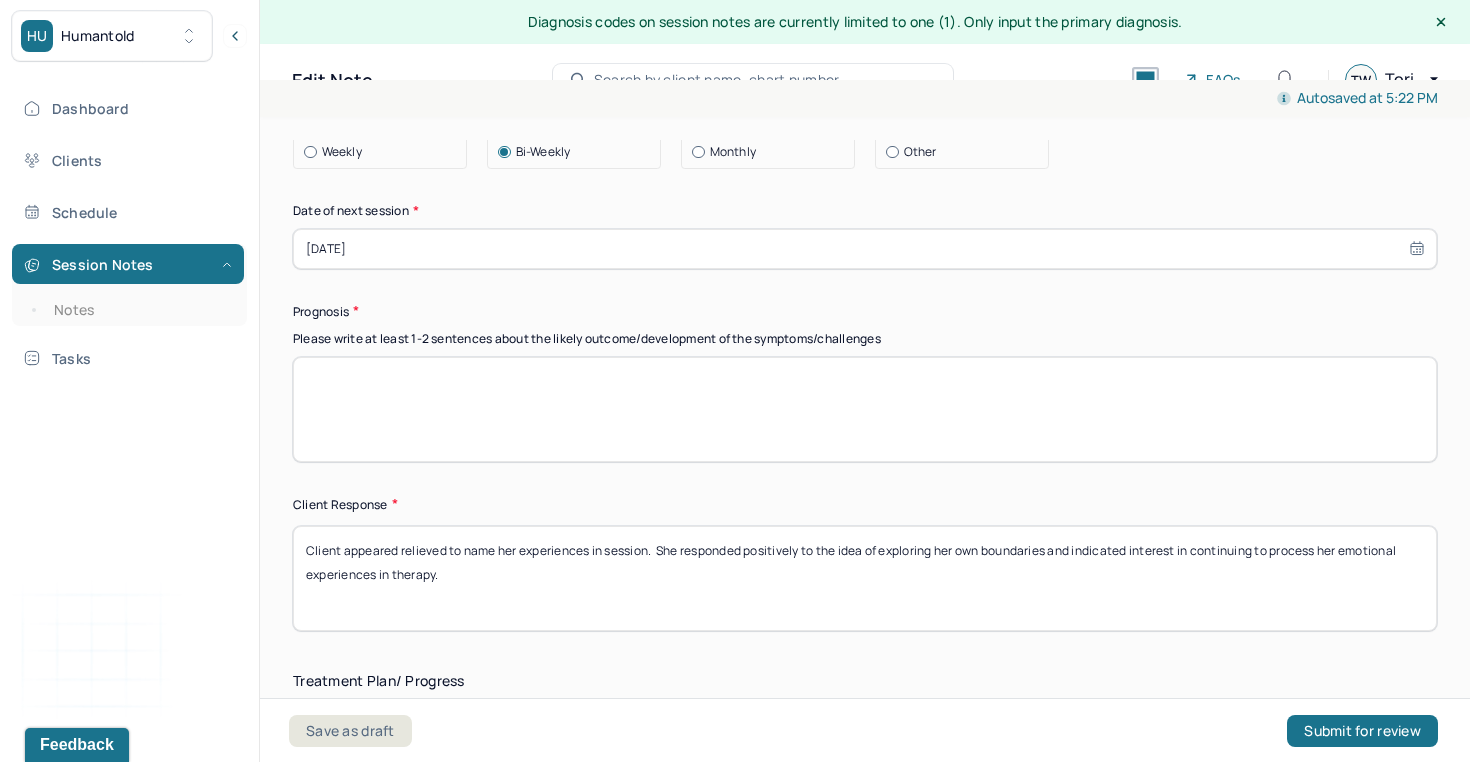 paste on "With ongoing therapeutic support, improvement in emotional clarity and relational boundaries is likely." 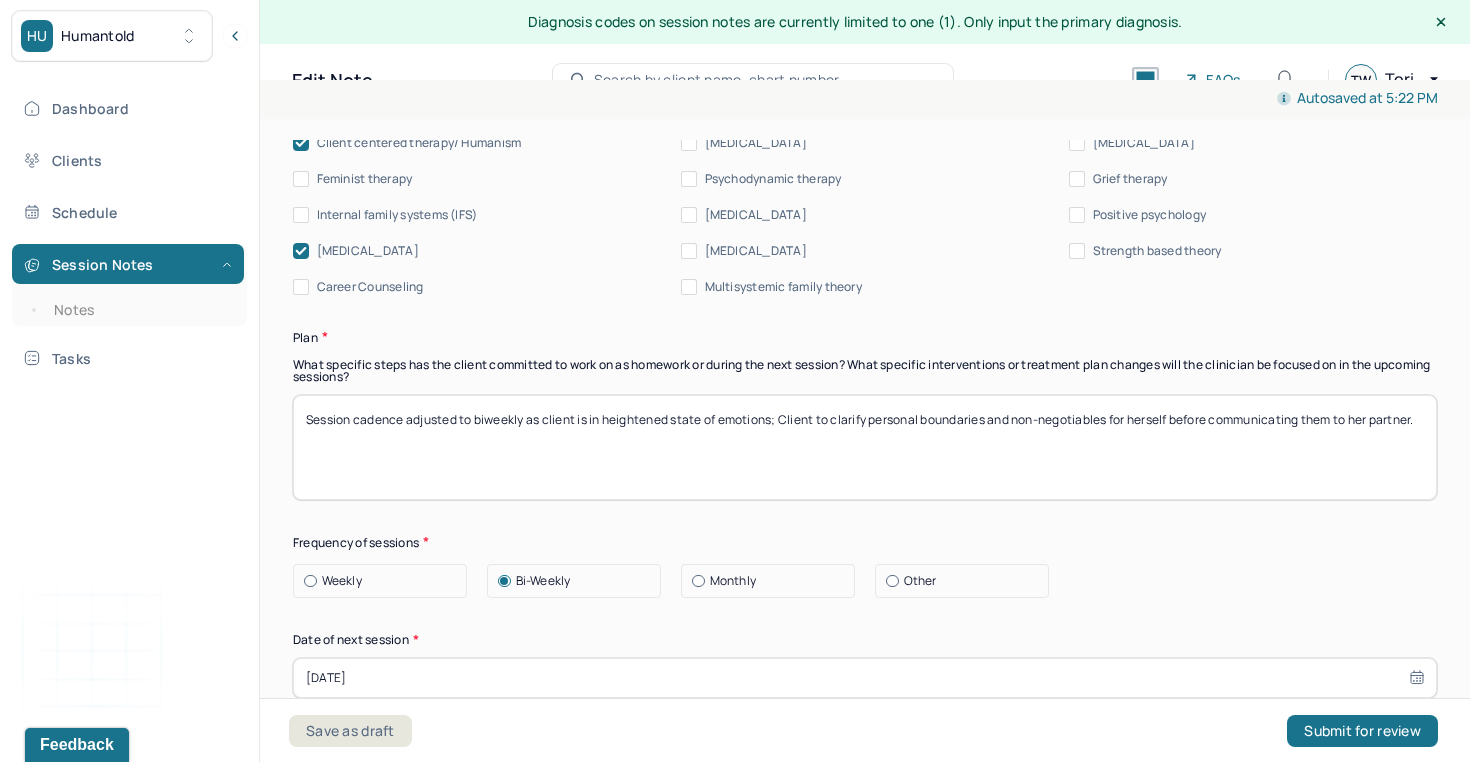 scroll, scrollTop: 2404, scrollLeft: 0, axis: vertical 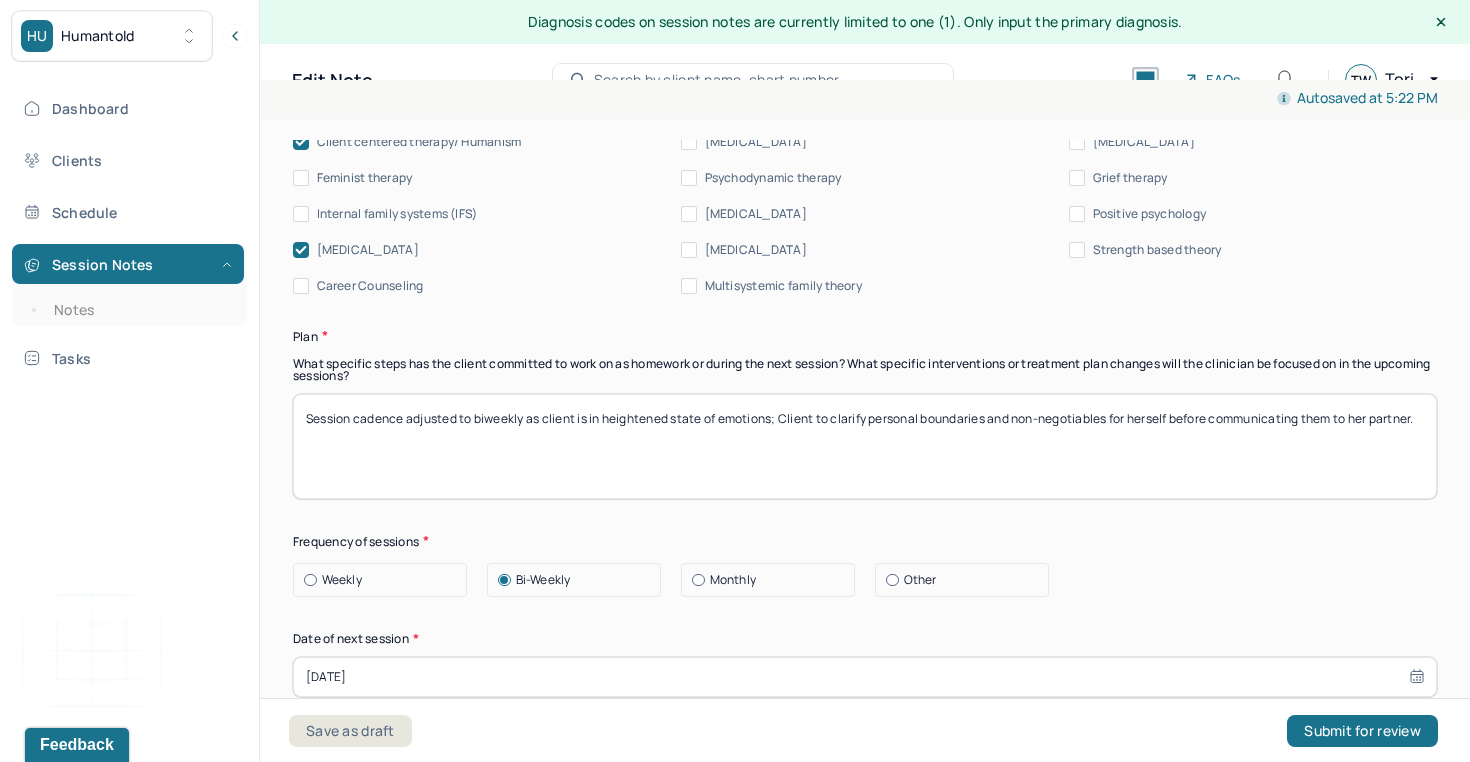 type on "With ongoing therapeutic support, improvement in emotional clarity and relational boundaries is likely. Prognosis is fair at this time." 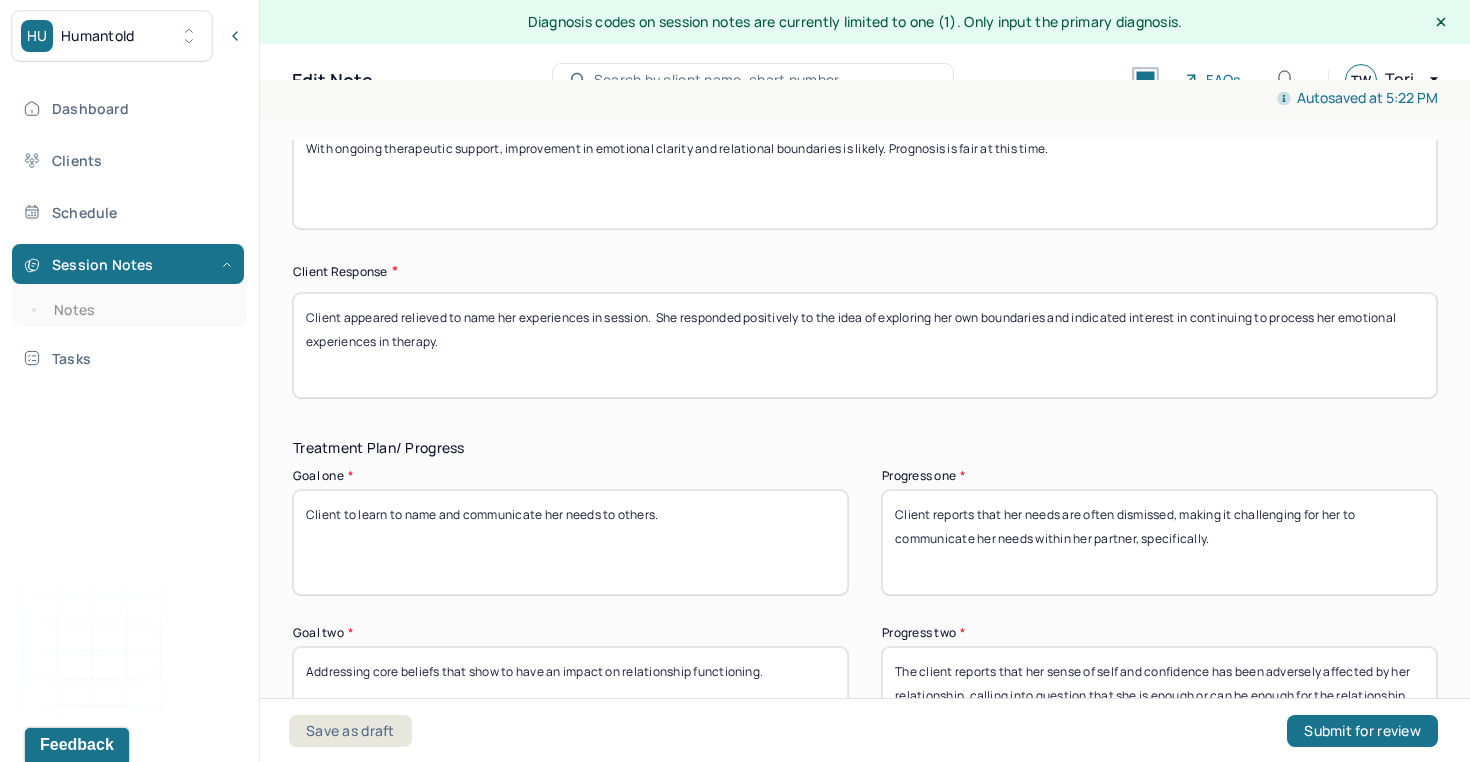 scroll, scrollTop: 3077, scrollLeft: 0, axis: vertical 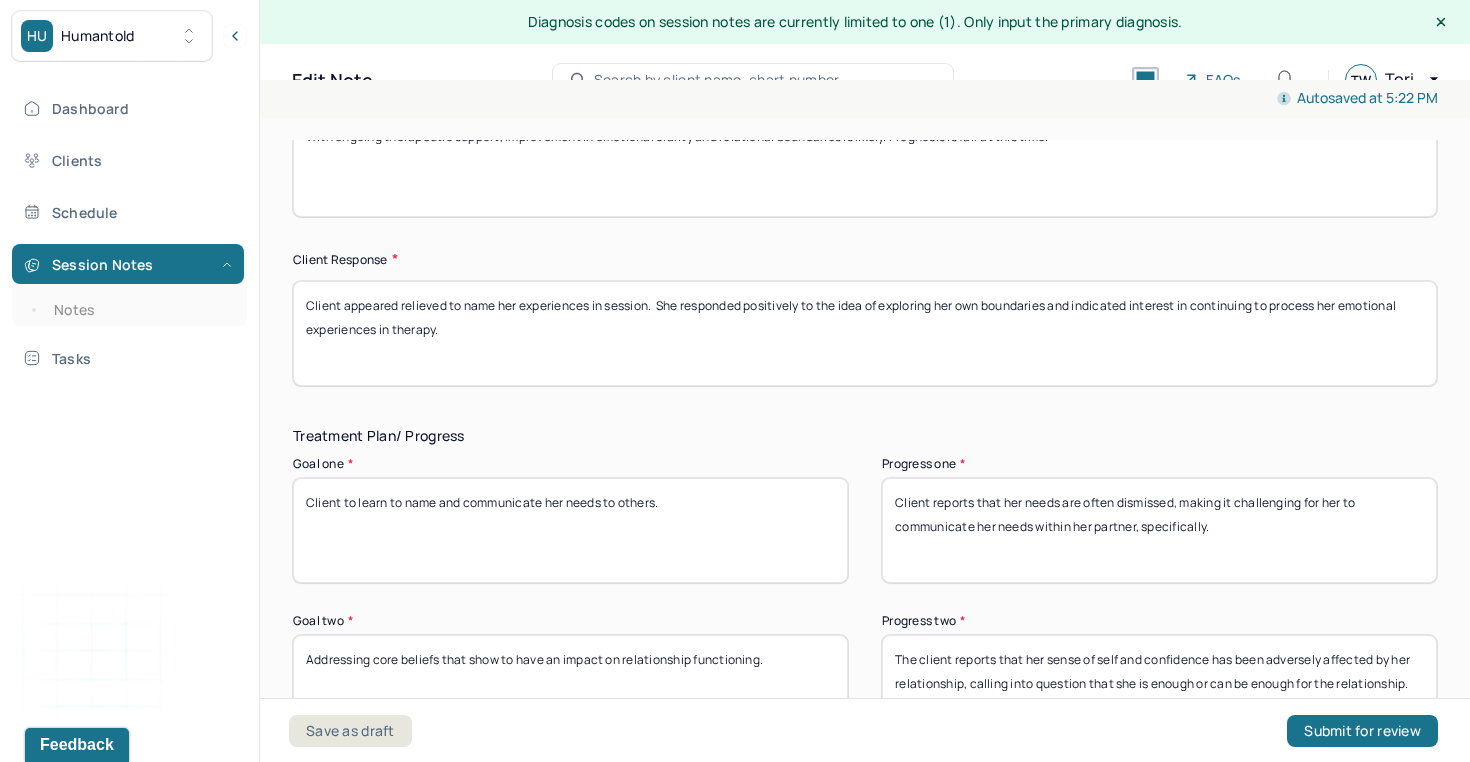click on "Client appeared relieved to name her experiences in session.  She responded positively to the idea of exploring her own boundaries and indicated interest in continuing to process her emotional experiences in therapy." at bounding box center (865, 333) 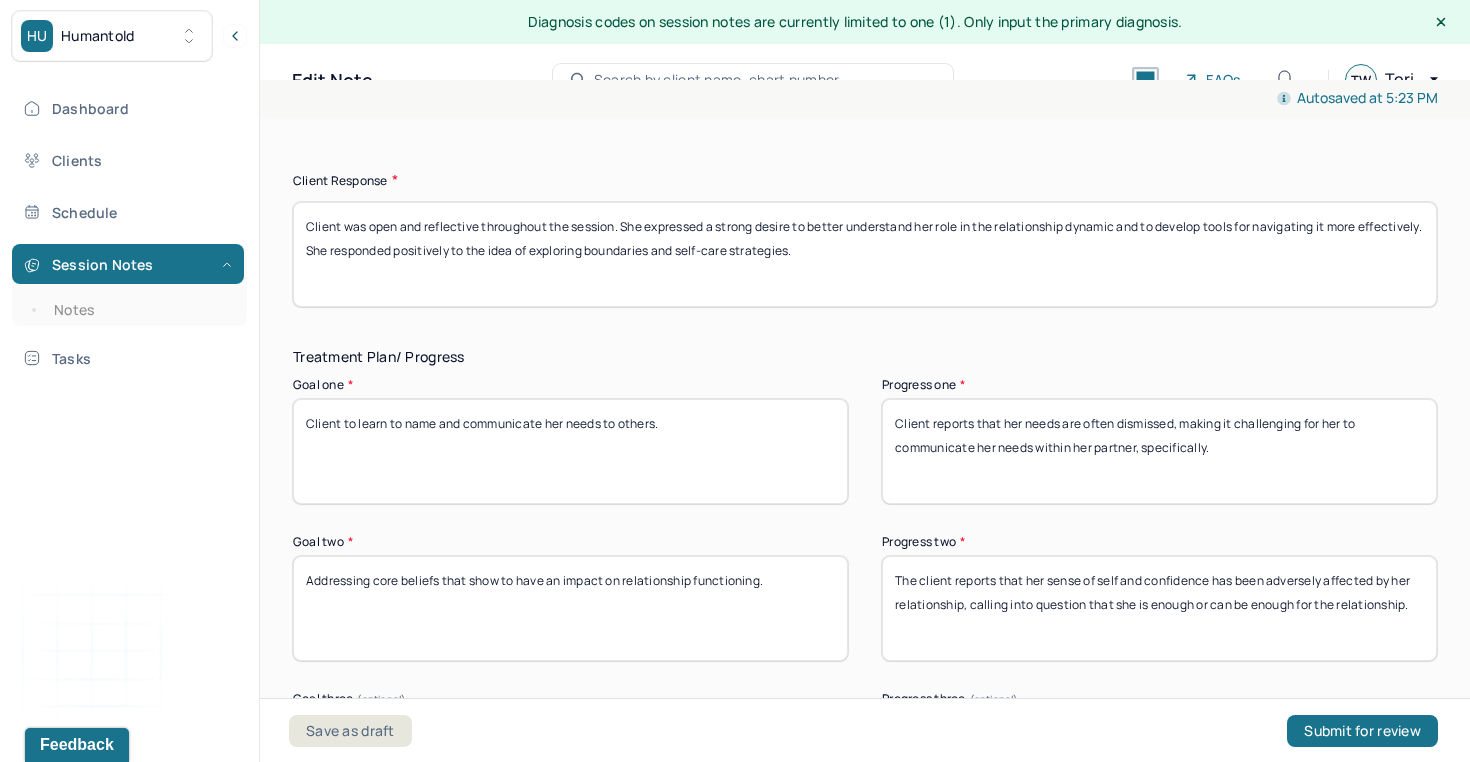 scroll, scrollTop: 3162, scrollLeft: 0, axis: vertical 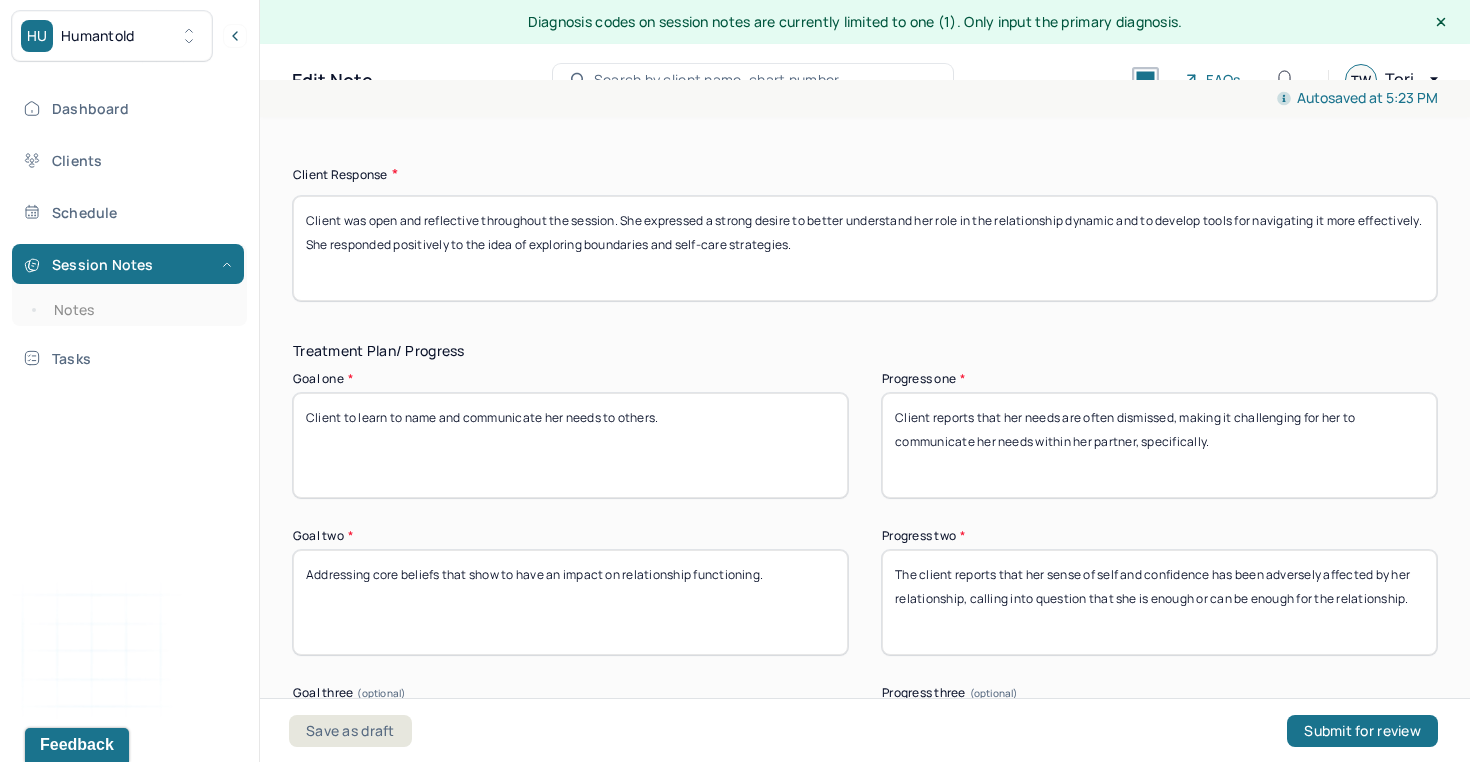 type on "Client was open and reflective throughout the session. She expressed a strong desire to better understand her role in the relationship dynamic and to develop tools for navigating it more effectively. She responded positively to the idea of exploring boundaries and self-care strategies." 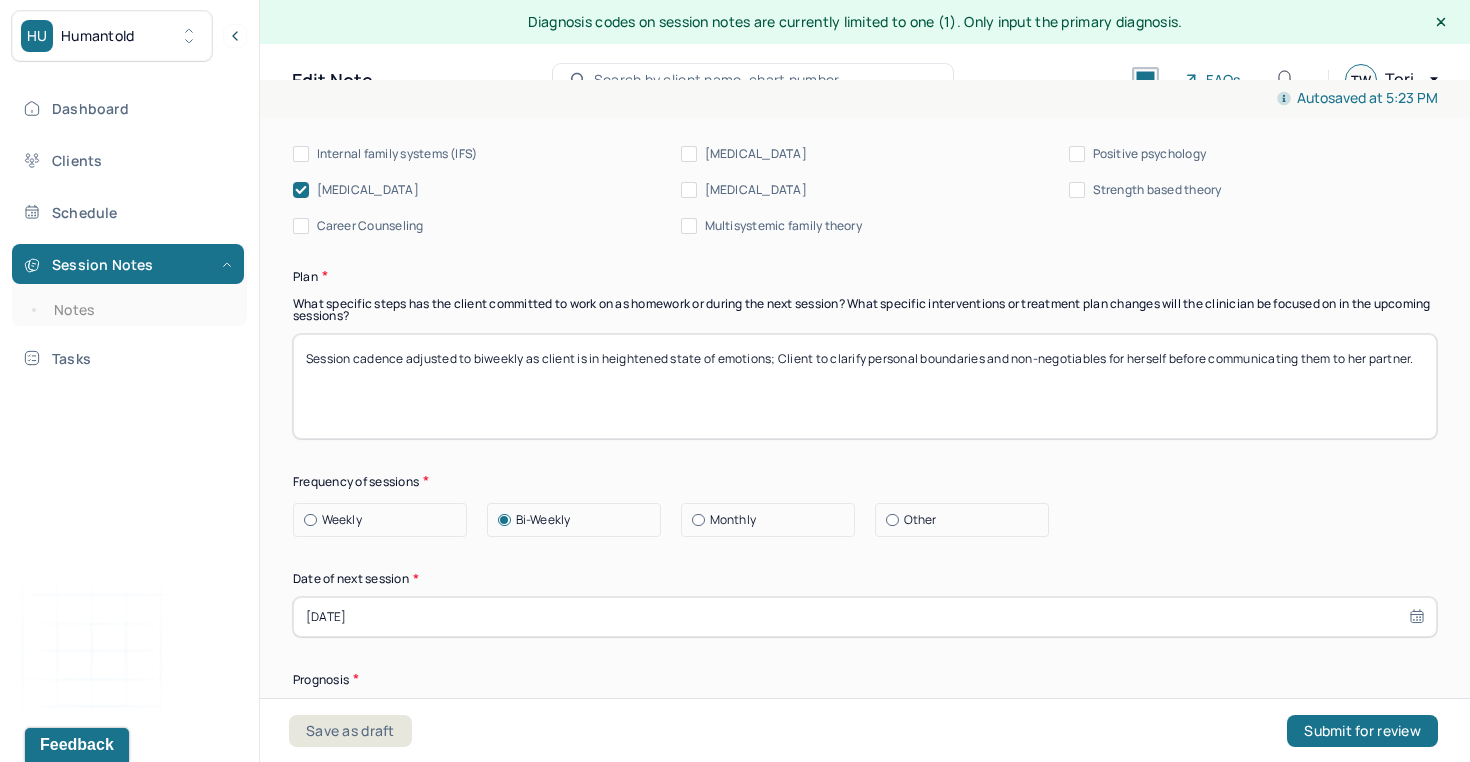 scroll, scrollTop: 2440, scrollLeft: 0, axis: vertical 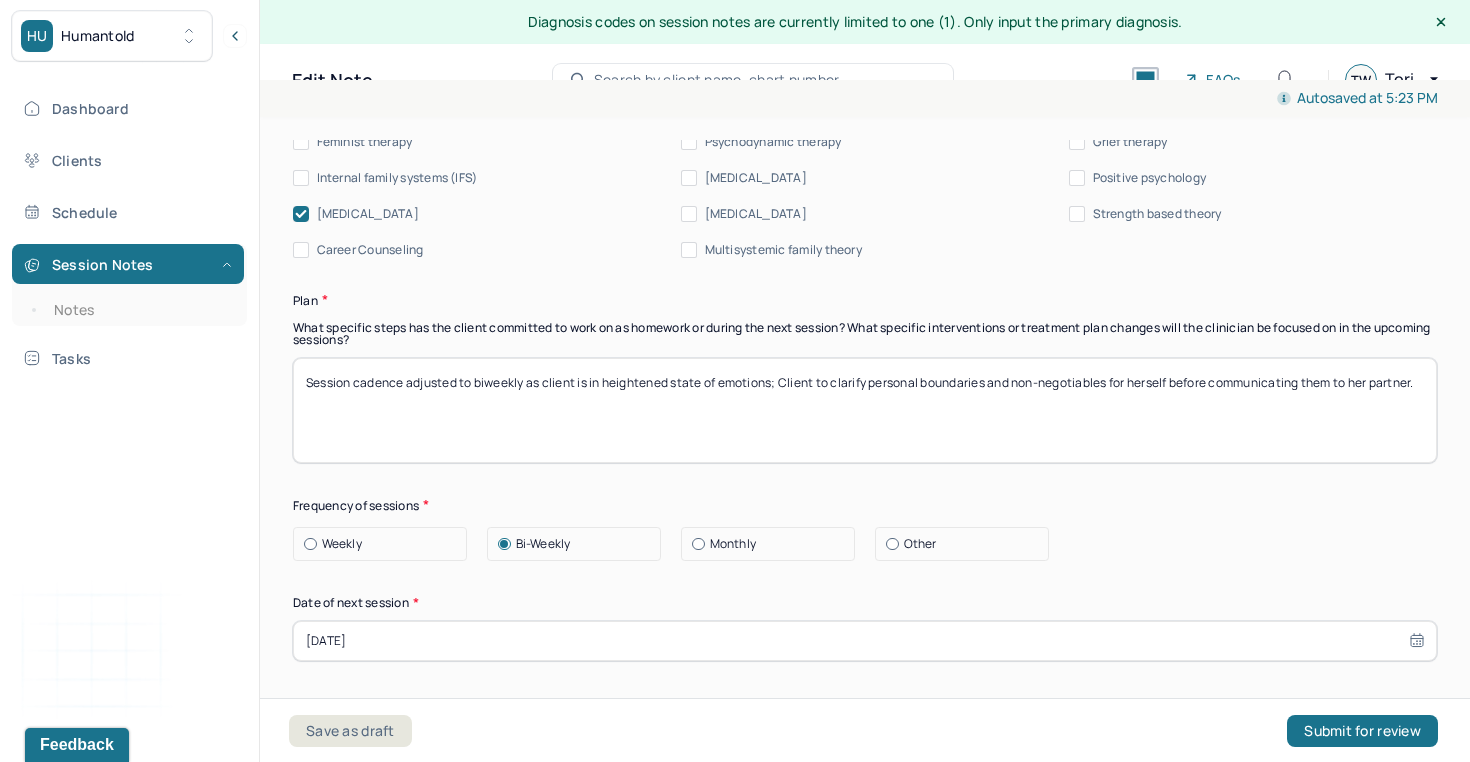 drag, startPoint x: 778, startPoint y: 391, endPoint x: 1096, endPoint y: 438, distance: 321.4545 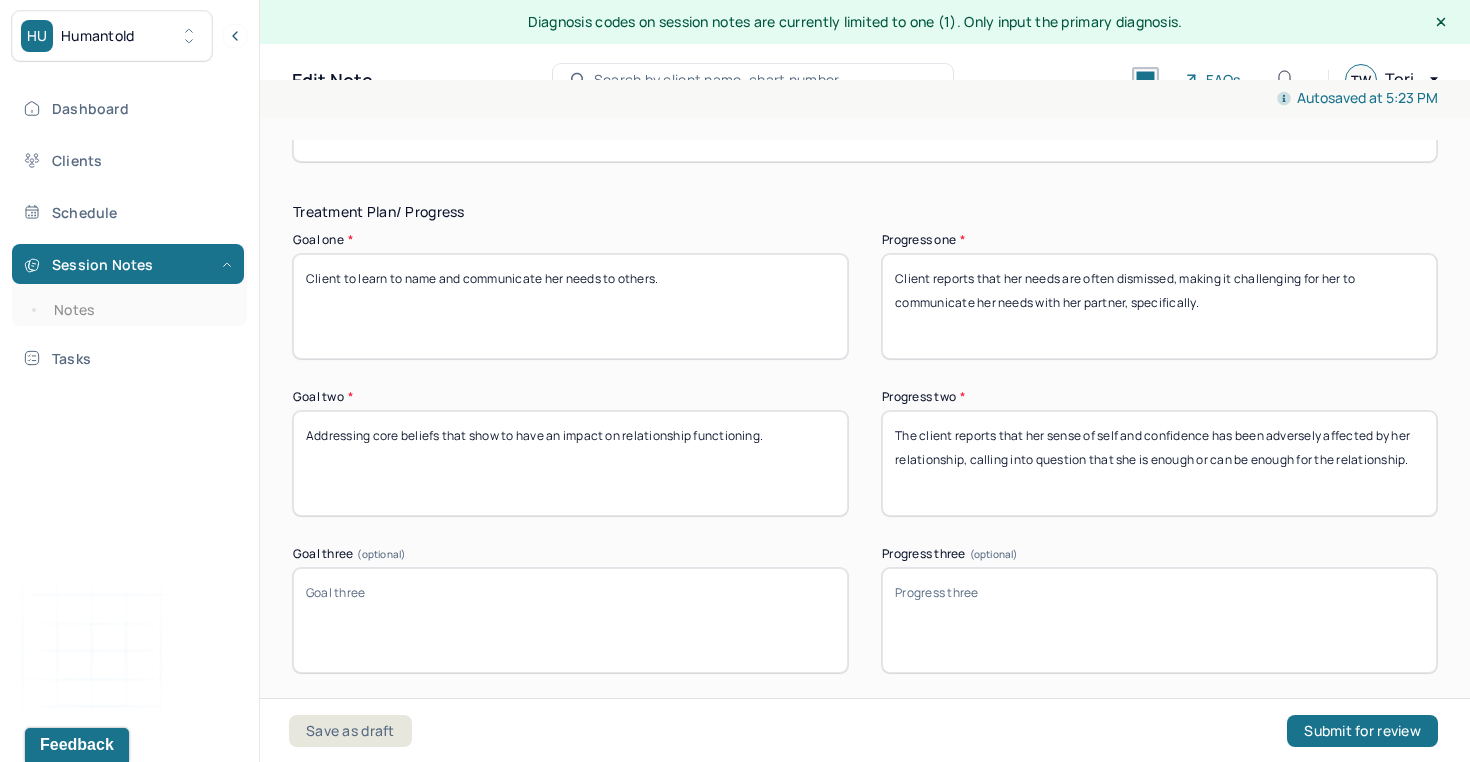 scroll, scrollTop: 3309, scrollLeft: 0, axis: vertical 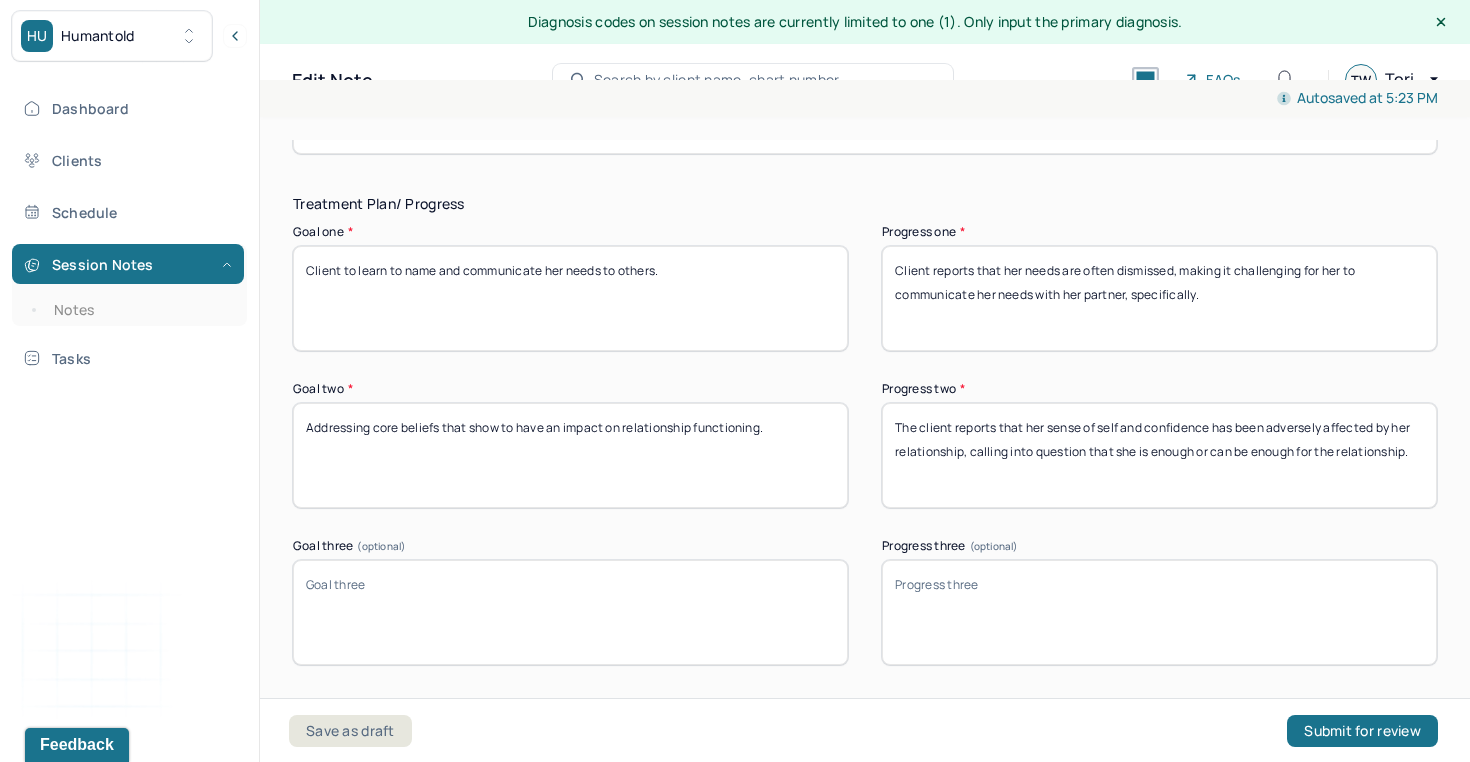 drag, startPoint x: 1218, startPoint y: 294, endPoint x: 834, endPoint y: 273, distance: 384.5738 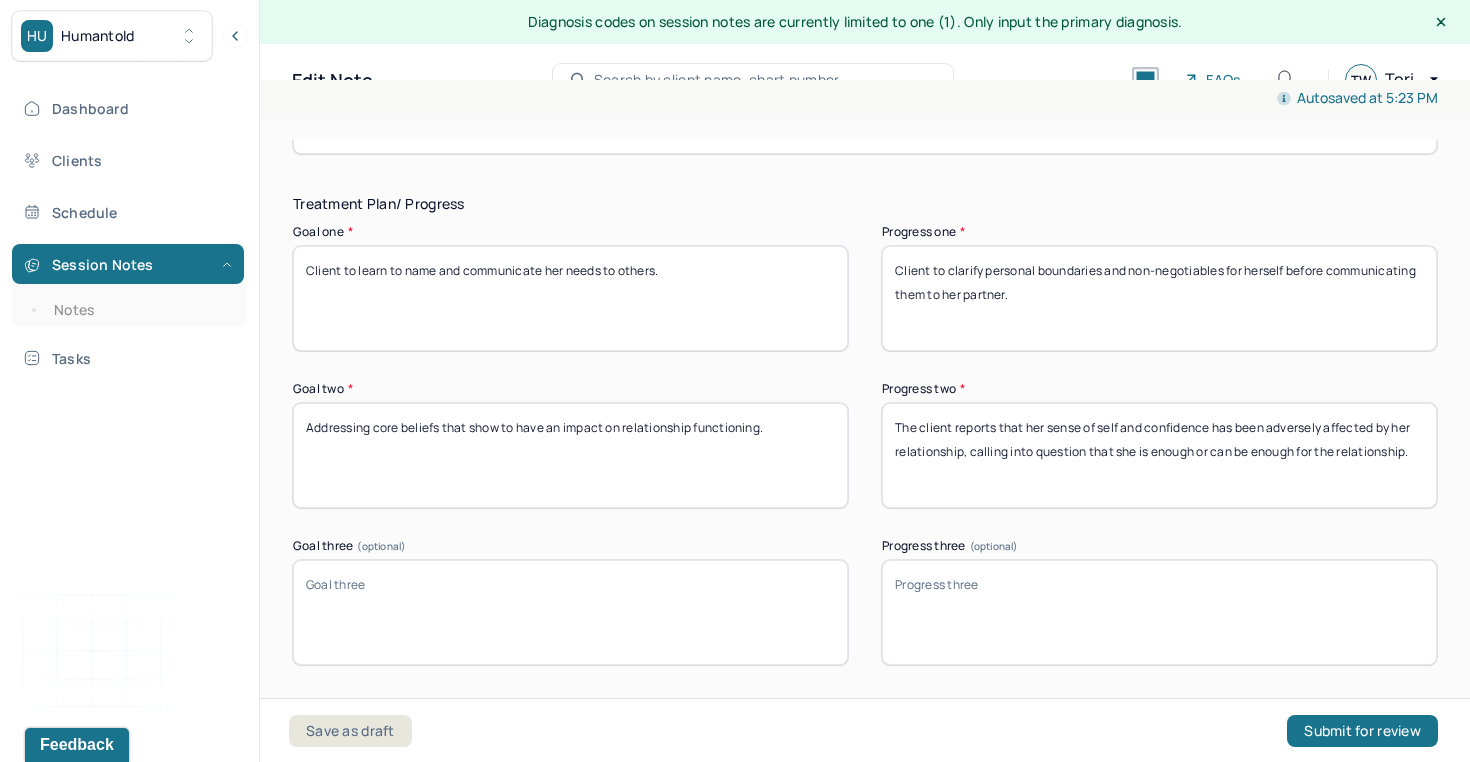 click on "Client reports that her needs are often dismissed, making it challenging for her to communicate her needs with her partner, specifically." at bounding box center [1159, 298] 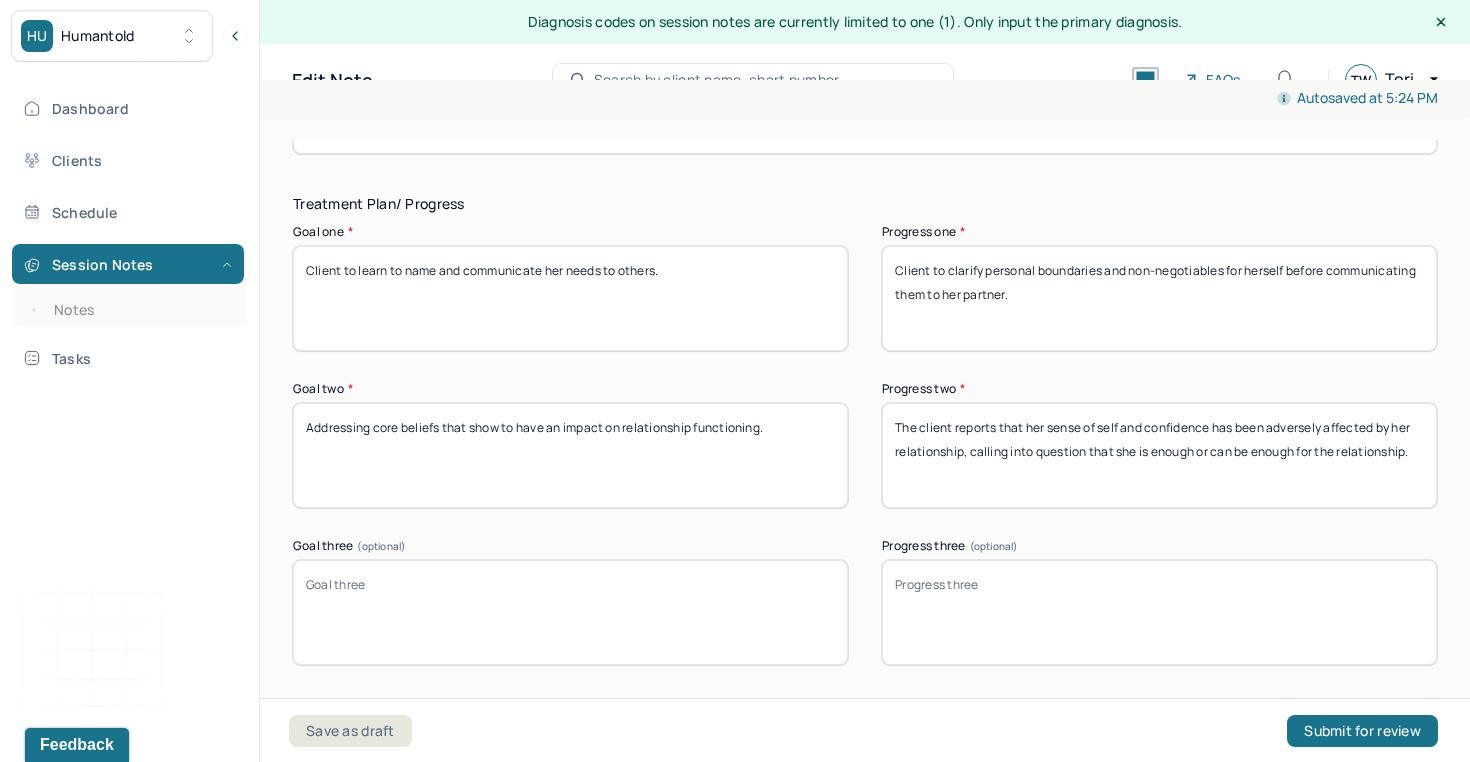 click on "Client to clarify personal boundaries and non-negotiables for herself before communicating them to her partner." at bounding box center [1159, 298] 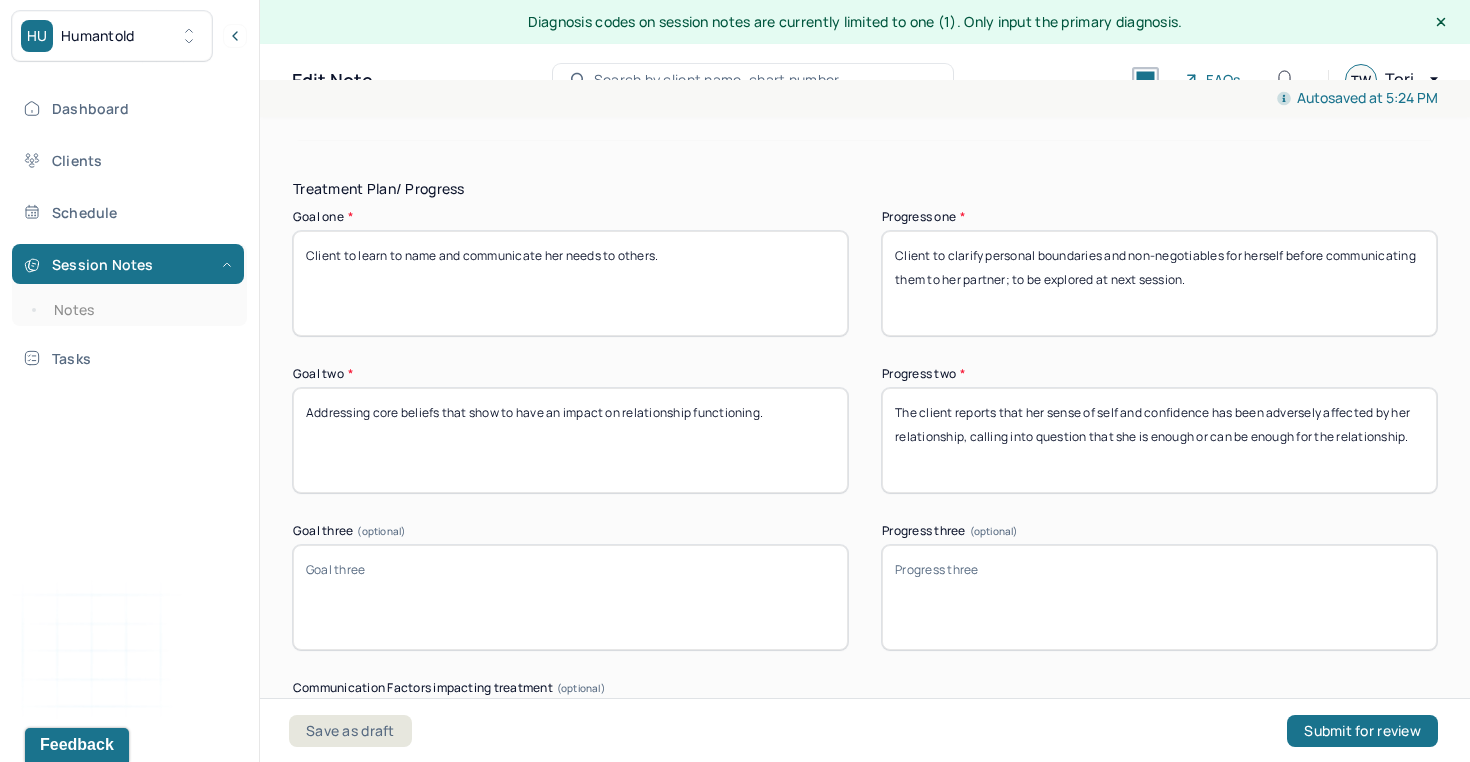 scroll, scrollTop: 3326, scrollLeft: 0, axis: vertical 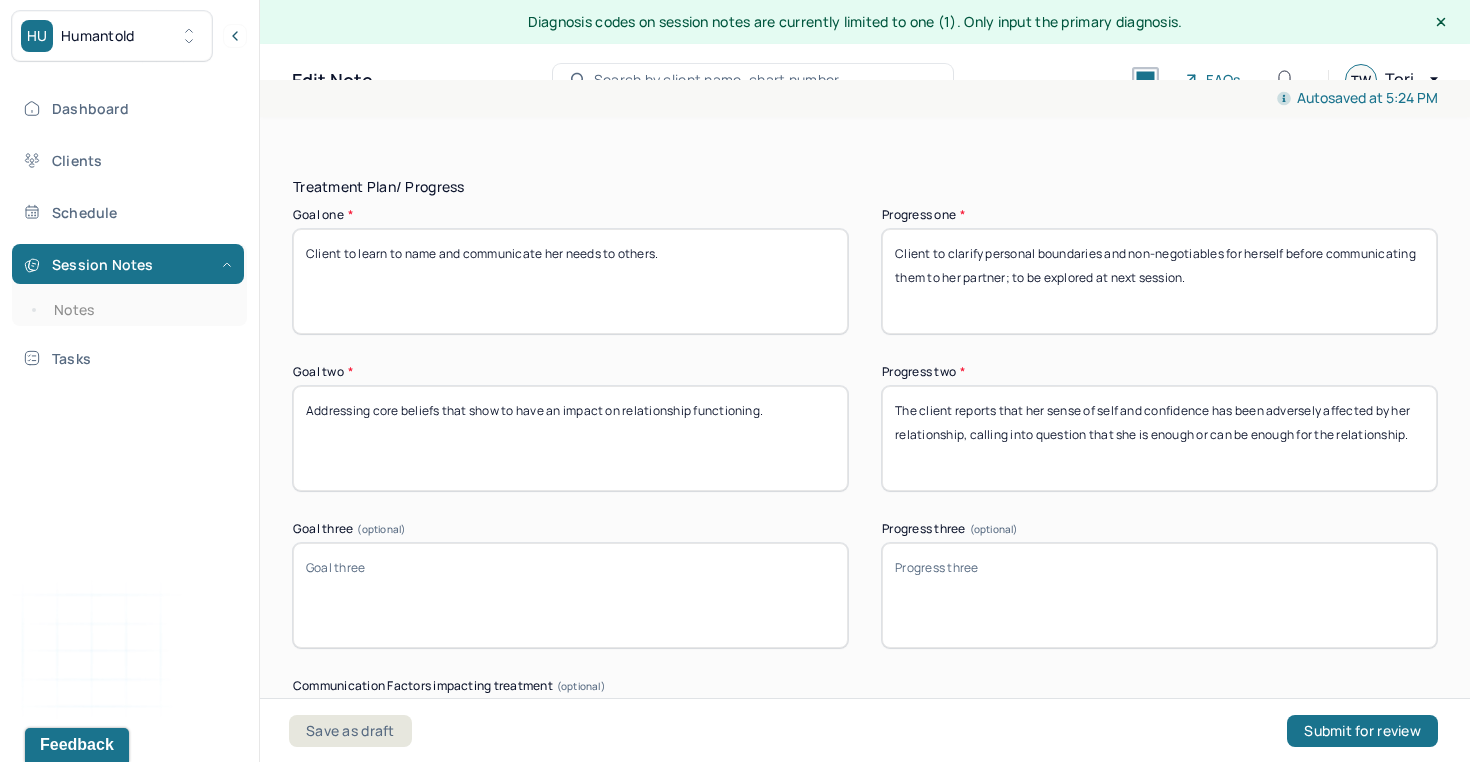 type on "Client to clarify personal boundaries and non-negotiables for herself before communicating them to her partner; to be explored at next session." 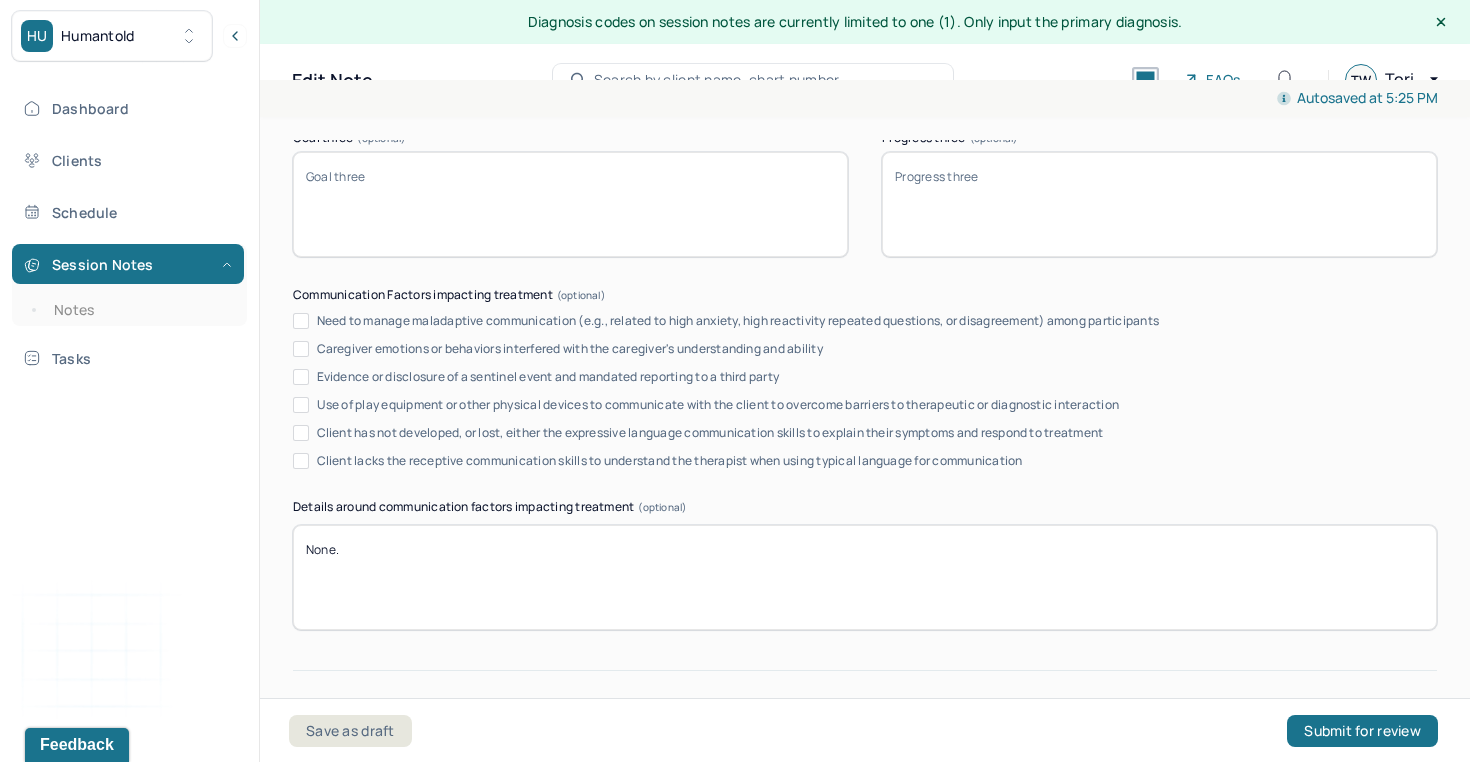 scroll, scrollTop: 3847, scrollLeft: 0, axis: vertical 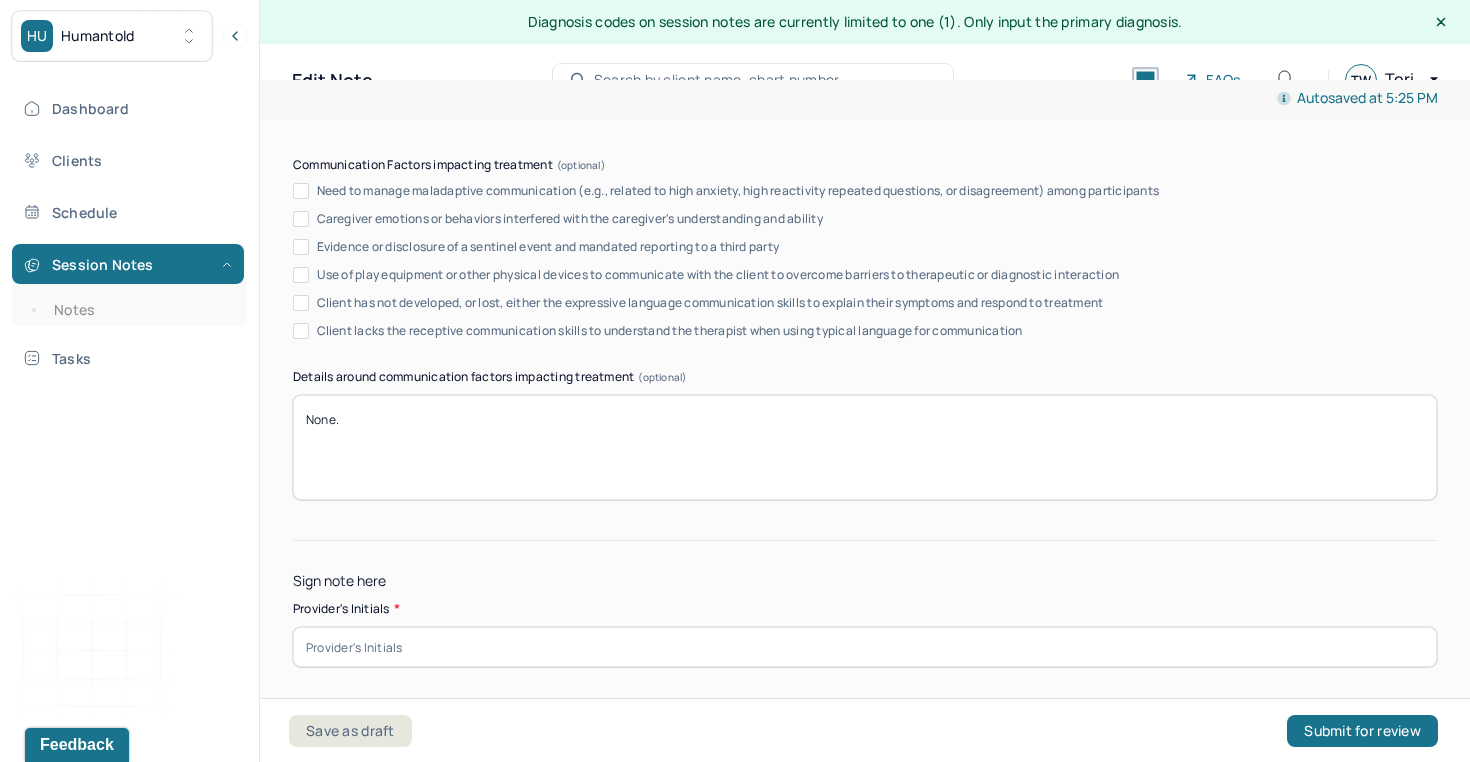 type on "Not addressed during this session, as the main focus of the session was goal one." 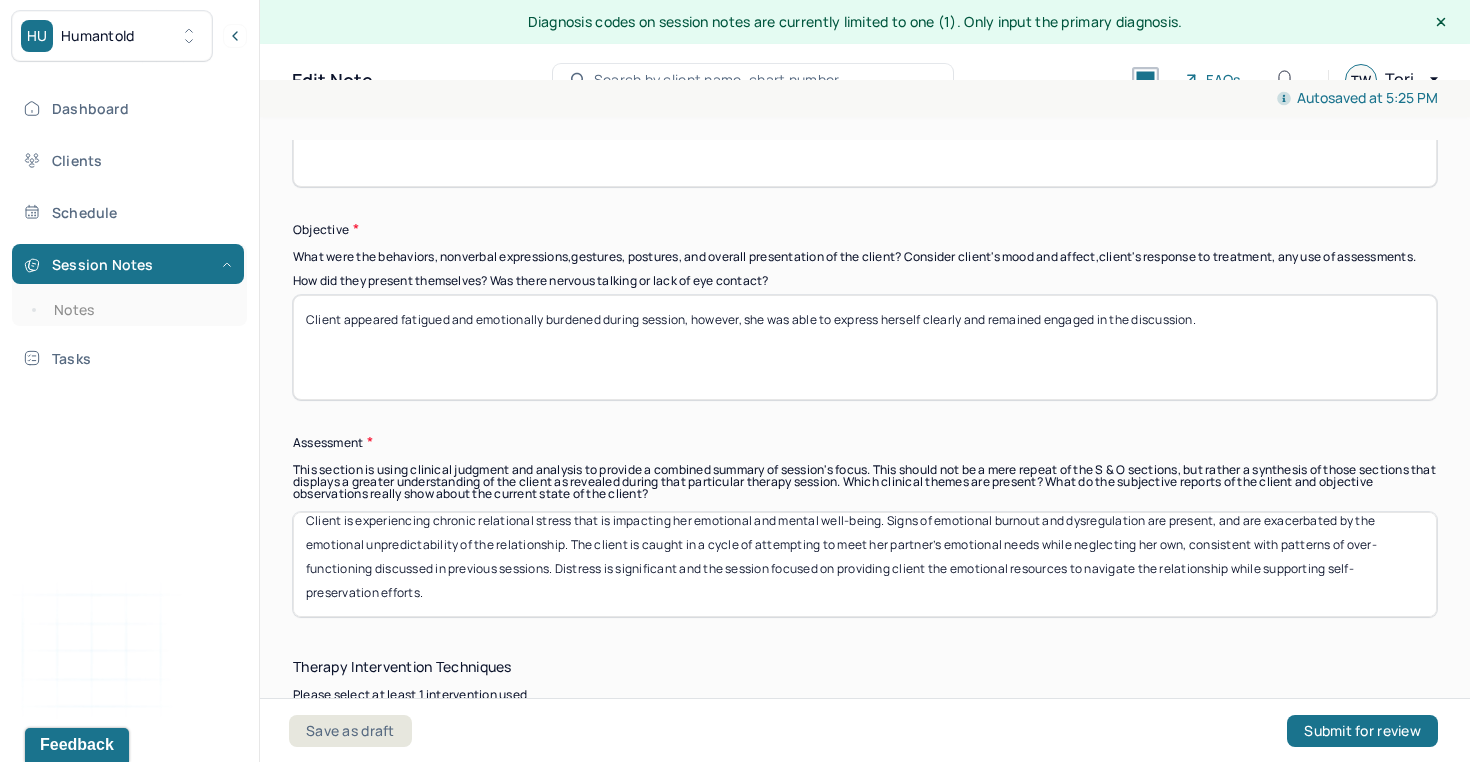 scroll, scrollTop: 1563, scrollLeft: 0, axis: vertical 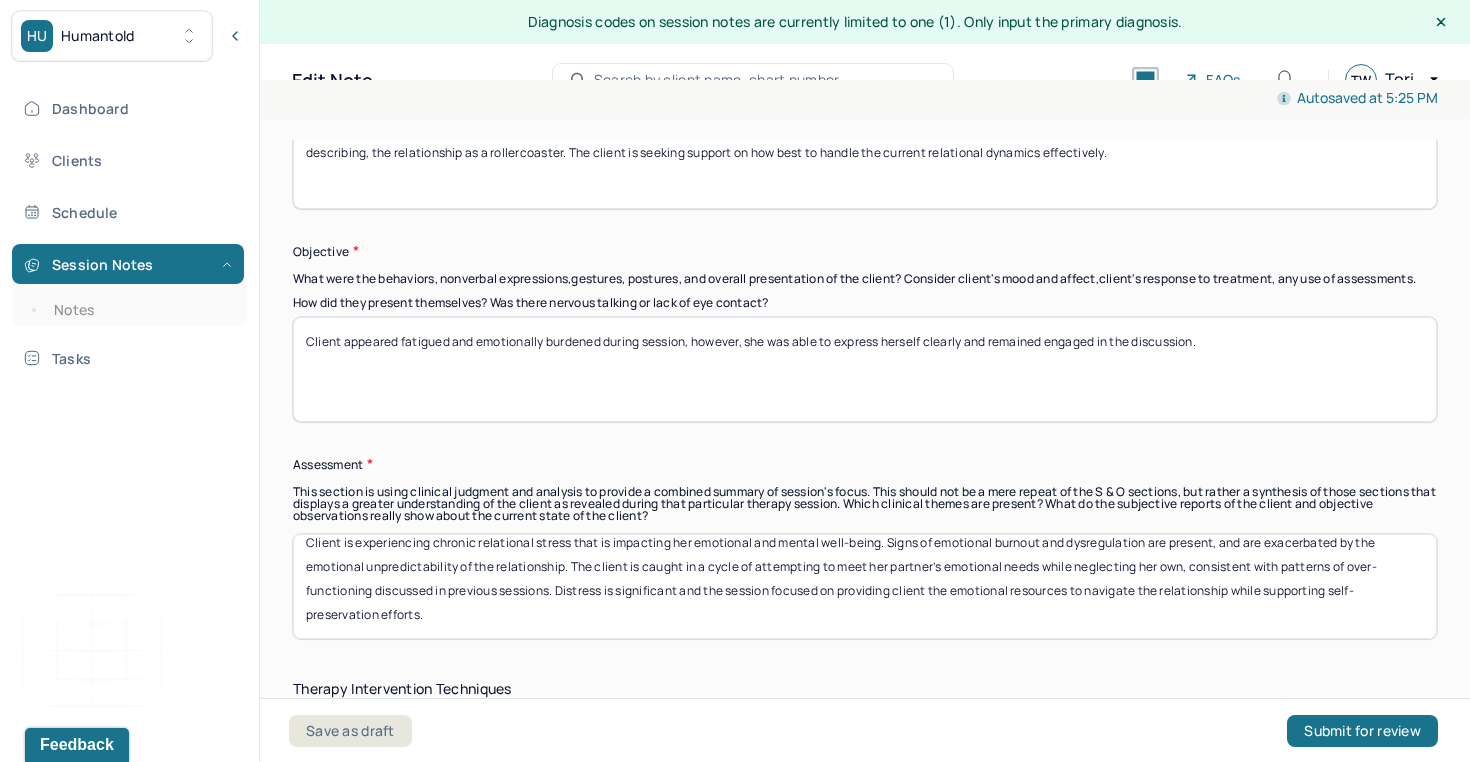 type on "TW" 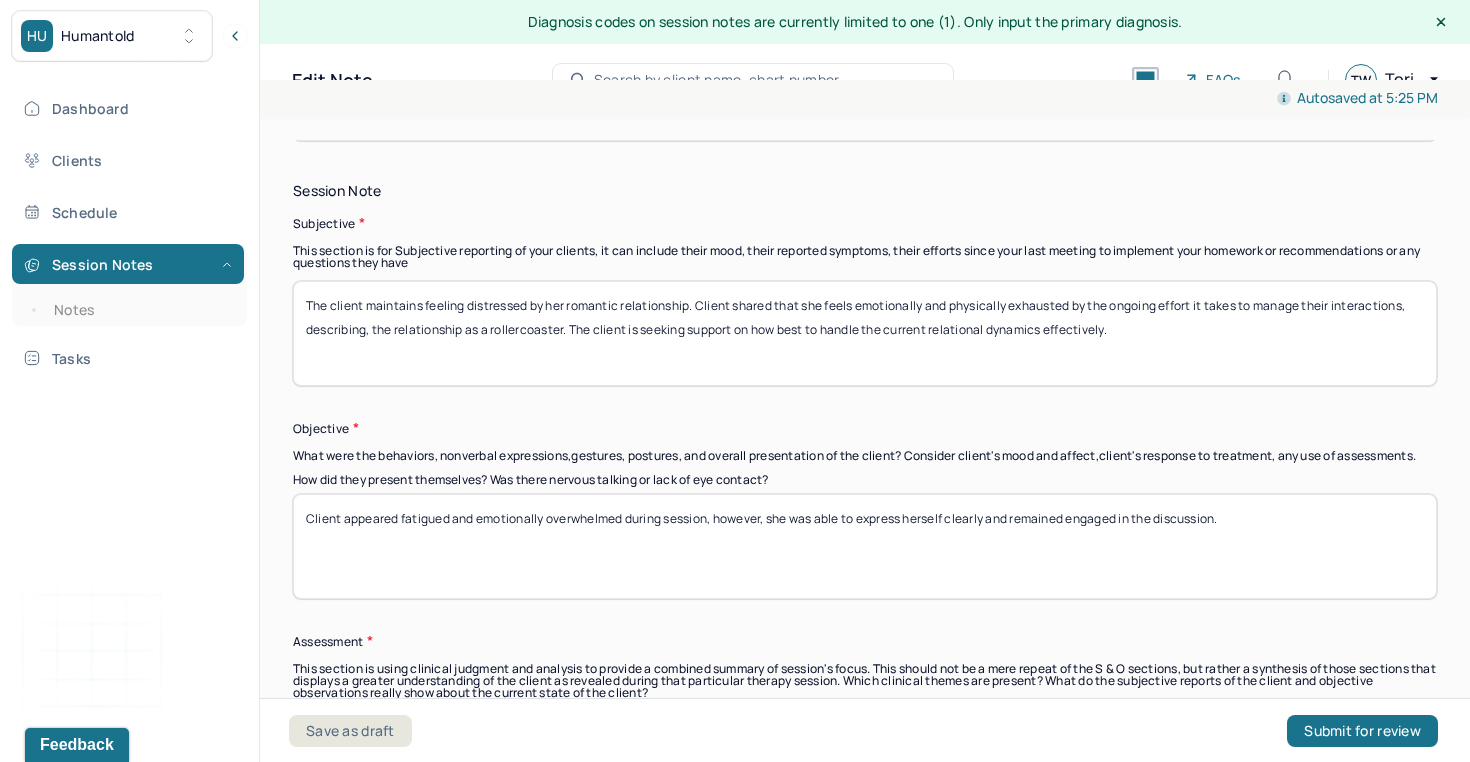 scroll, scrollTop: 1385, scrollLeft: 0, axis: vertical 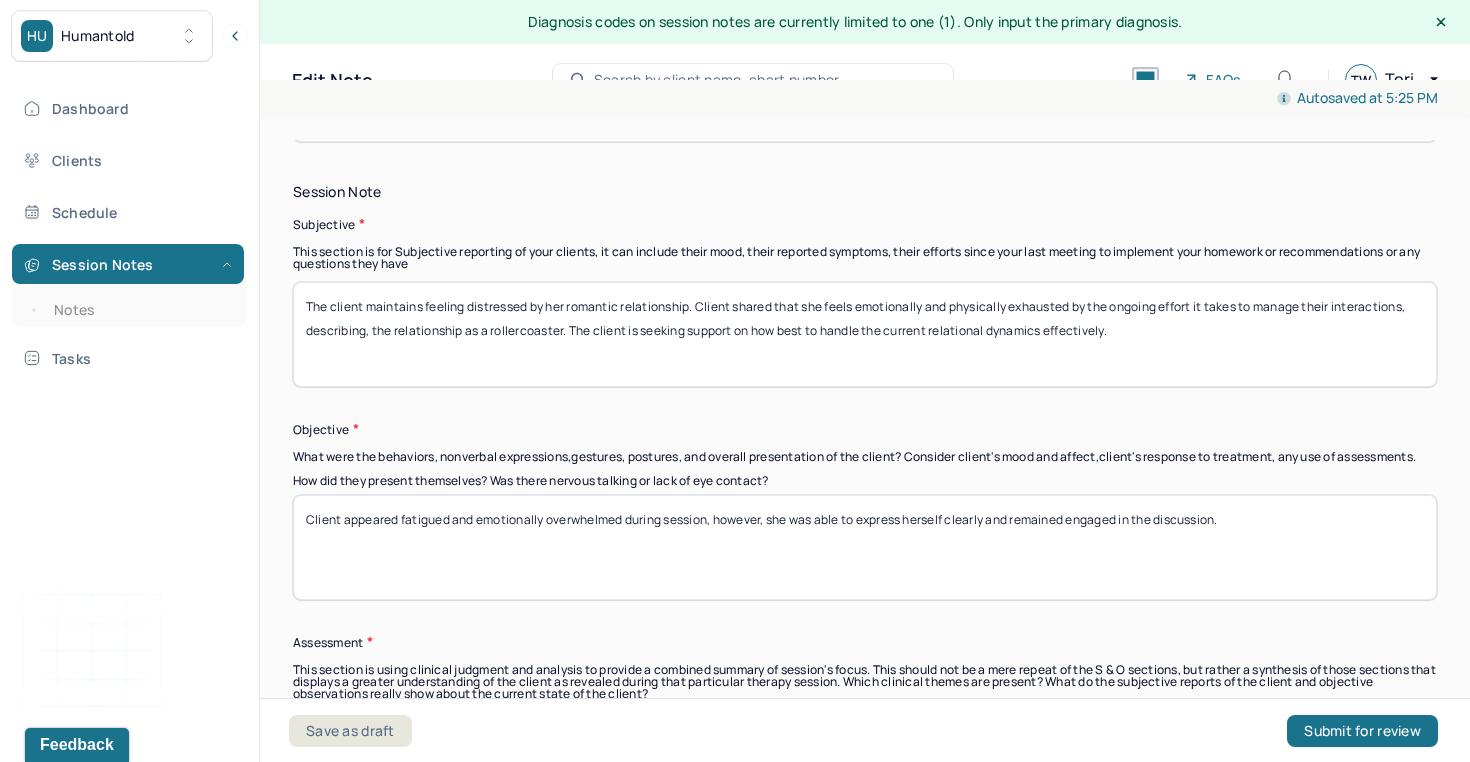 drag, startPoint x: 1254, startPoint y: 536, endPoint x: 1123, endPoint y: 526, distance: 131.38112 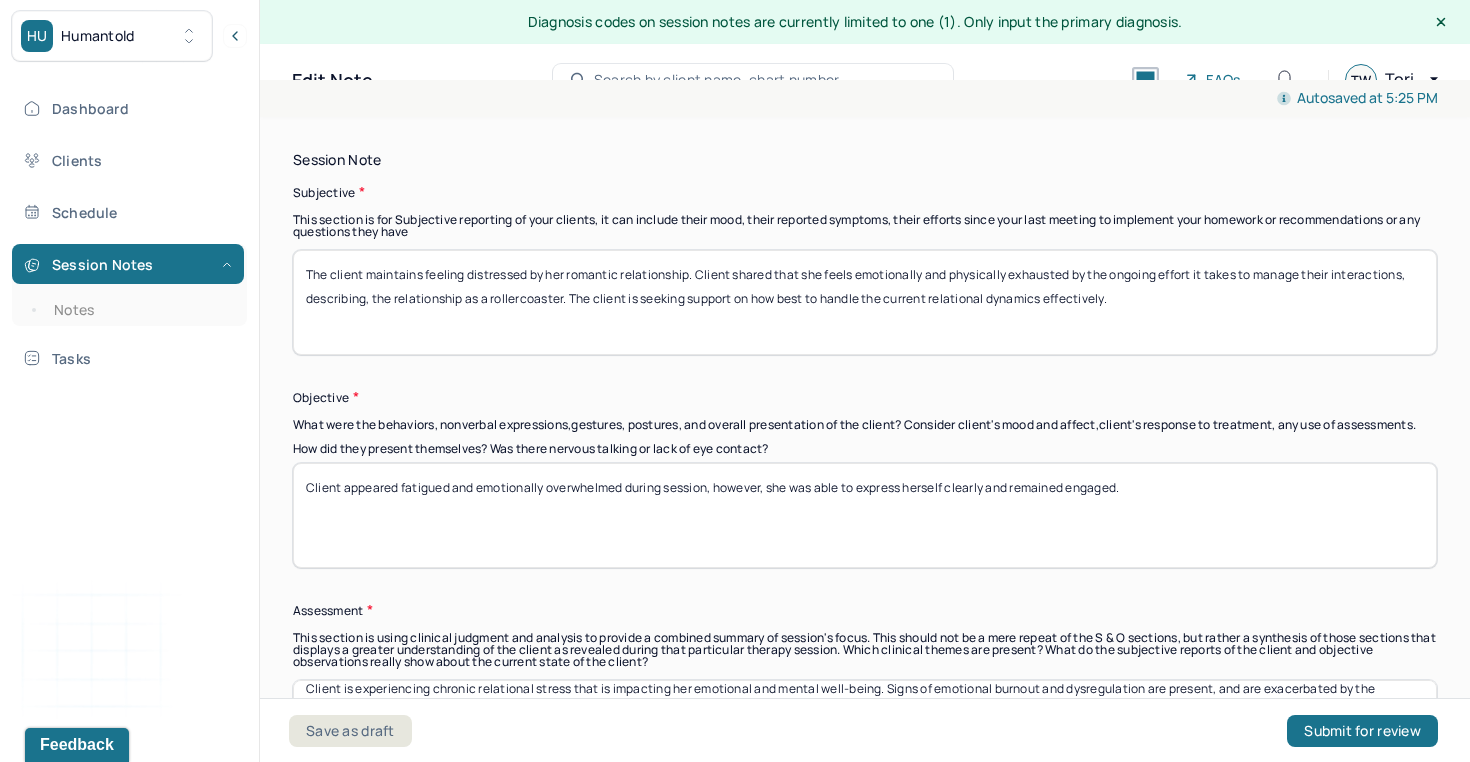 scroll, scrollTop: 1428, scrollLeft: 0, axis: vertical 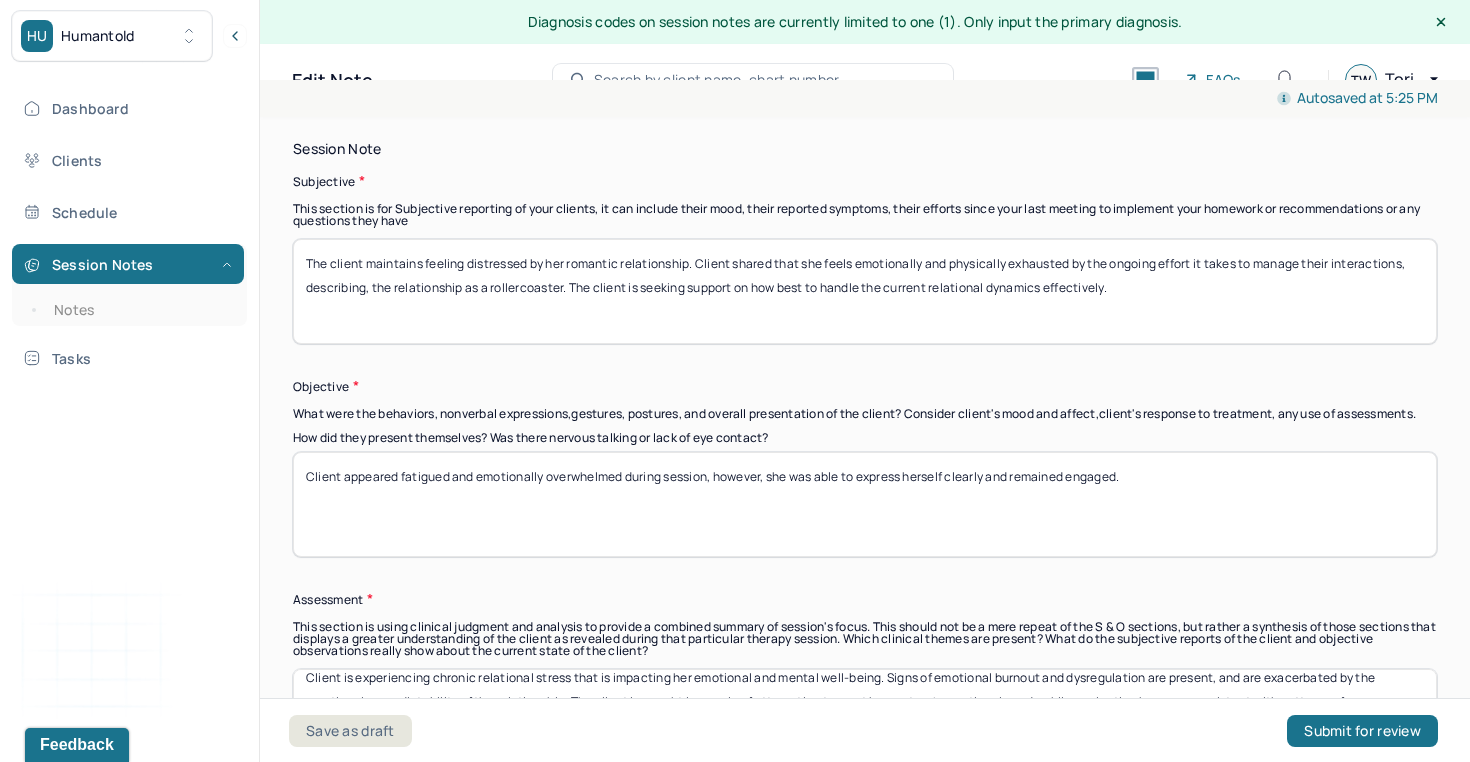 drag, startPoint x: 1164, startPoint y: 480, endPoint x: 371, endPoint y: 391, distance: 797.9787 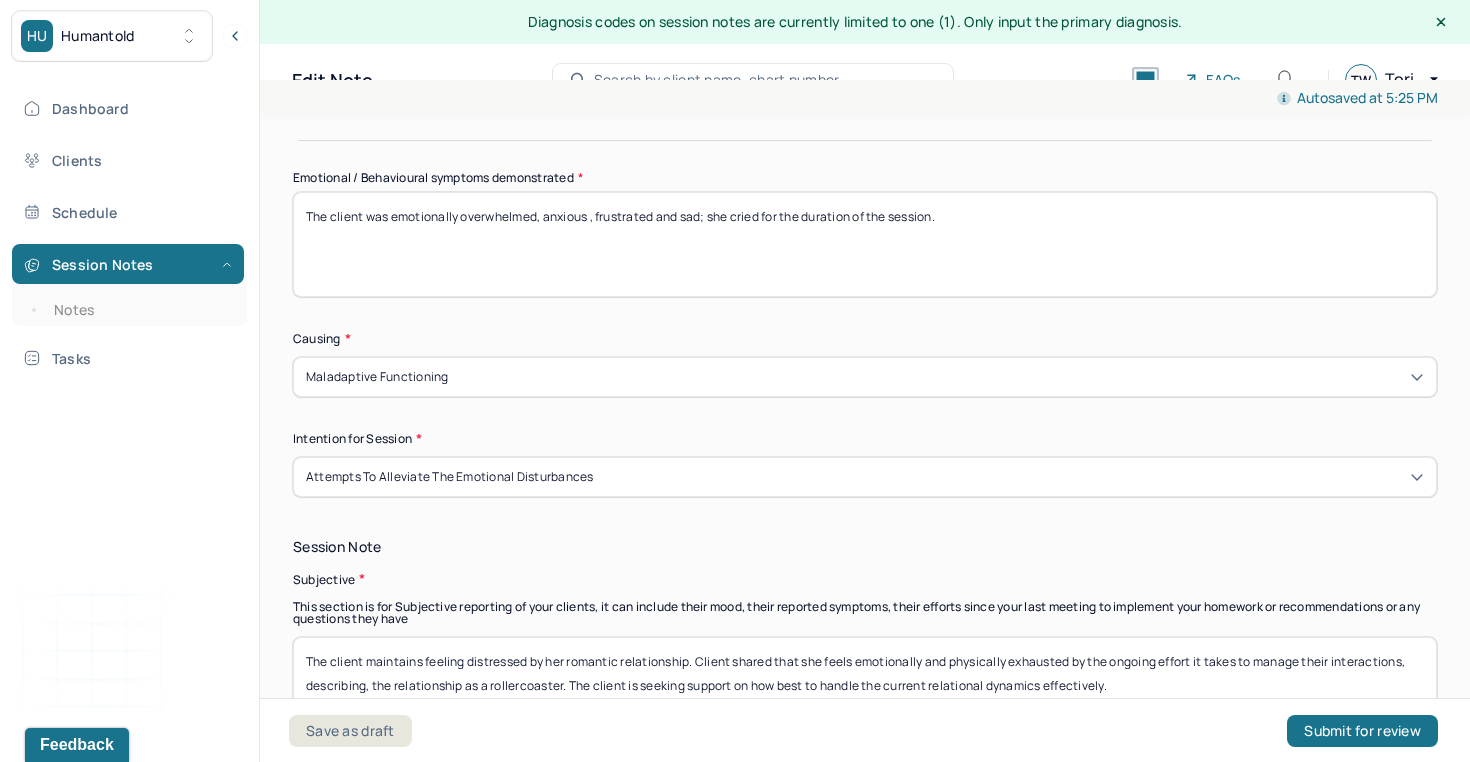 scroll, scrollTop: 1023, scrollLeft: 0, axis: vertical 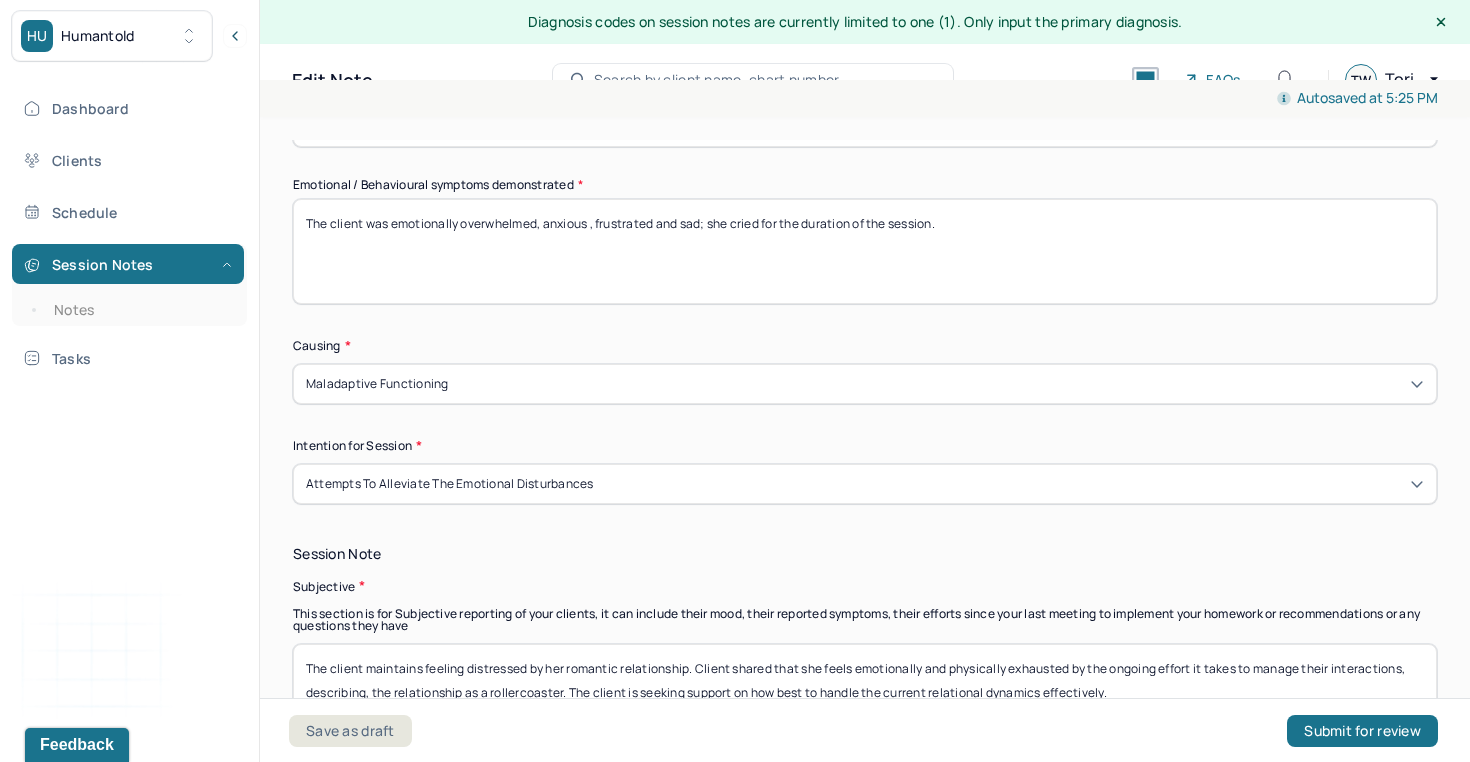 type on "Client appeared fatigued and emotionally overwhelmed during session, however, she was able to express herself clearly and remained engaged." 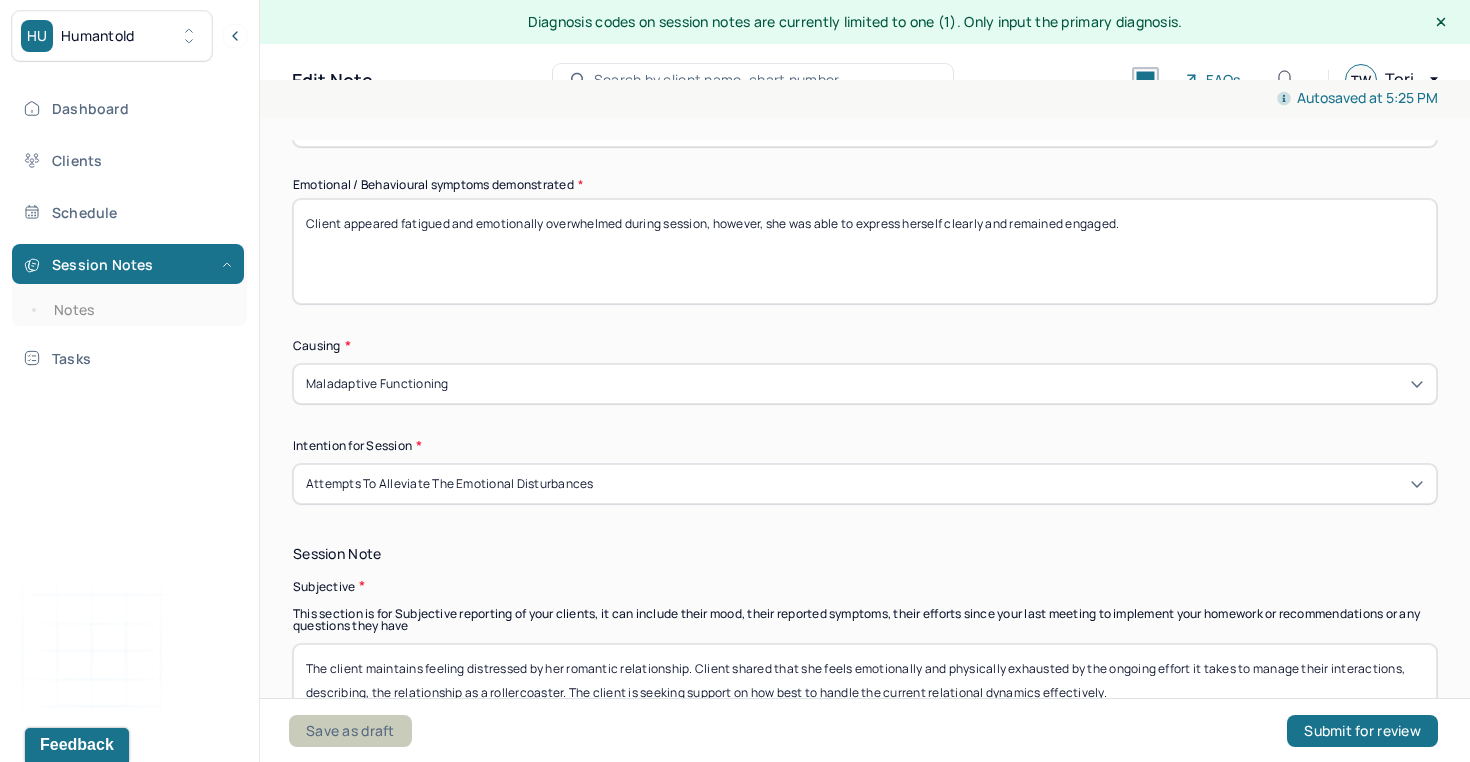 type on "Client appeared fatigued and emotionally overwhelmed during session, however, she was able to express herself clearly and remained engaged." 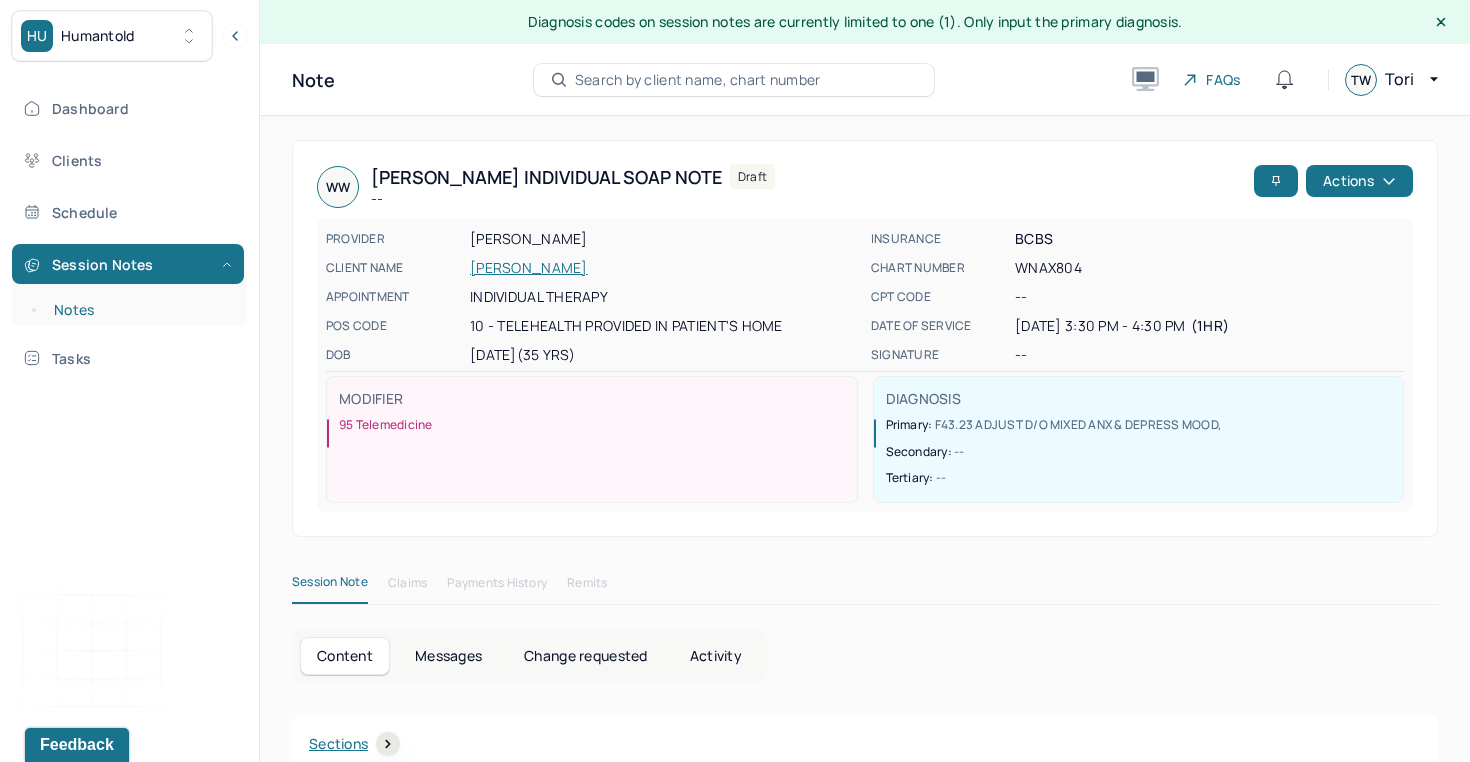 click on "Notes" at bounding box center (139, 310) 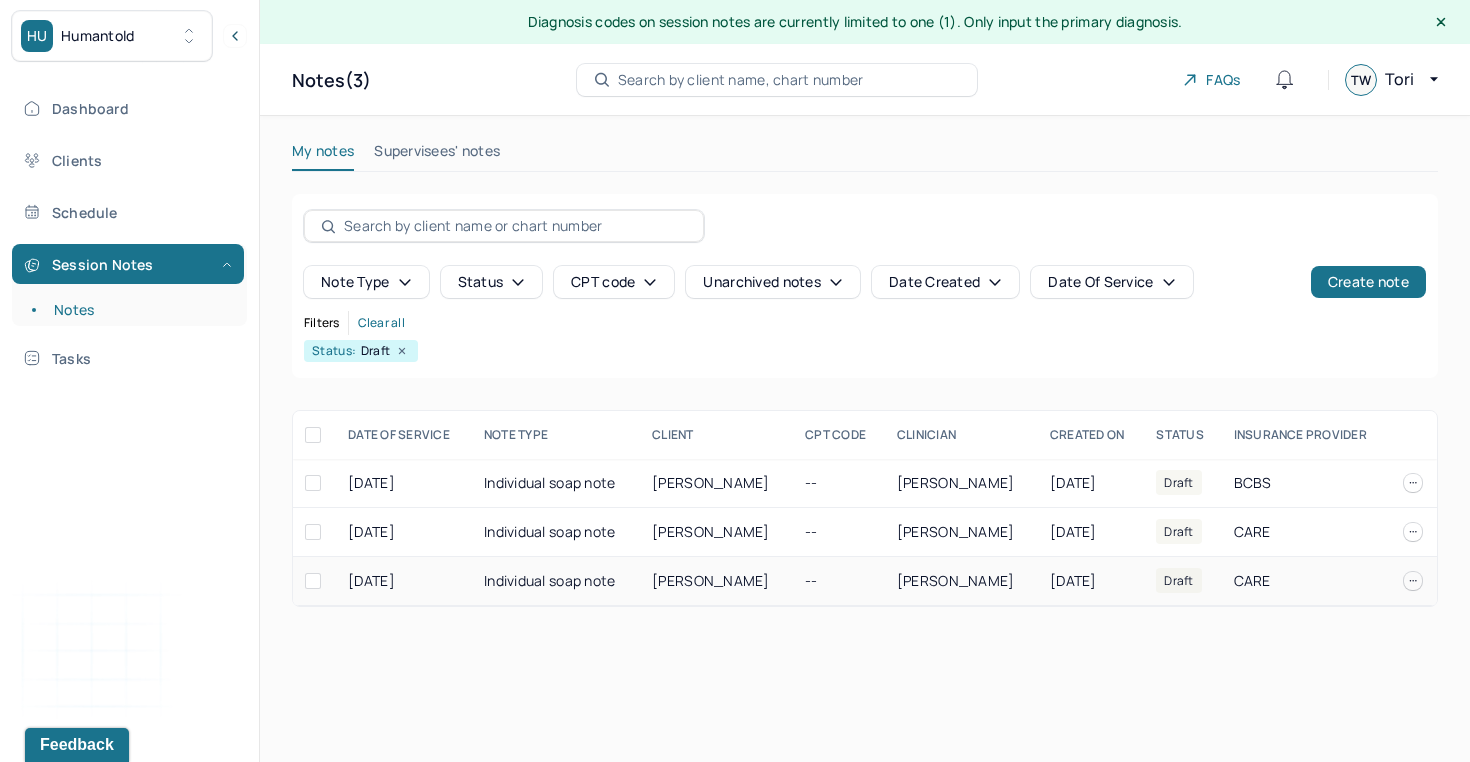 click on "Individual soap note" at bounding box center (556, 581) 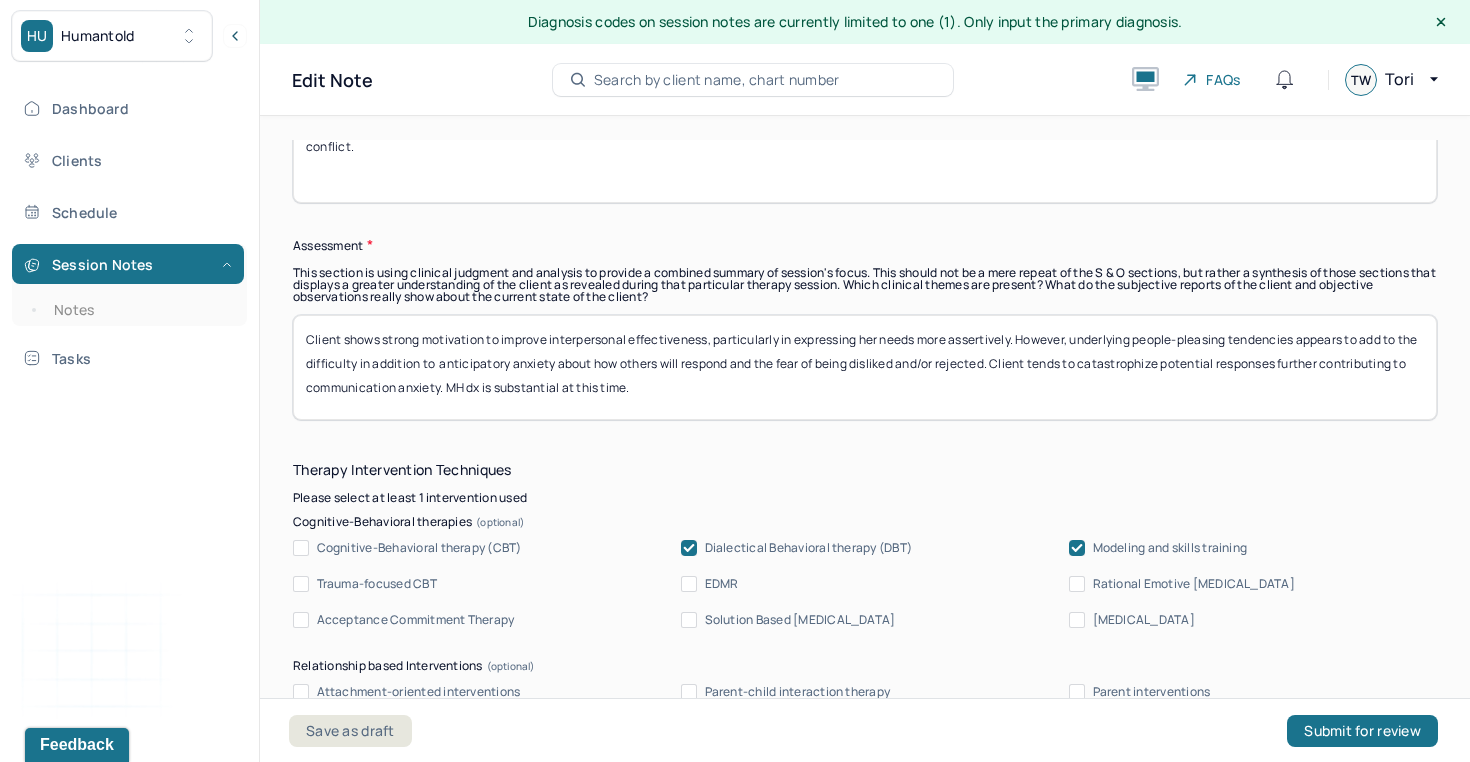 scroll, scrollTop: 1790, scrollLeft: 0, axis: vertical 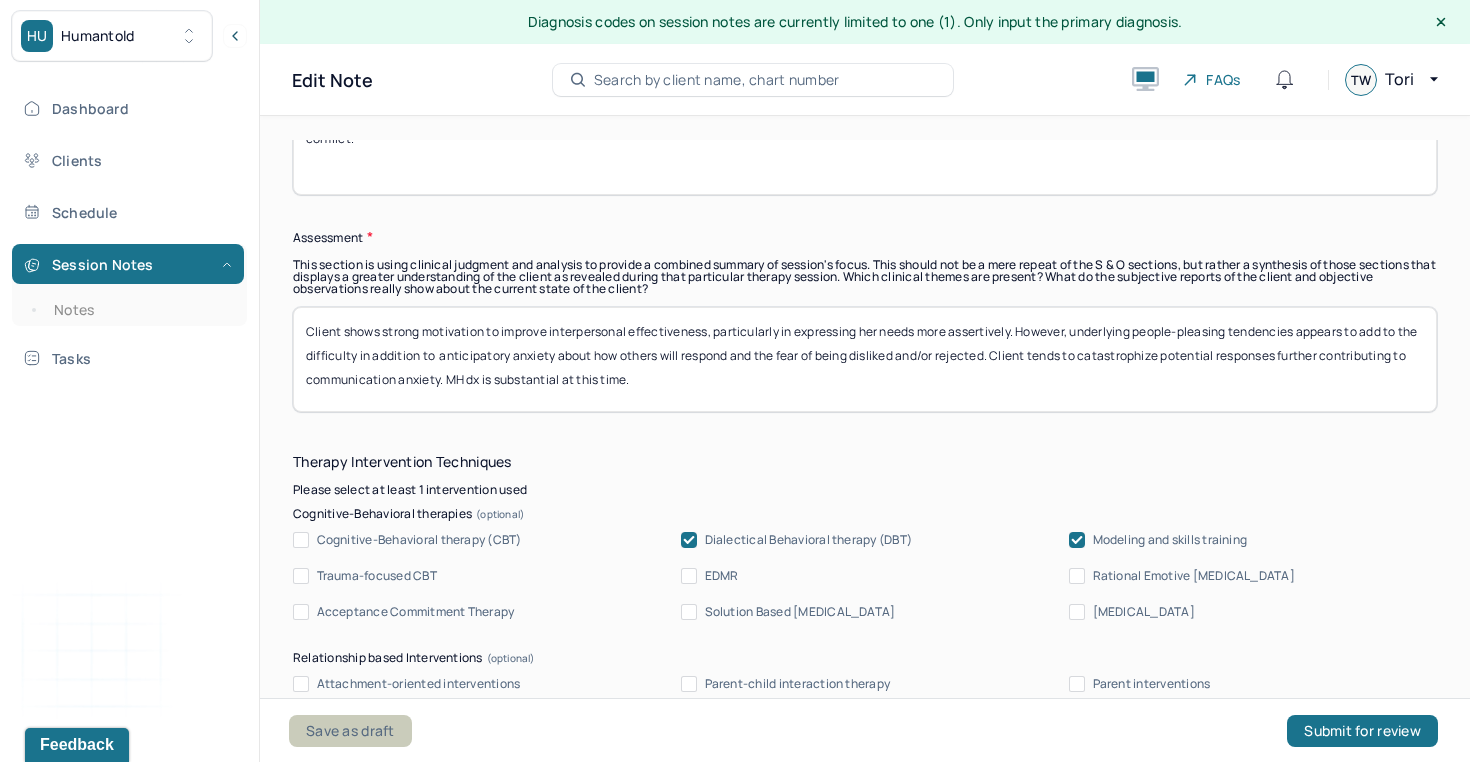 click on "Save as draft" at bounding box center [350, 731] 